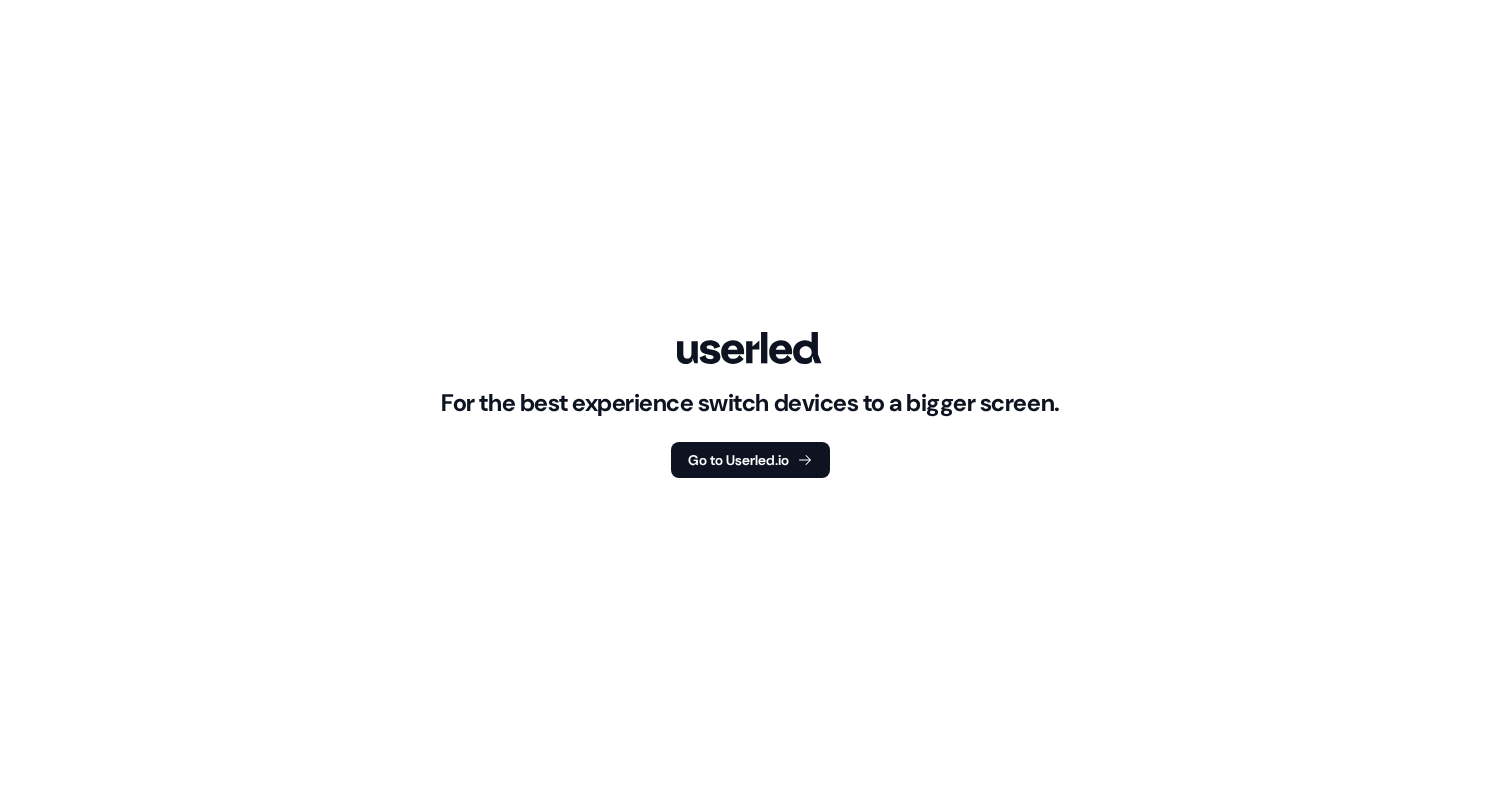 scroll, scrollTop: 0, scrollLeft: 0, axis: both 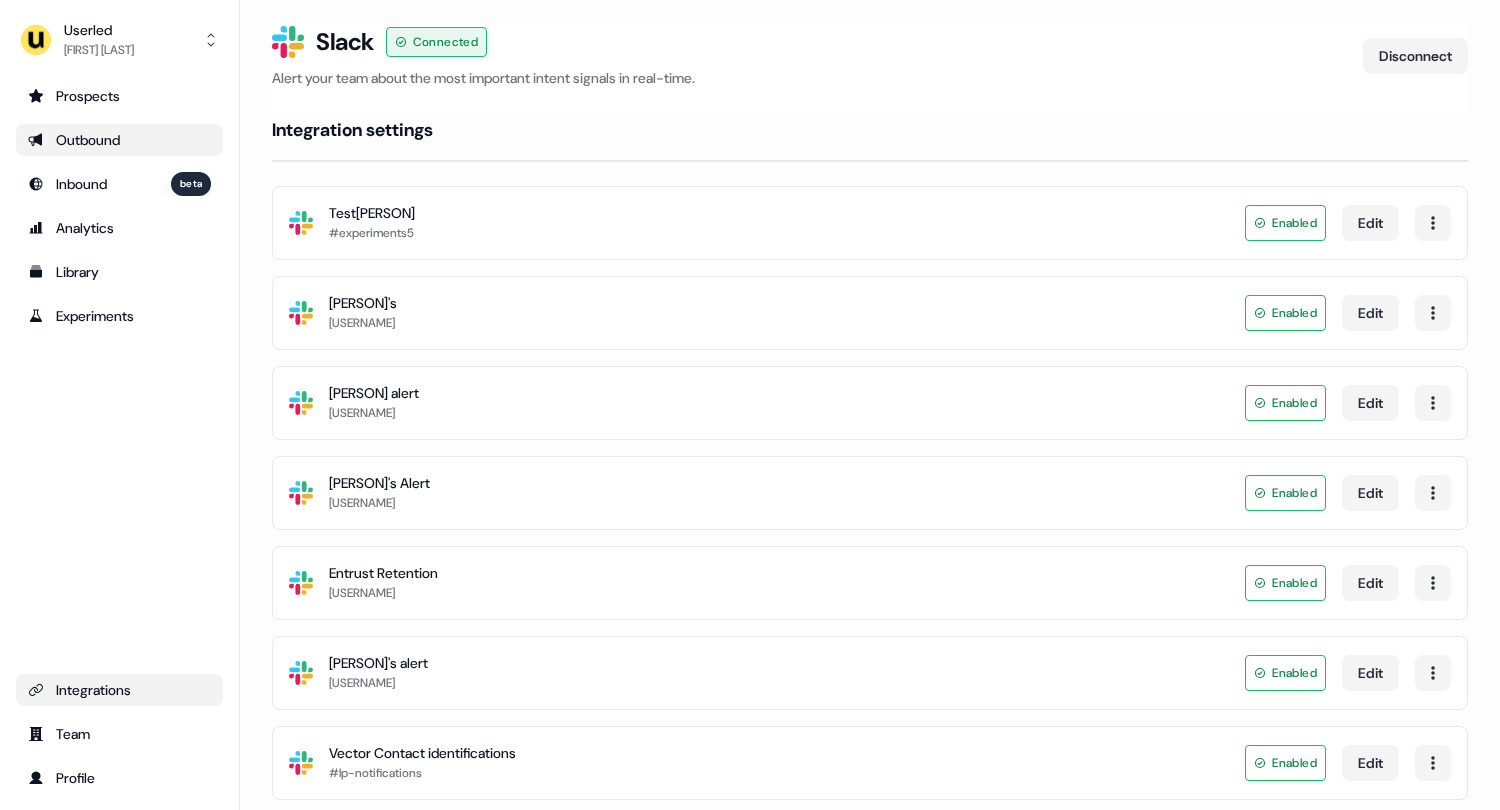 click on "Outbound" at bounding box center (119, 140) 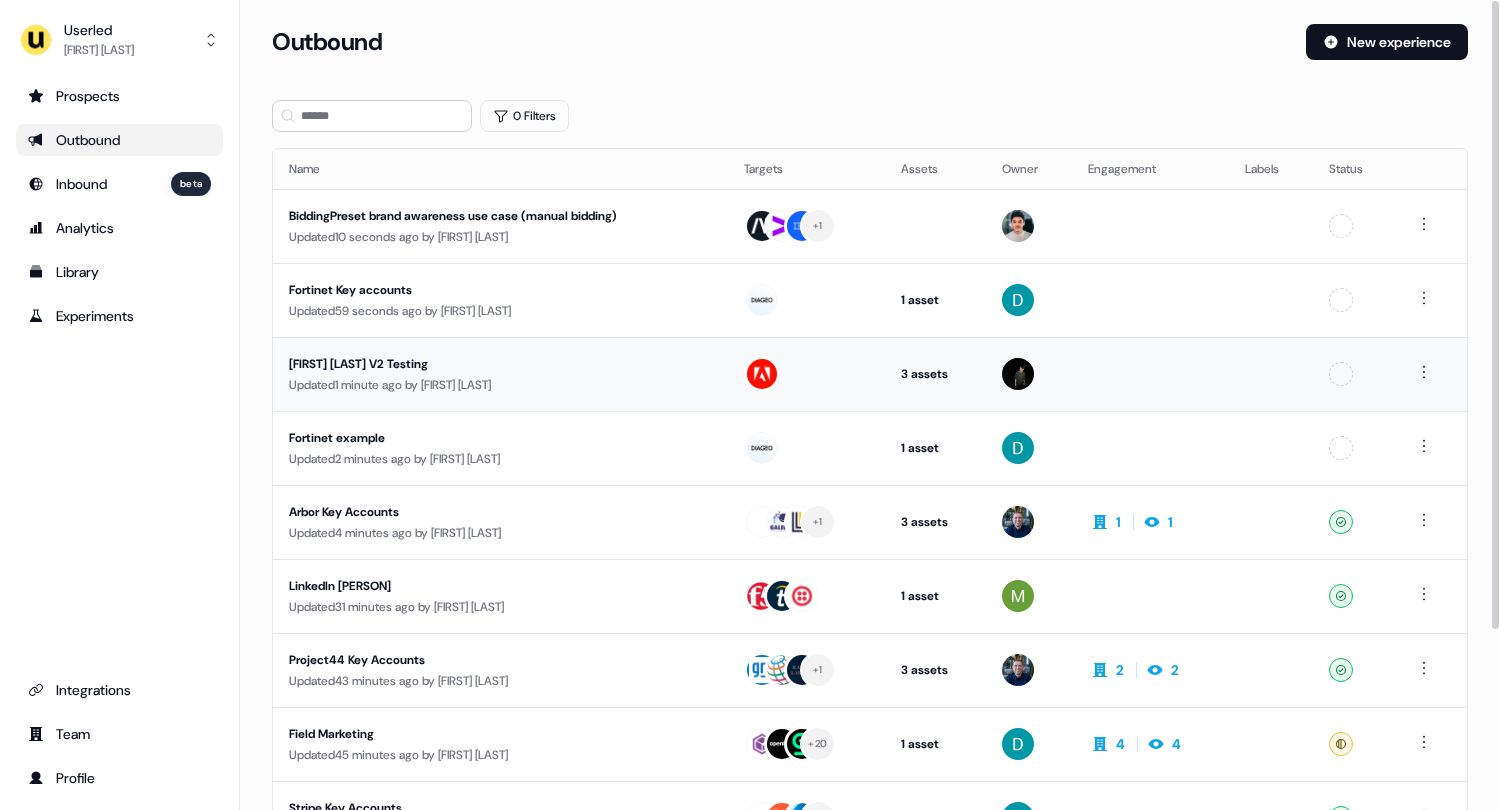click on "Henry Editor V2 Testing" at bounding box center (476, 364) 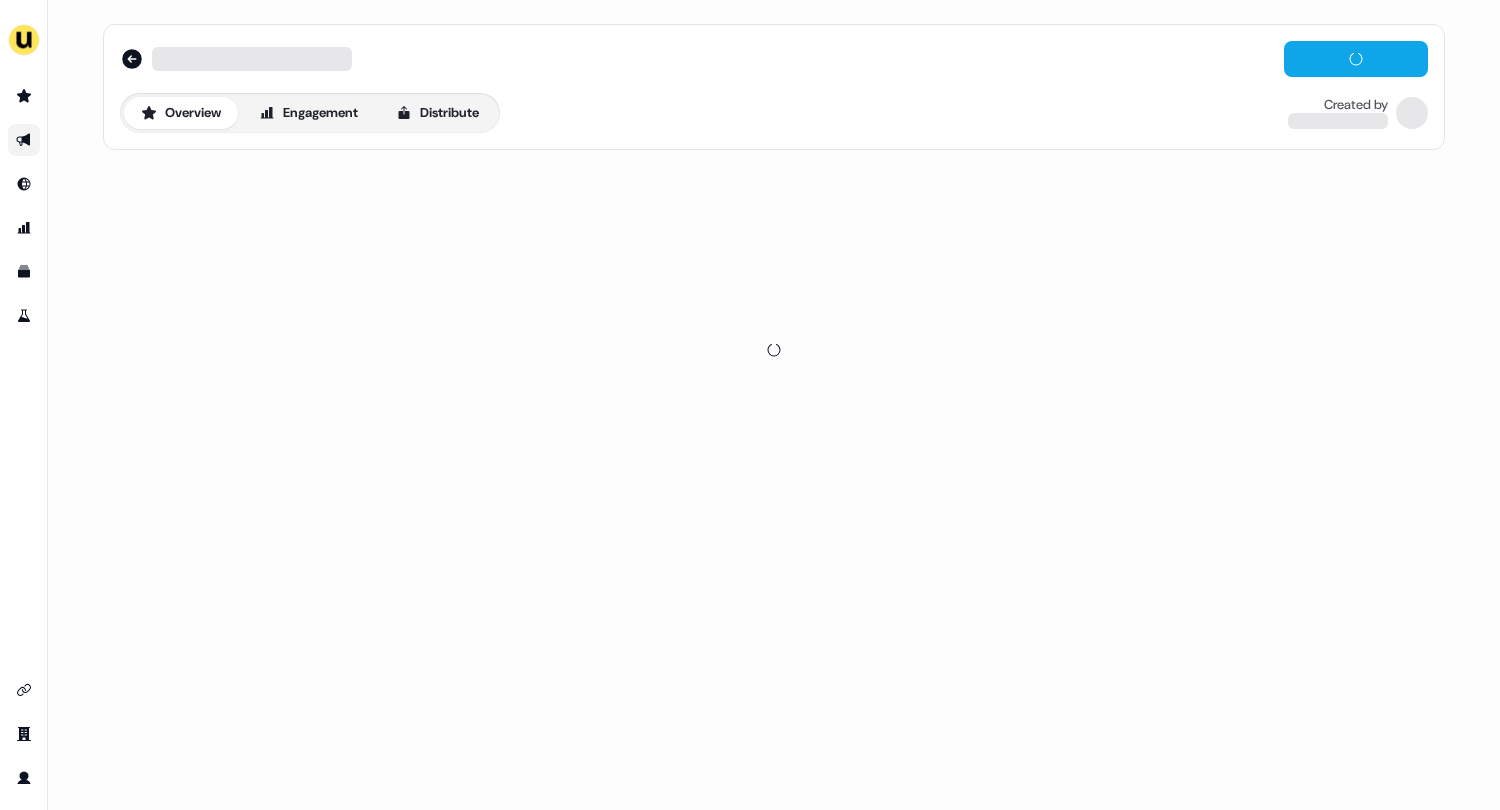 scroll, scrollTop: 0, scrollLeft: 0, axis: both 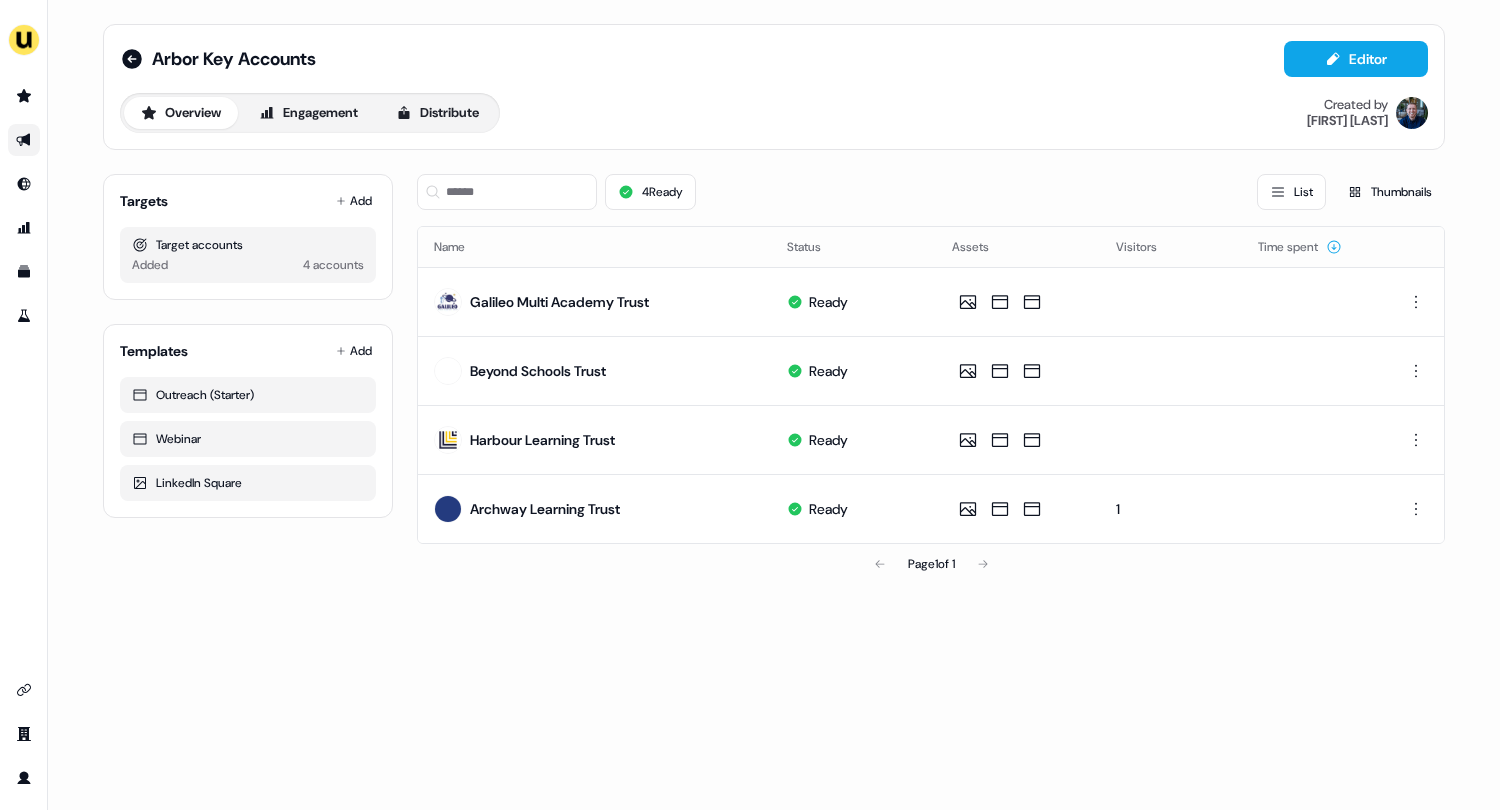 click 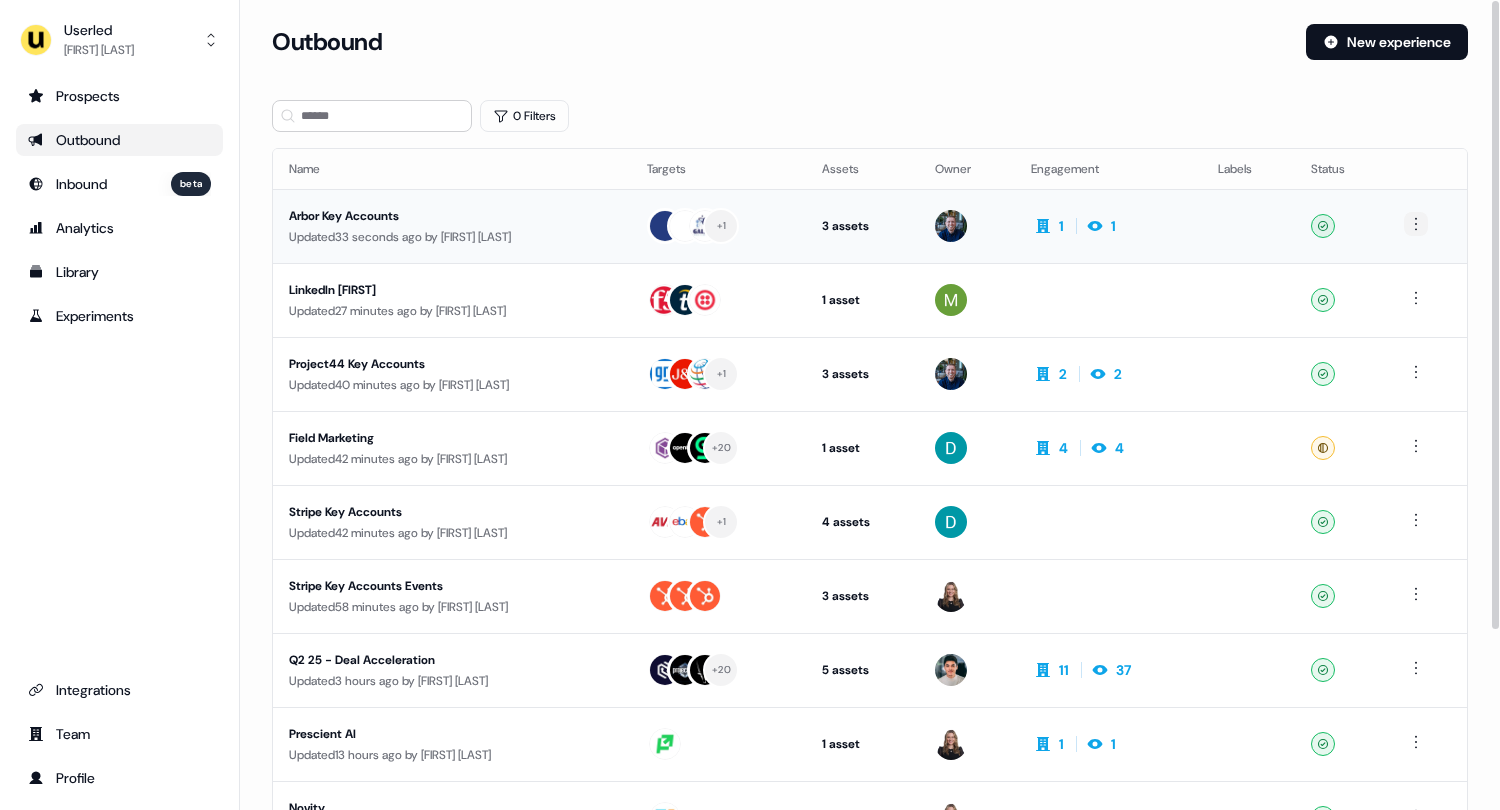 click on "For the best experience switch devices to a bigger screen. Go to Userled.io Userled [FIRST] [LAST] Prospects Outbound Inbound beta Analytics Library Experiments Integrations Team Profile Loading... Outbound New experience 0   Filters Name Targets Assets Owner Engagement Labels Status Arbor Key Accounts Updated  33 seconds ago   by   [FIRST] [LAST] + 1 3   assets Outreach (Starter), Webinar, LinkedIn Square 1 1 Ready LinkedIn [FIRST] Updated  27 minutes ago   by   [FIRST] [LAST] 1   asset LinkedIn Square Ready Project44 Key Accounts Updated  40 minutes ago   by   [FIRST] [LAST] + 1 3   assets Outreach (Starter), Webinar, LinkedIn Square 2 2 Ready Field Marketing Updated  42 minutes ago   by   [FIRST] [LAST] + 20 1   asset Outreach (Starter) 4 4 Ready Stripe Key Accounts Updated  42 minutes ago   by   [FIRST] [LAST] + 1 4   assets Webinar, LinkedIn Square, Outreach (Starter), Webinar Ready Stripe Key Accounts Events Updated  58 minutes ago   by   [FIRST] [LAST] 3   assets Ready Updated  3 hours ago" at bounding box center (750, 405) 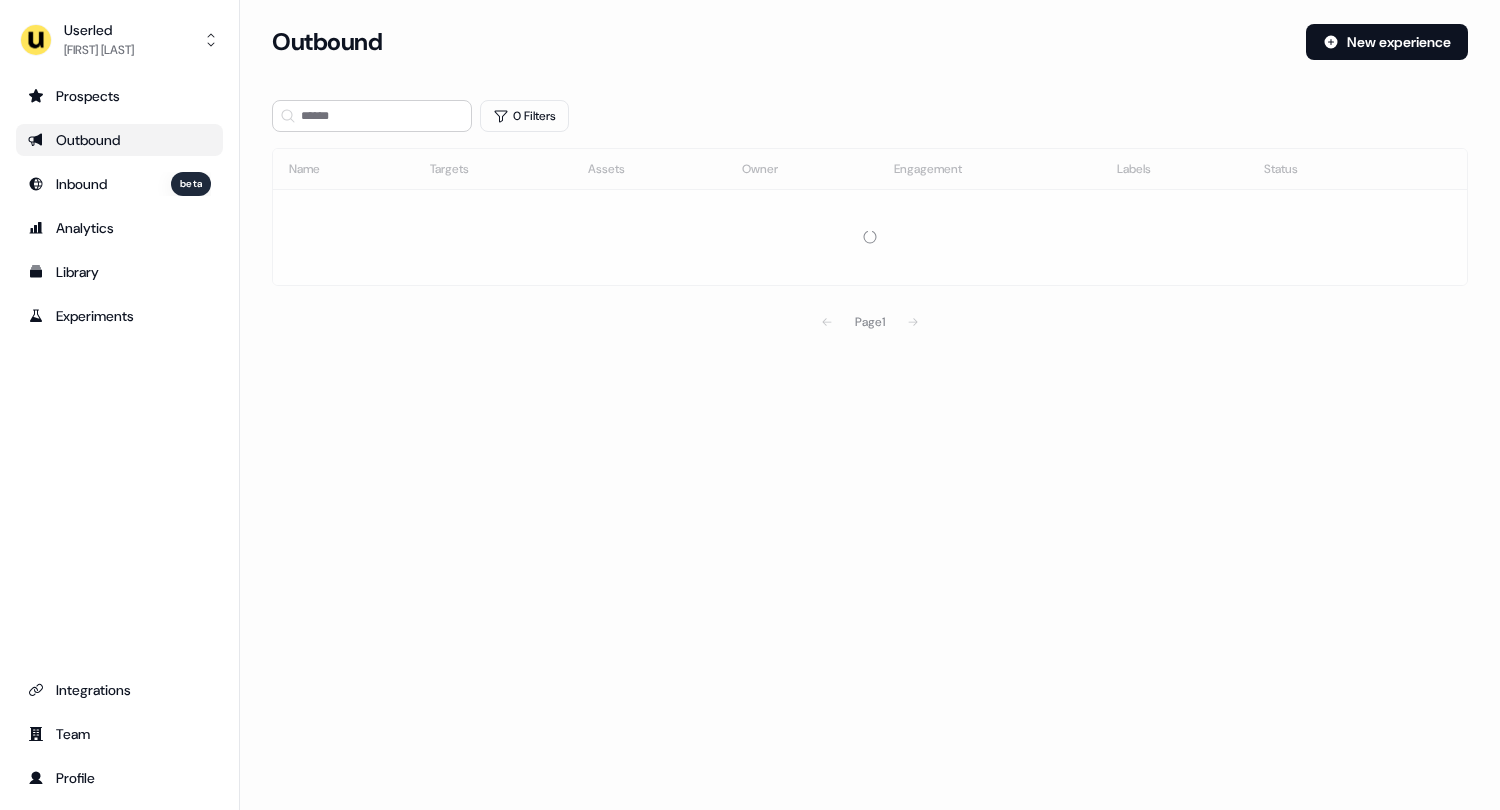 scroll, scrollTop: 0, scrollLeft: 0, axis: both 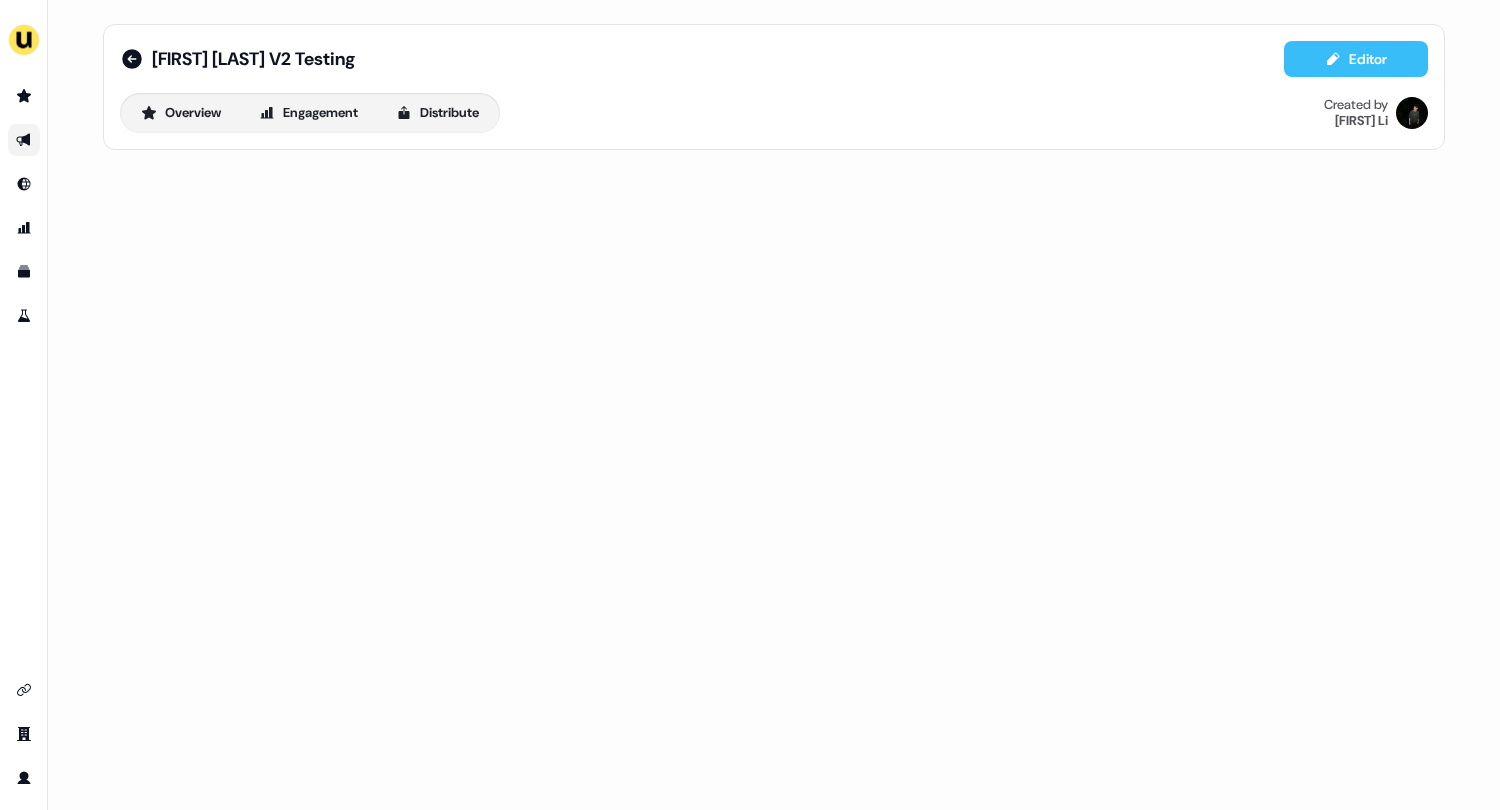 click on "Editor" at bounding box center (1356, 59) 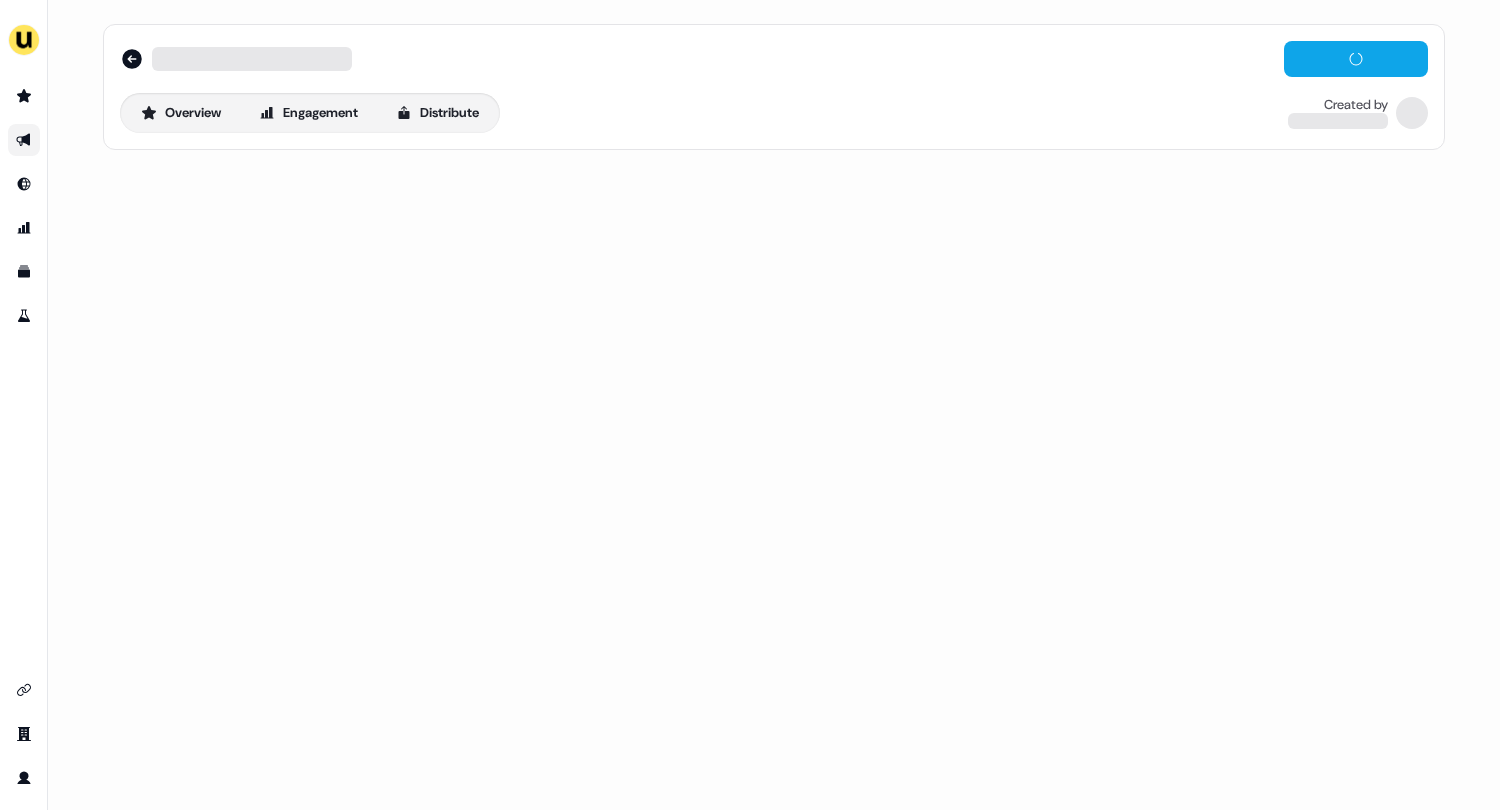 scroll, scrollTop: 0, scrollLeft: 0, axis: both 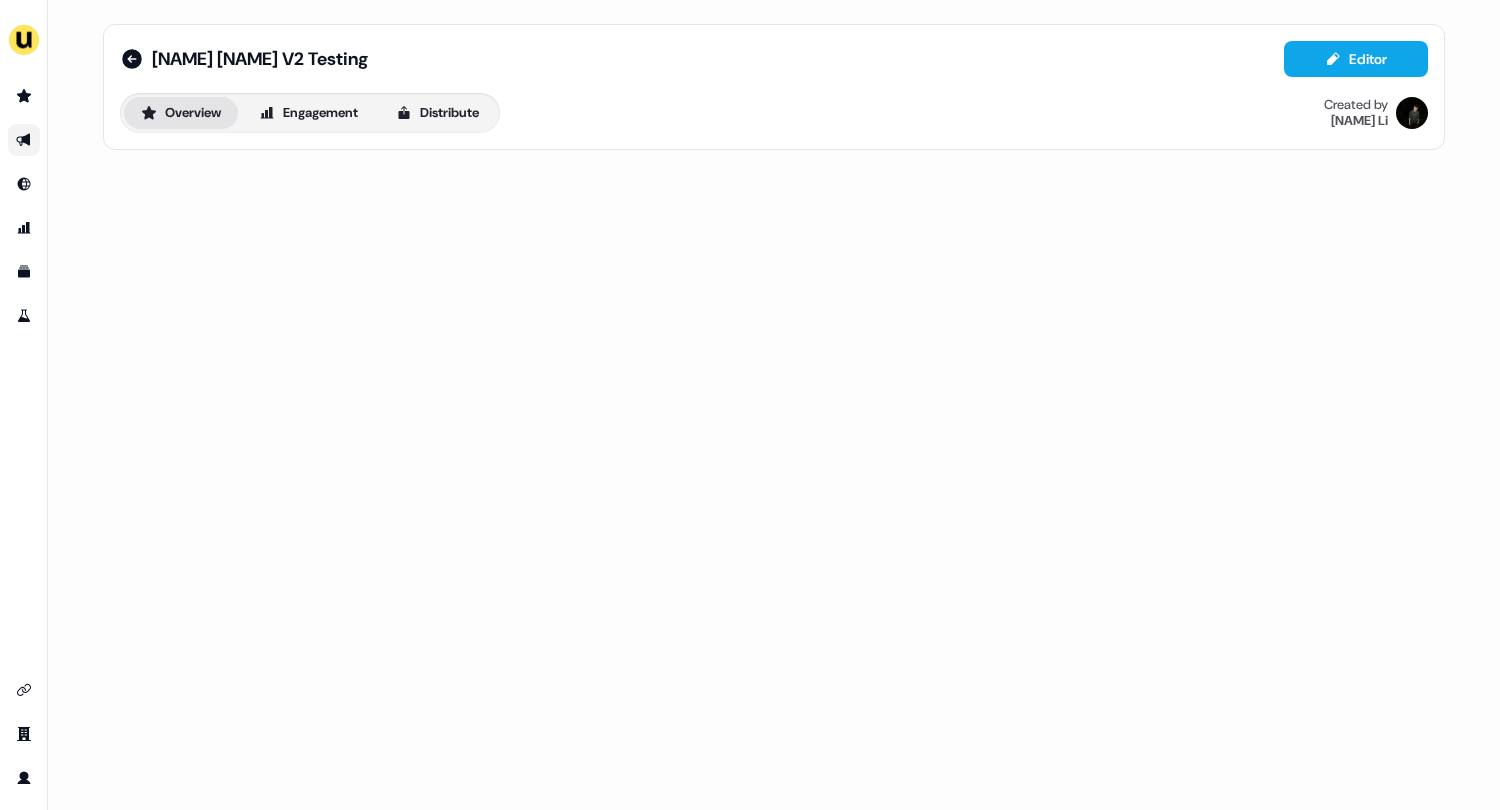 click on "Overview" at bounding box center [181, 113] 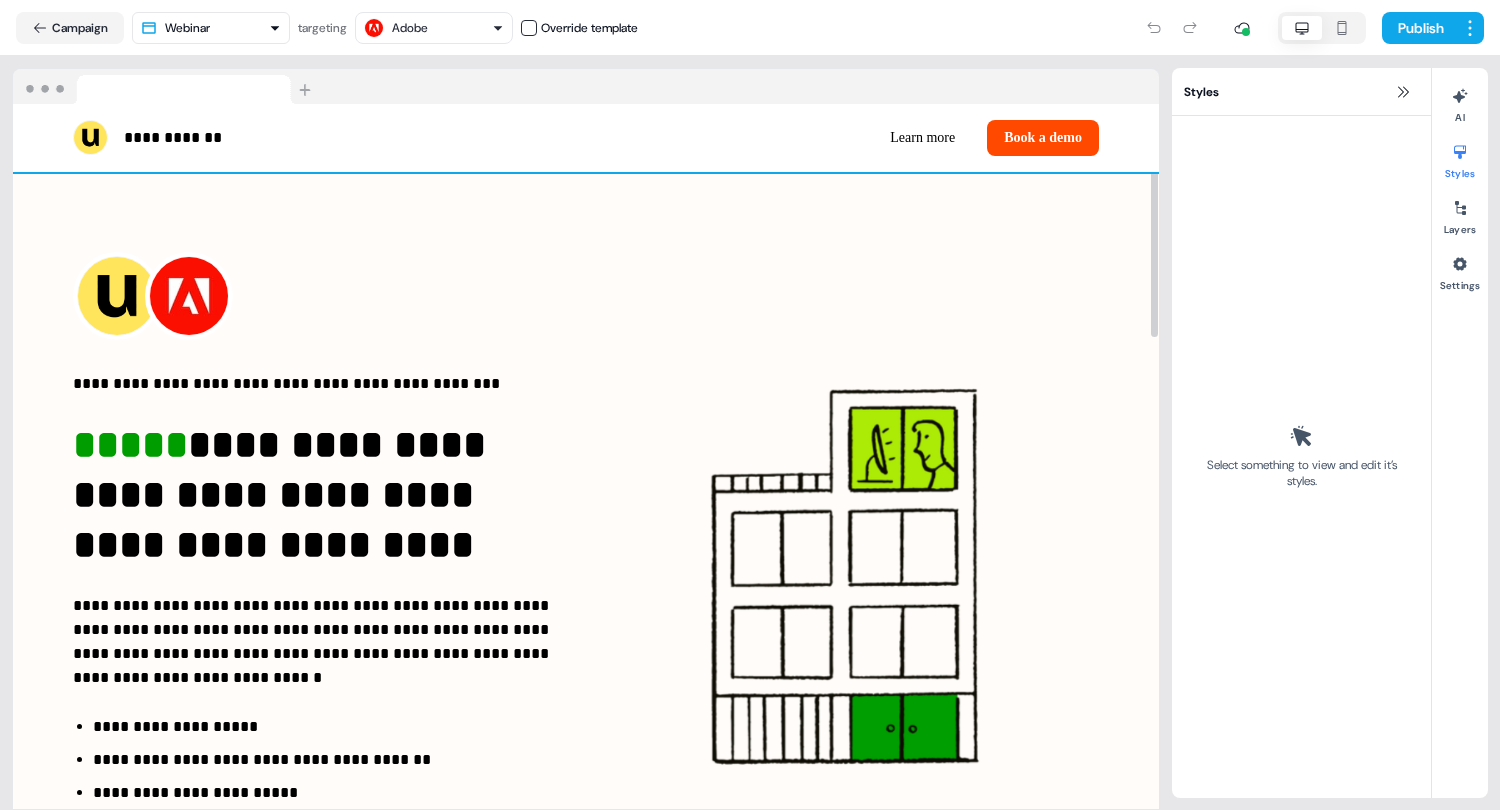 type 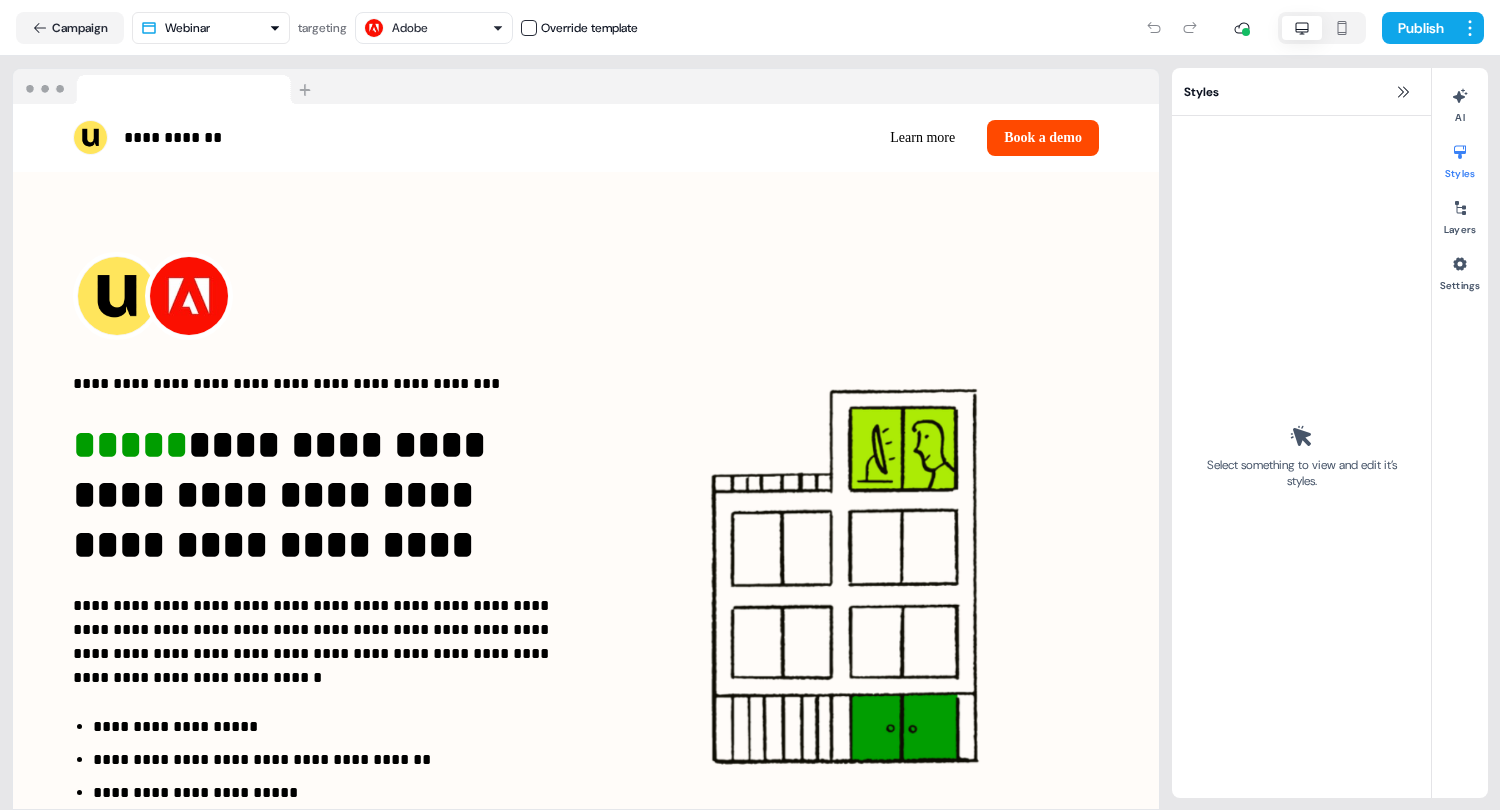click on "Adobe" at bounding box center (434, 28) 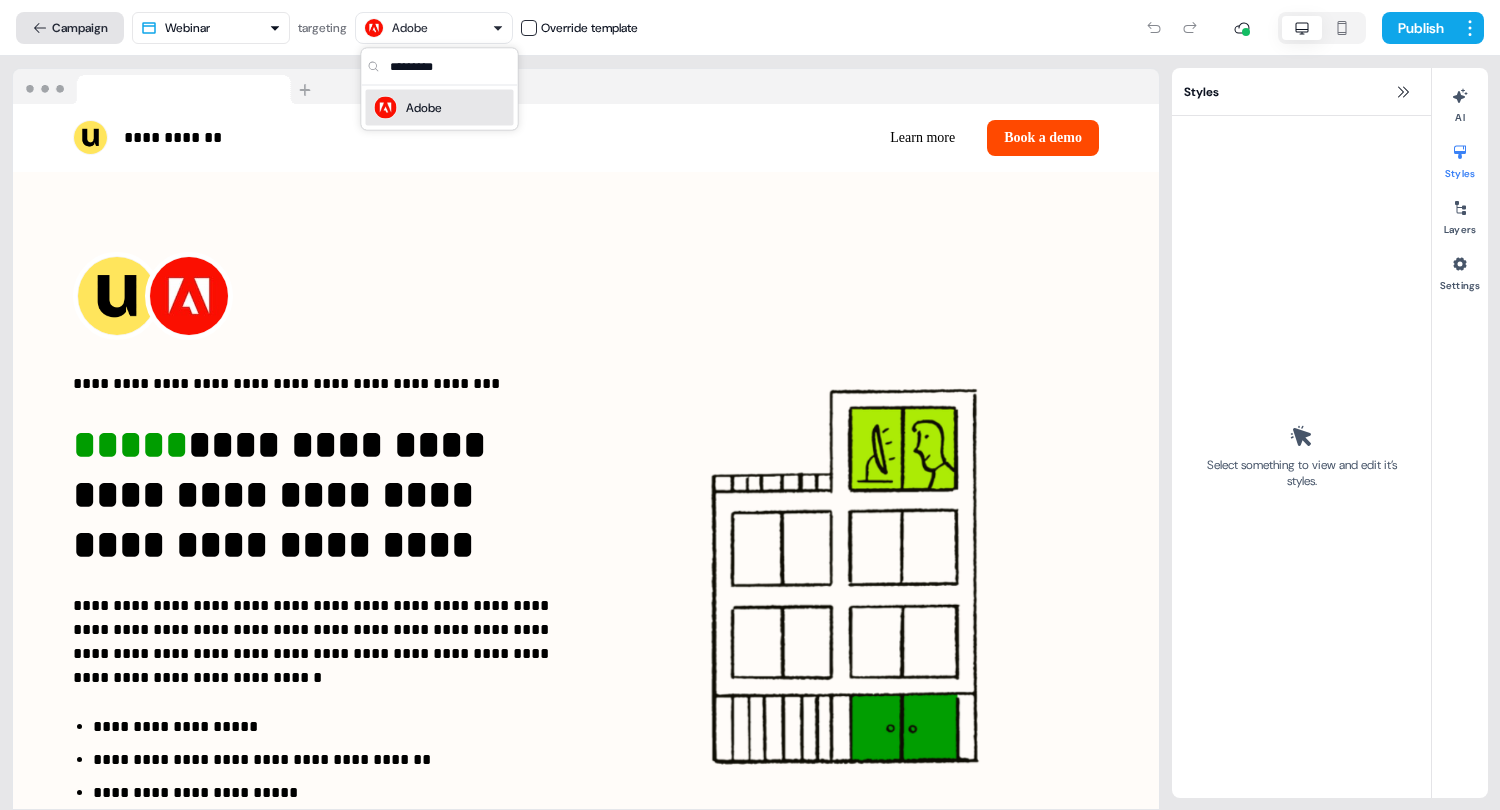 click on "Campaign" at bounding box center (70, 28) 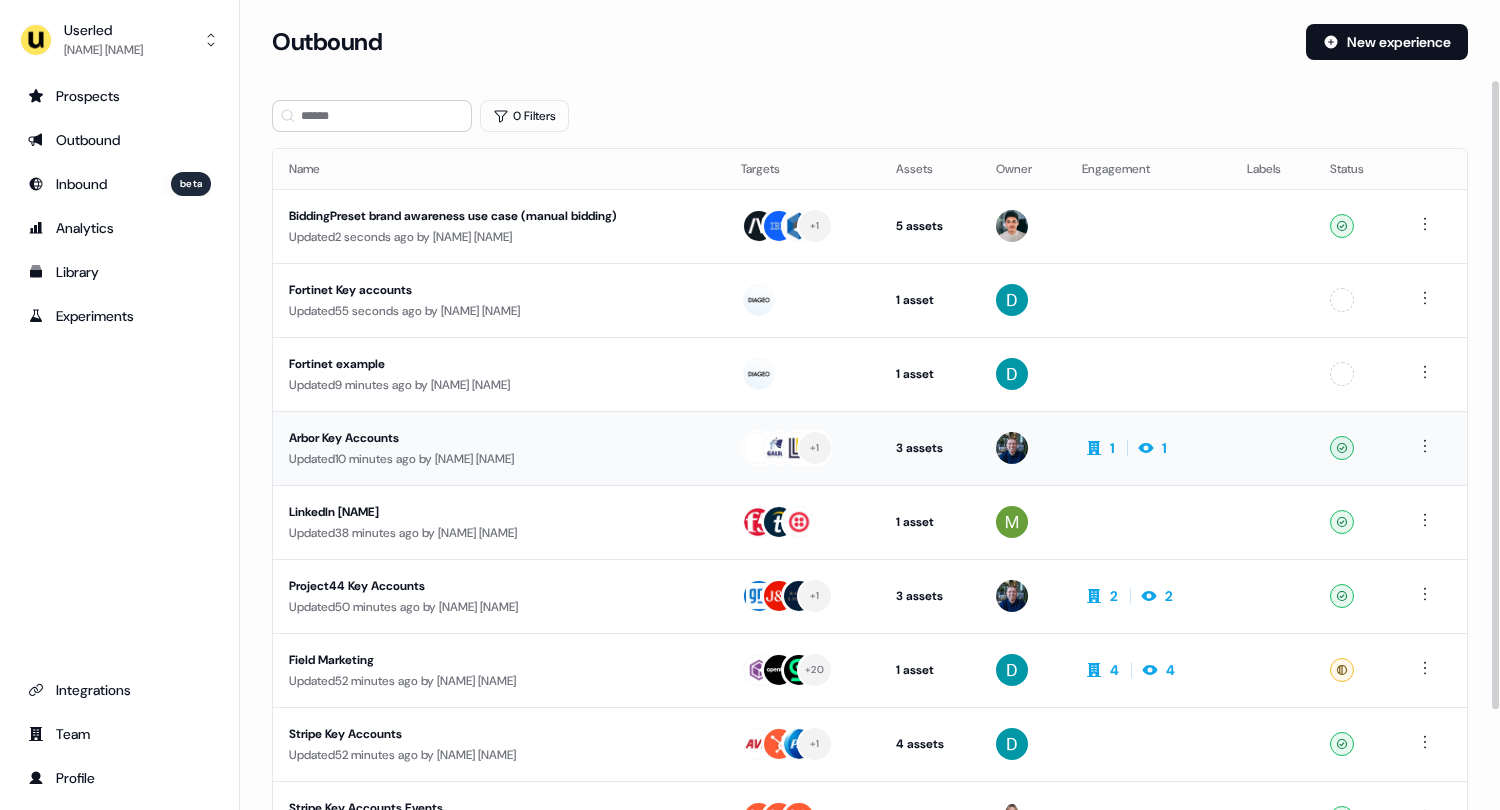 scroll, scrollTop: 0, scrollLeft: 0, axis: both 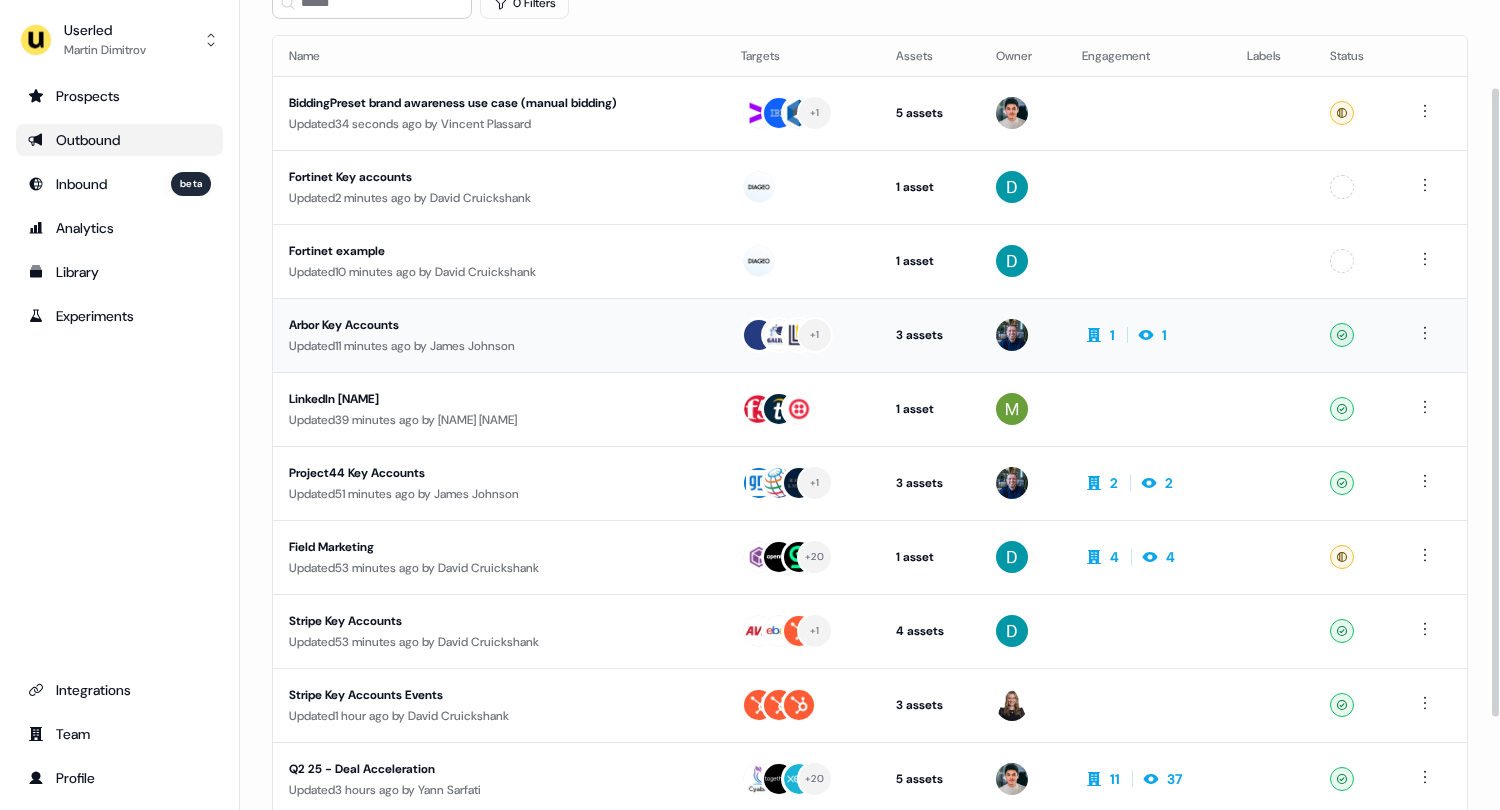 click on "Updated  11 minutes ago   by   James Johnson" at bounding box center (499, 346) 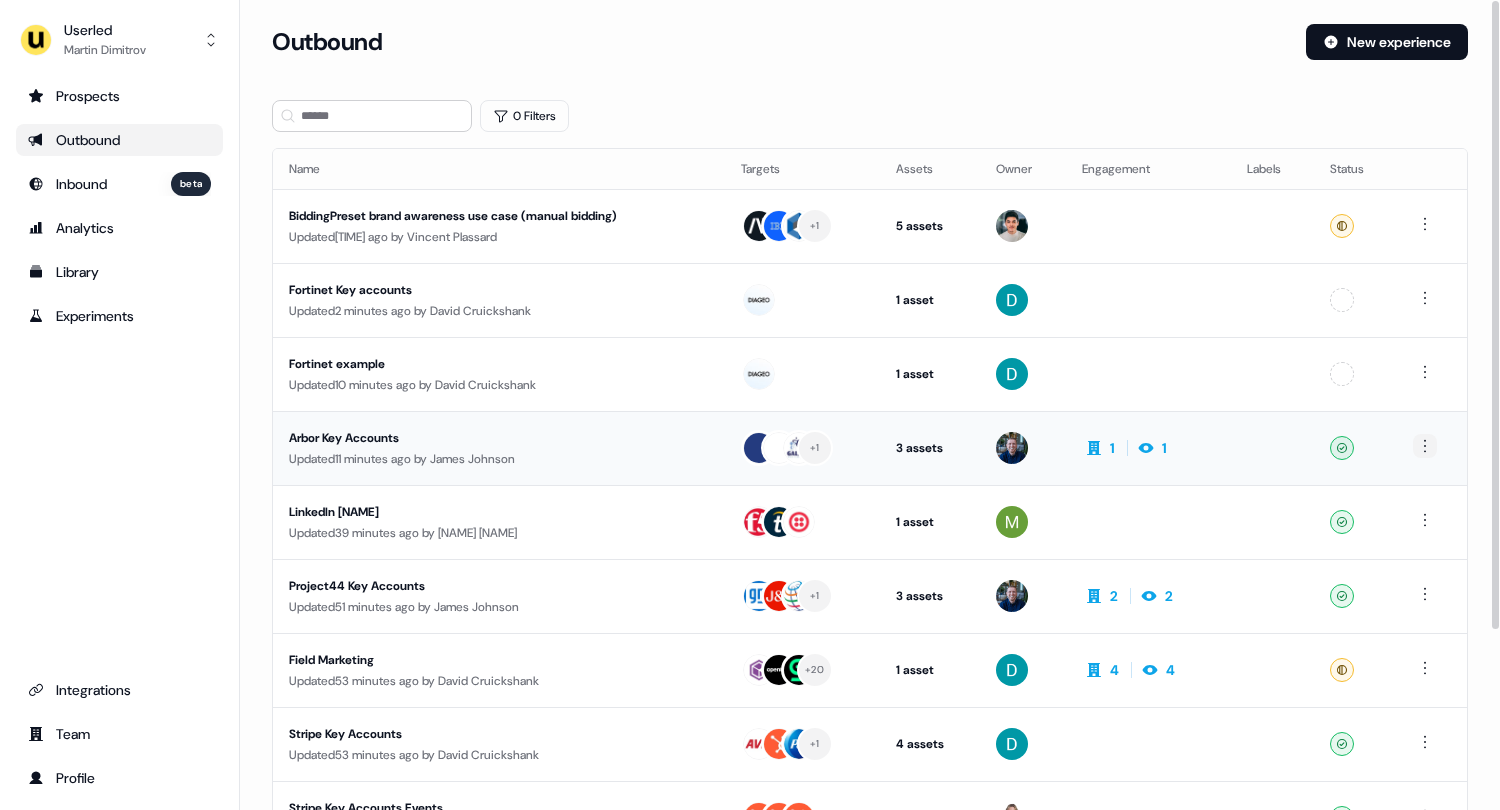 click on "For the best experience switch devices to a bigger screen. Go to Userled.io Userled Martin Dimitrov Prospects Outbound Inbound beta Analytics Library Experiments Integrations Team Profile Loading... Outbound New experience 0   Filters Name Targets Assets Owner Engagement Labels Status BiddingPreset brand awareness use case (manual bidding) Updated  42 seconds ago   by   Vincent Plassard + 1 5   assets LinkedIn Square, Outreach (Starter), LinkedIn Square, LinkedIn Square, LinkedIn Square Ready Fortinet Key accounts Updated  2 minutes ago   by   David Cruickshank 1   asset Outreach (Starter) Unconfigured Fortinet example Updated  10 minutes ago   by   David Cruickshank 1   asset Outreach (Starter) Unconfigured Arbor Key Accounts Updated  11 minutes ago   by   James Johnson + 1 3   assets Outreach (Starter), Webinar, LinkedIn Square 1 1 Ready LinkedIn Mickael Updated  39 minutes ago   by   Mickael Zhang 1   asset LinkedIn Square Ready Project44 Key Accounts Updated  51 minutes ago   by   James Johnson + 1 3" at bounding box center [750, 405] 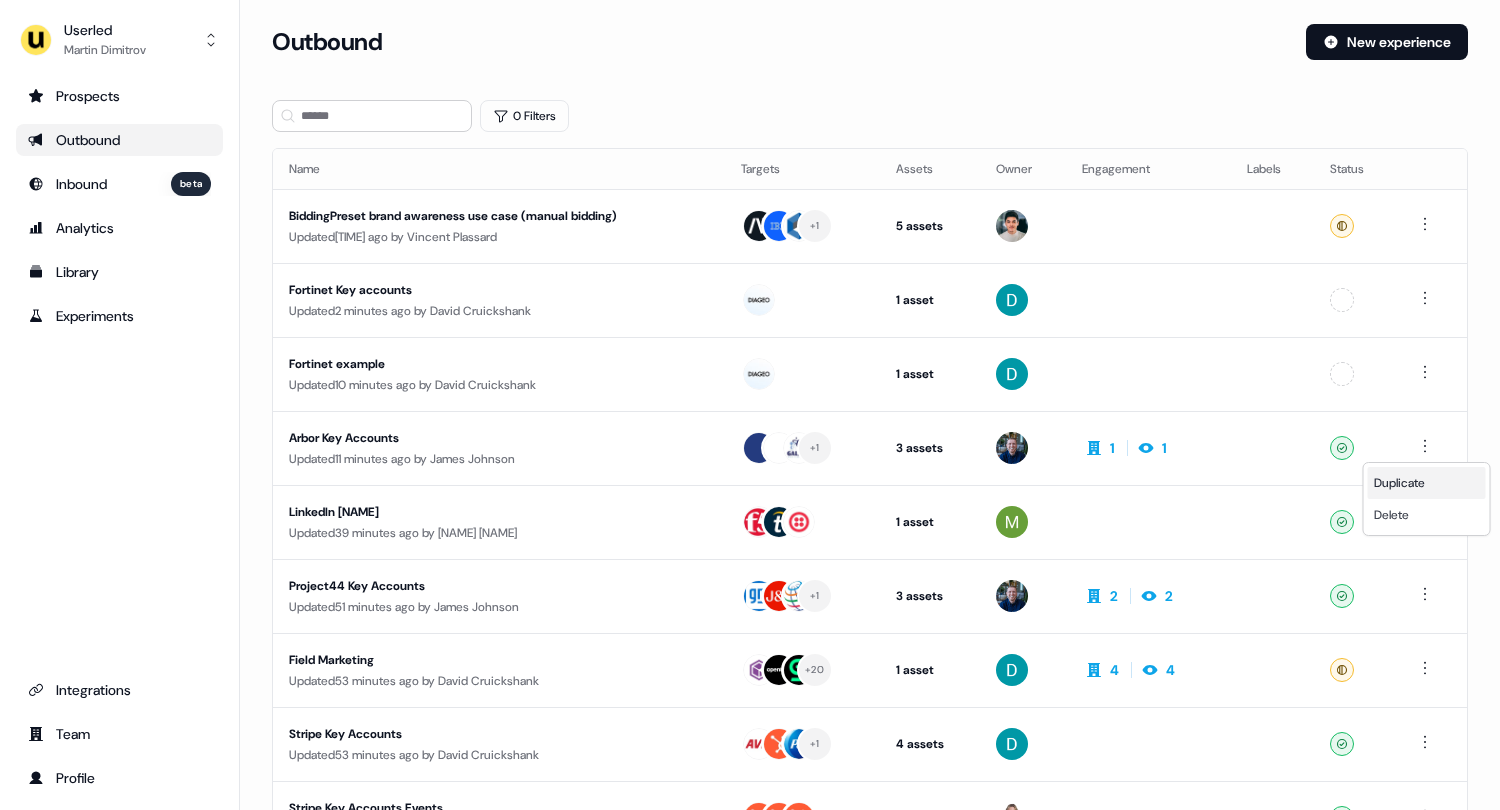 click on "Duplicate" at bounding box center [1399, 483] 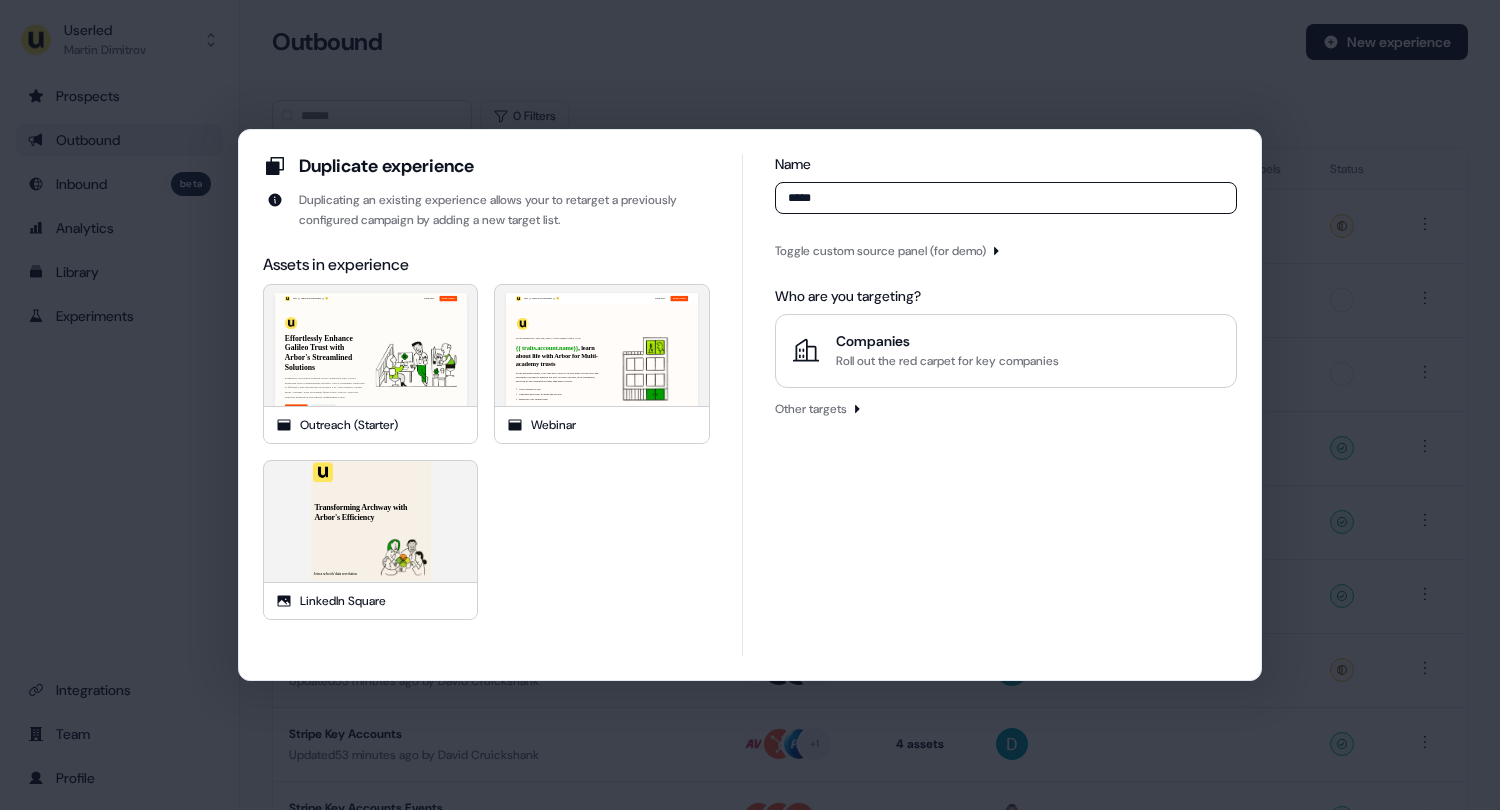 type on "******" 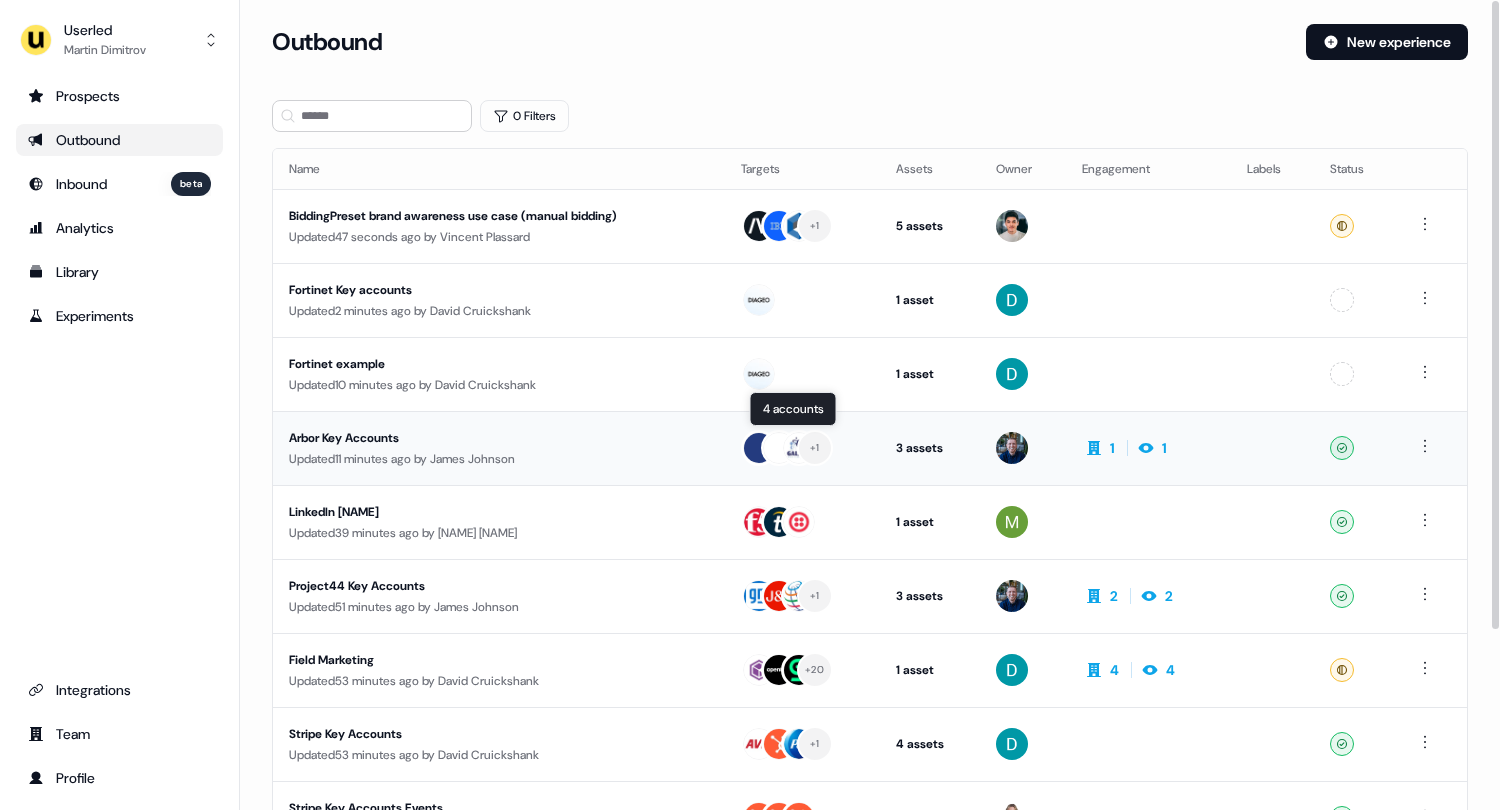 click at bounding box center [779, 448] 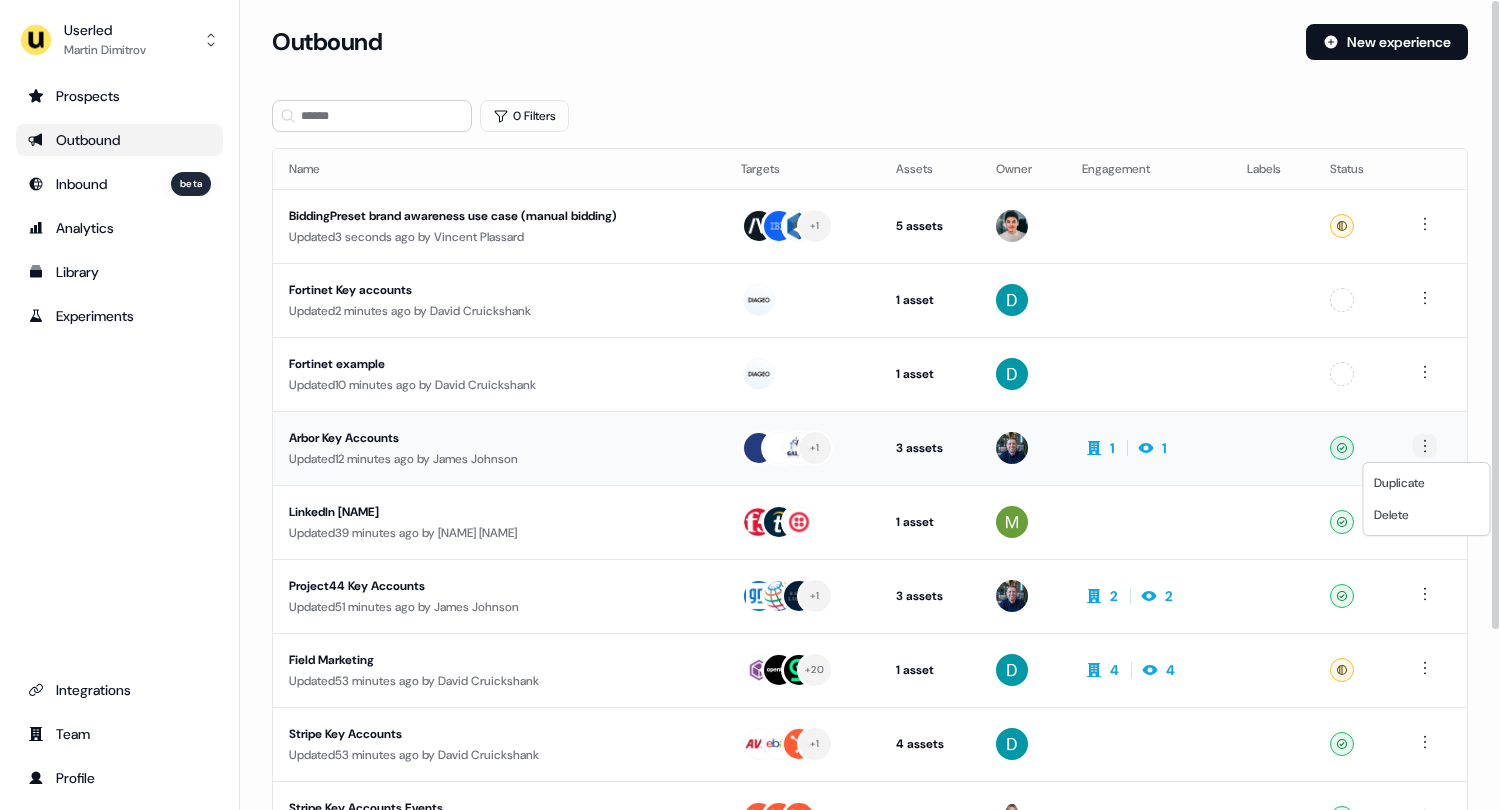click on "For the best experience switch devices to a bigger screen. Go to Userled.io Userled Martin Dimitrov Prospects Outbound Inbound beta Analytics Library Experiments Integrations Team Profile Loading... Outbound New experience 0   Filters Name Targets Assets Owner Engagement Labels Status BiddingPreset brand awareness use case (manual bidding) Updated  3 seconds ago   by   Vincent Plassard + 1 5   assets LinkedIn Square, Outreach (Starter), LinkedIn Square, LinkedIn Square, LinkedIn Square Ready Fortinet Key accounts Updated  2 minutes ago   by   David Cruickshank 1   asset Outreach (Starter) Unconfigured Fortinet example Updated  10 minutes ago   by   David Cruickshank 1   asset Outreach (Starter) Unconfigured Arbor Key Accounts Updated  12 minutes ago   by   James Johnson + 1 3   assets Outreach (Starter), Webinar, LinkedIn Square 1 1 Ready LinkedIn Mickael Updated  39 minutes ago   by   Mickael Zhang 1   asset LinkedIn Square Ready Project44 Key Accounts Updated  51 minutes ago   by   James Johnson + 1 3" at bounding box center (750, 405) 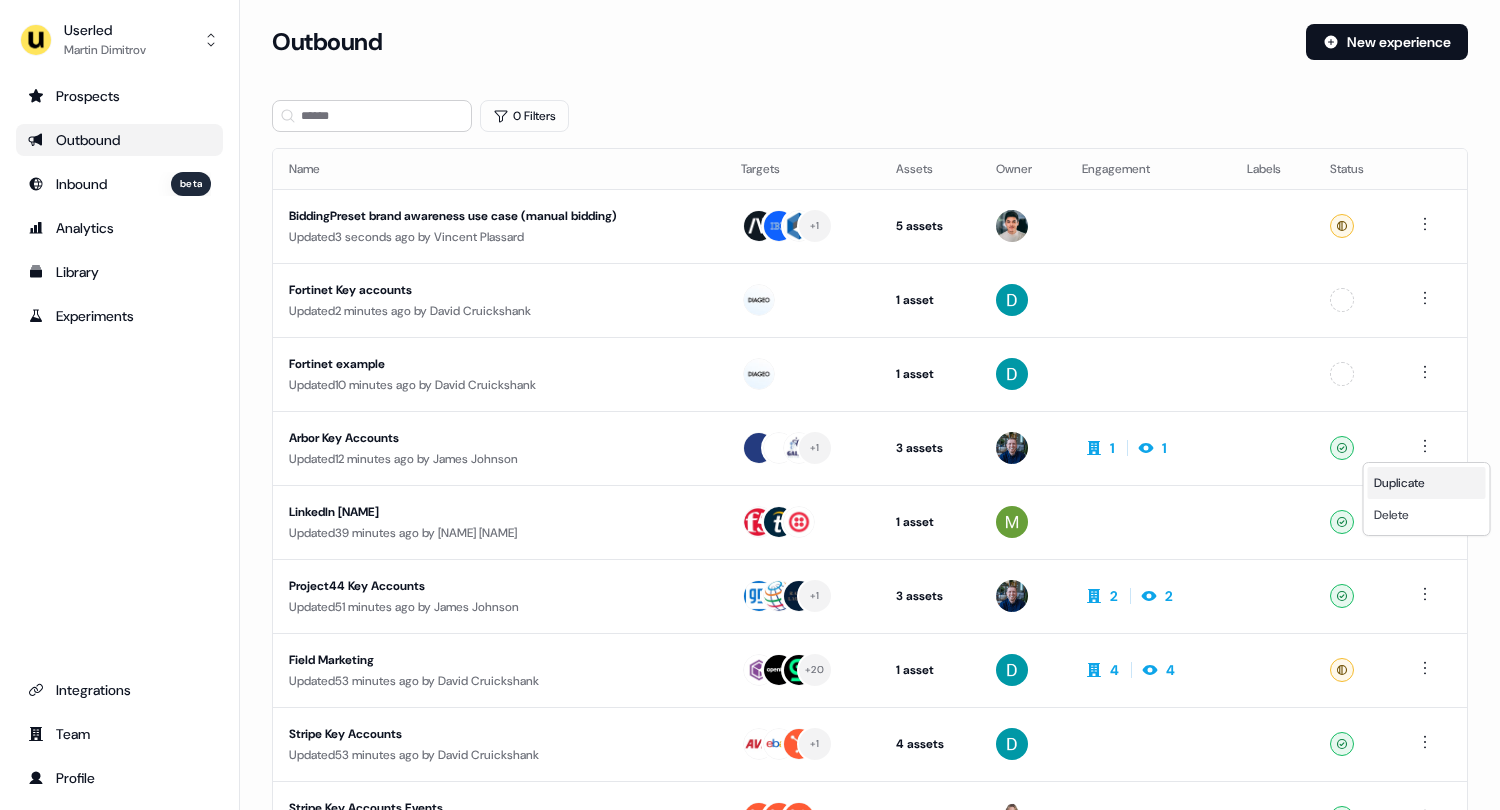 click on "Duplicate" at bounding box center [1399, 483] 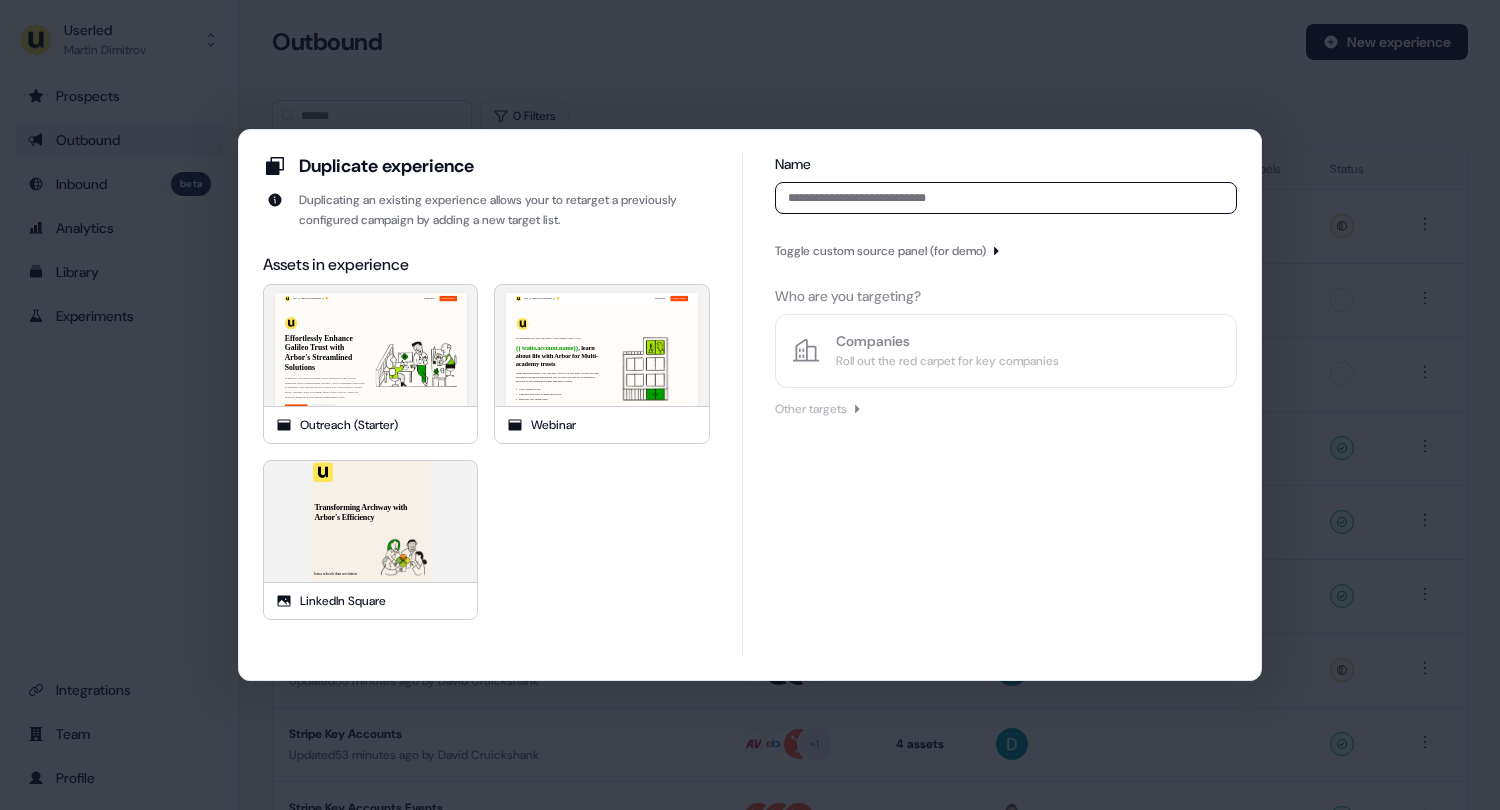 click at bounding box center (1006, 198) 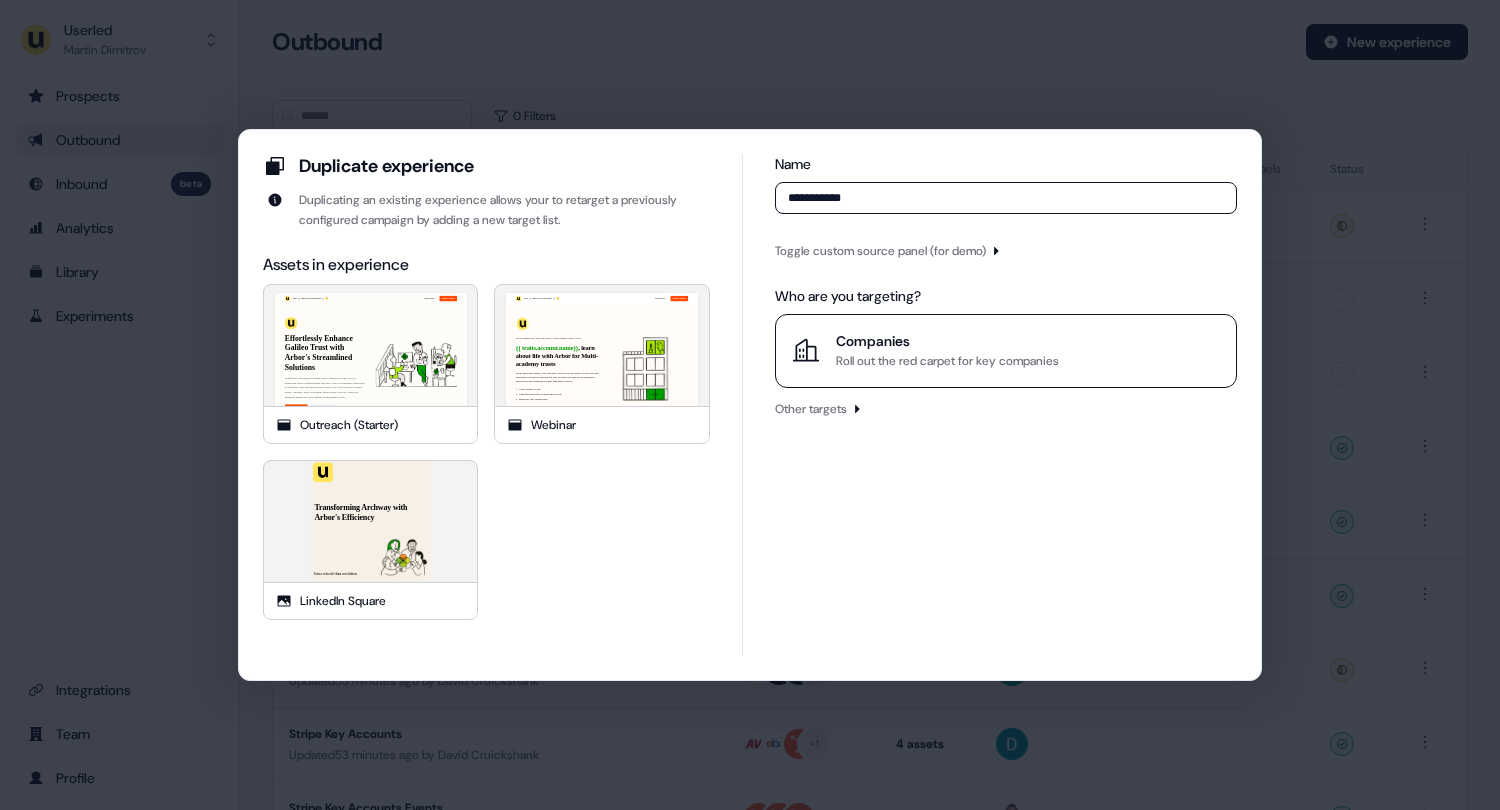 type on "**********" 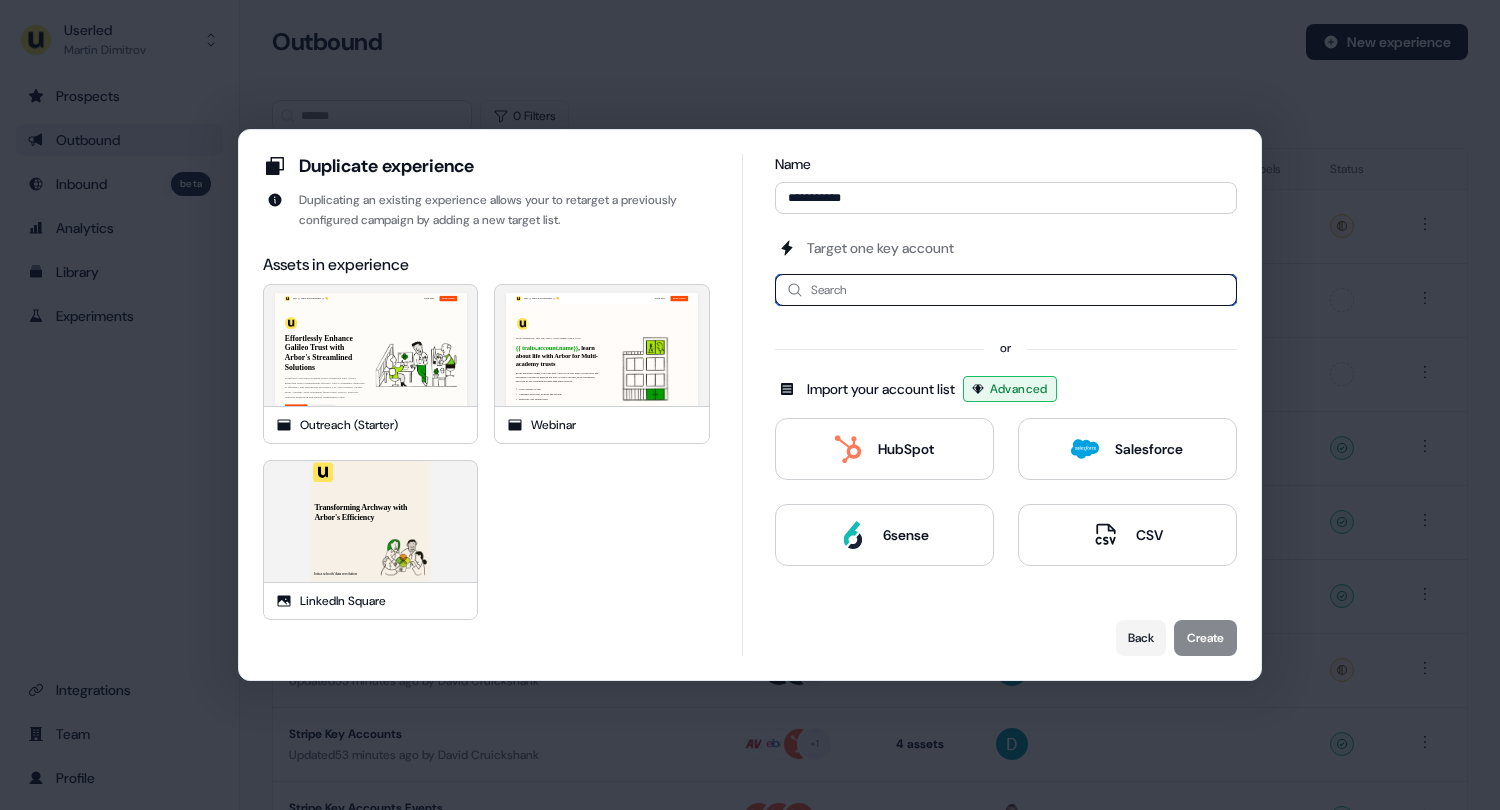 click at bounding box center [1006, 290] 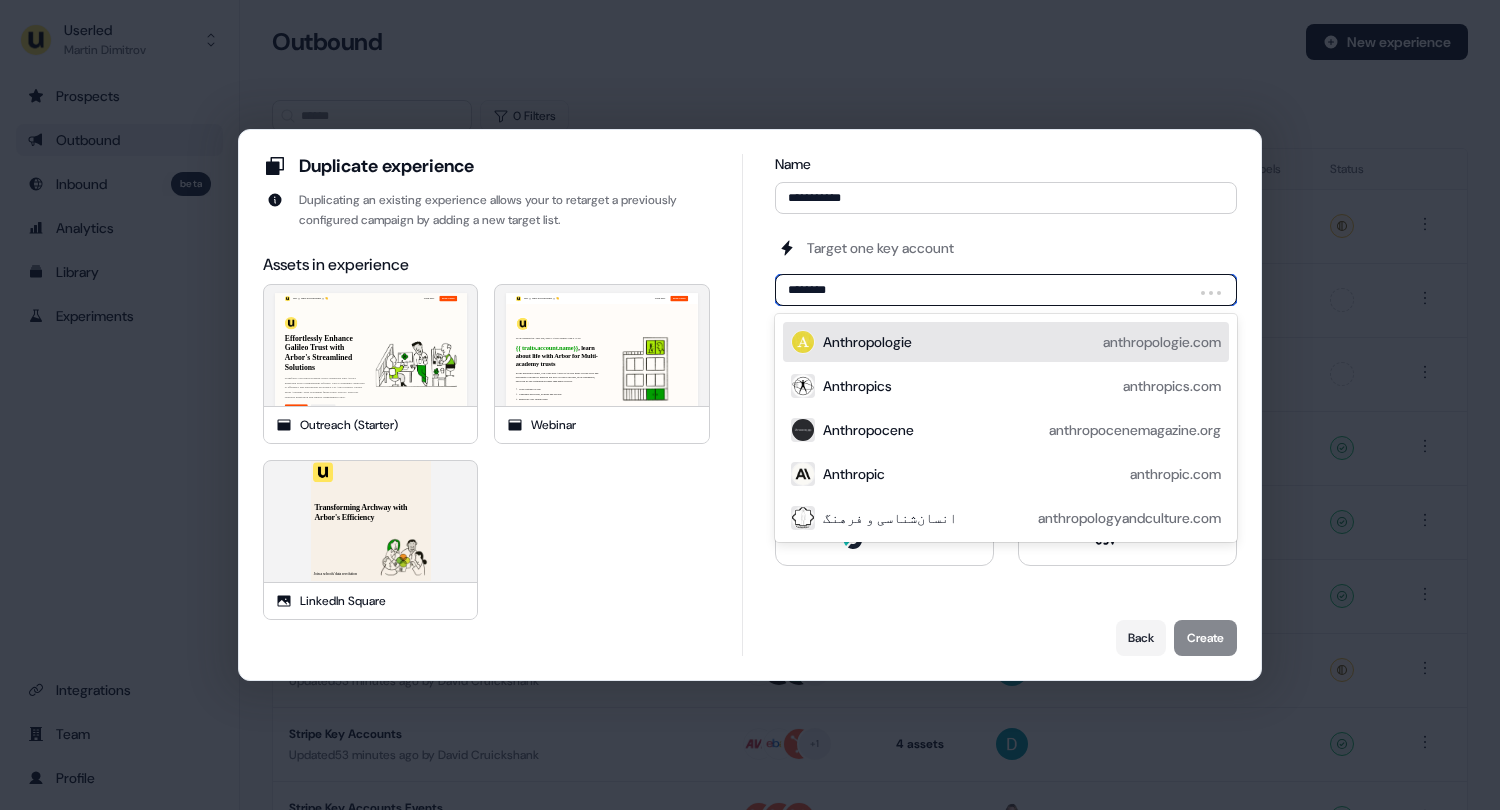 type on "*********" 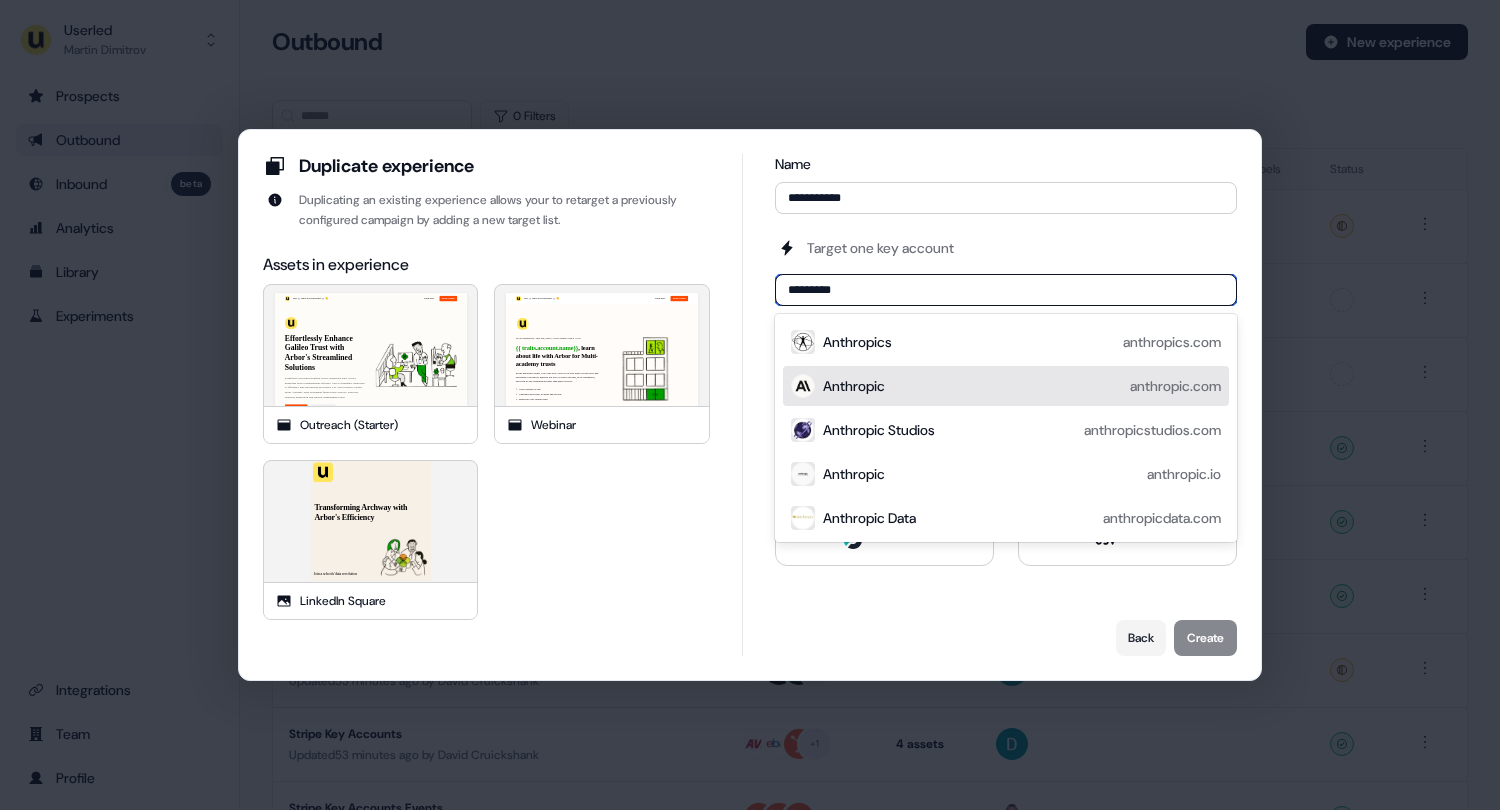 click on "Anthropic" at bounding box center (854, 386) 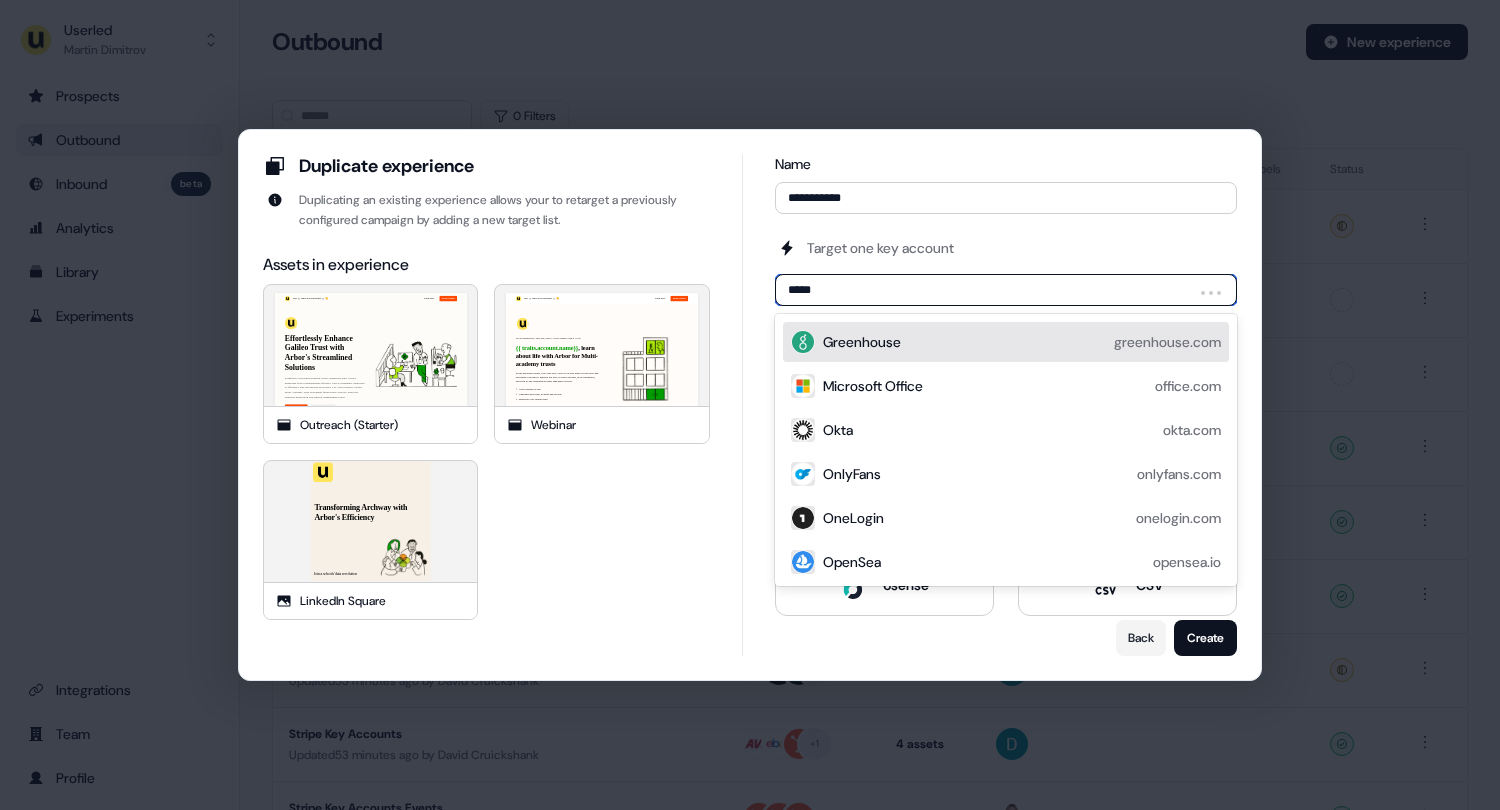 type on "******" 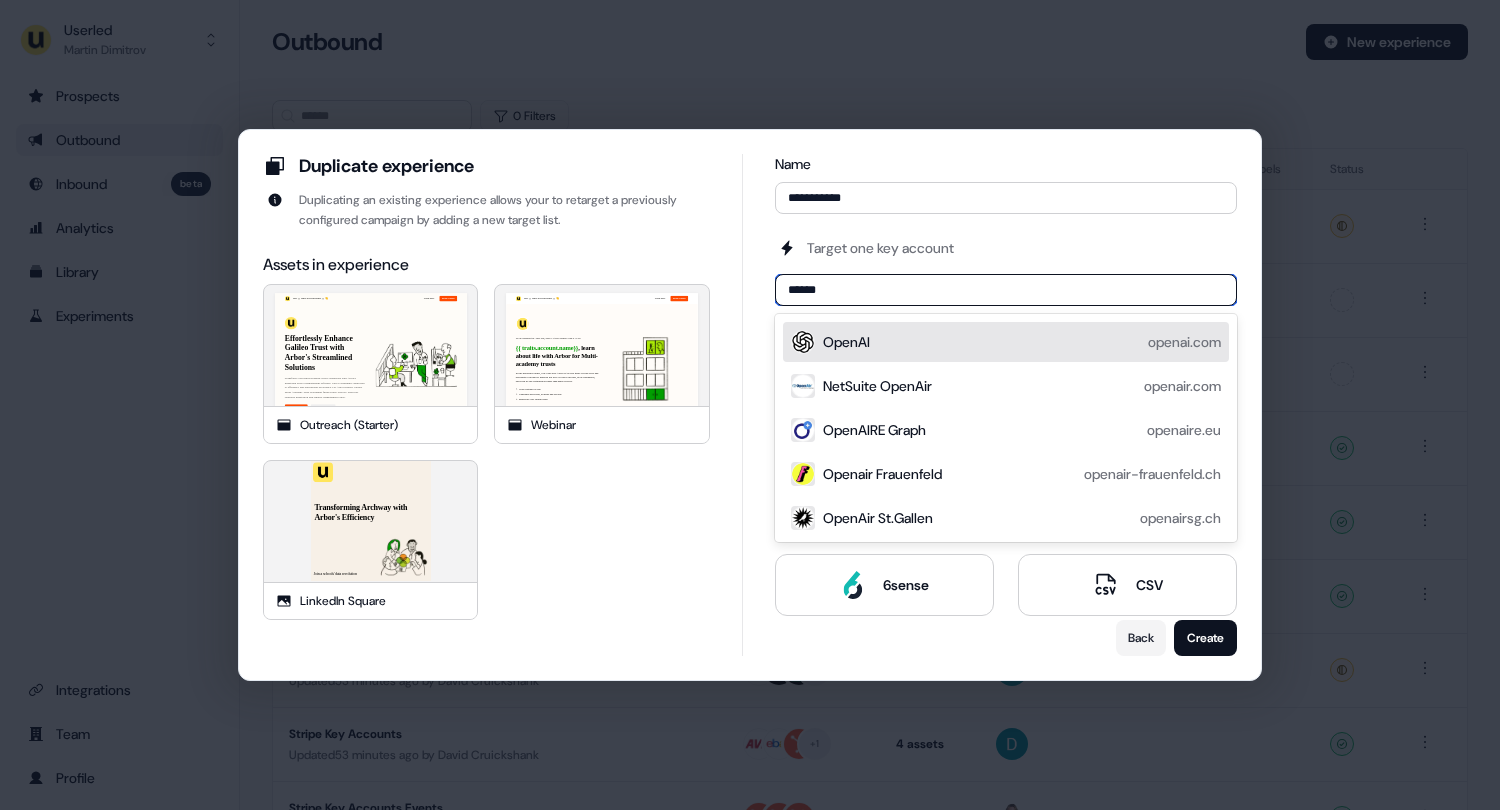 click on "OpenAI openai.com" at bounding box center (1022, 342) 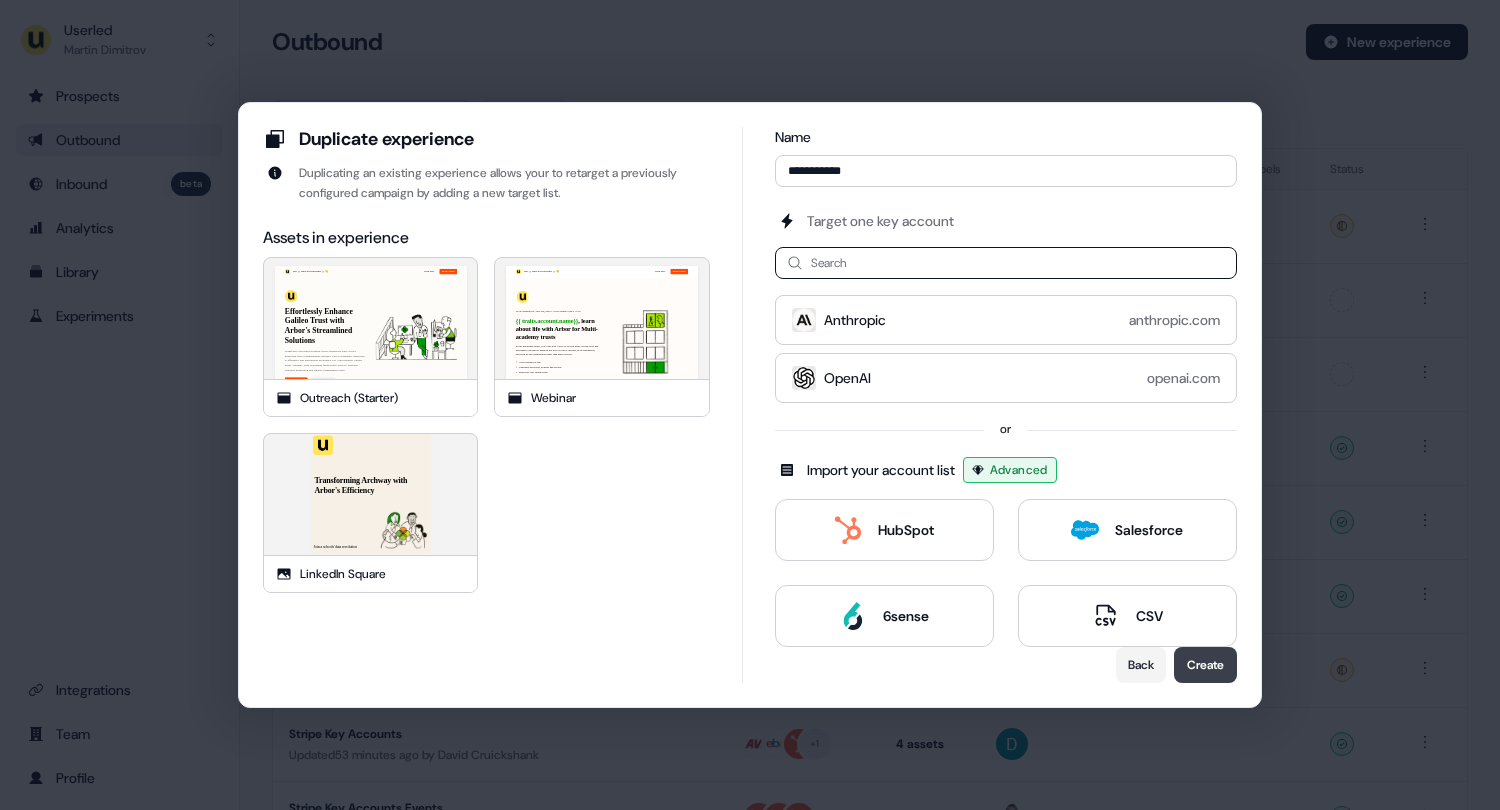 click on "Create" at bounding box center [1205, 665] 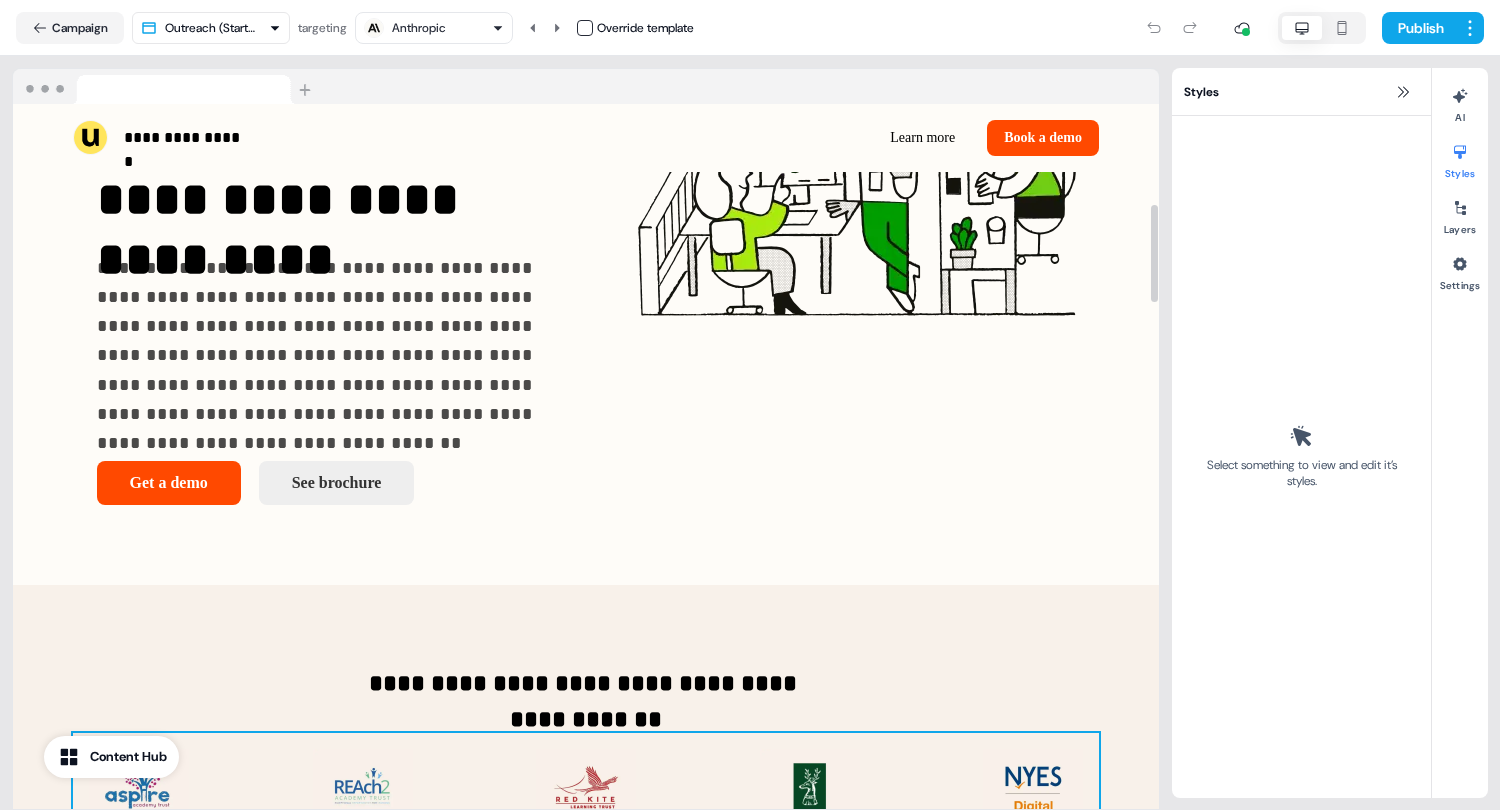scroll, scrollTop: 82, scrollLeft: 0, axis: vertical 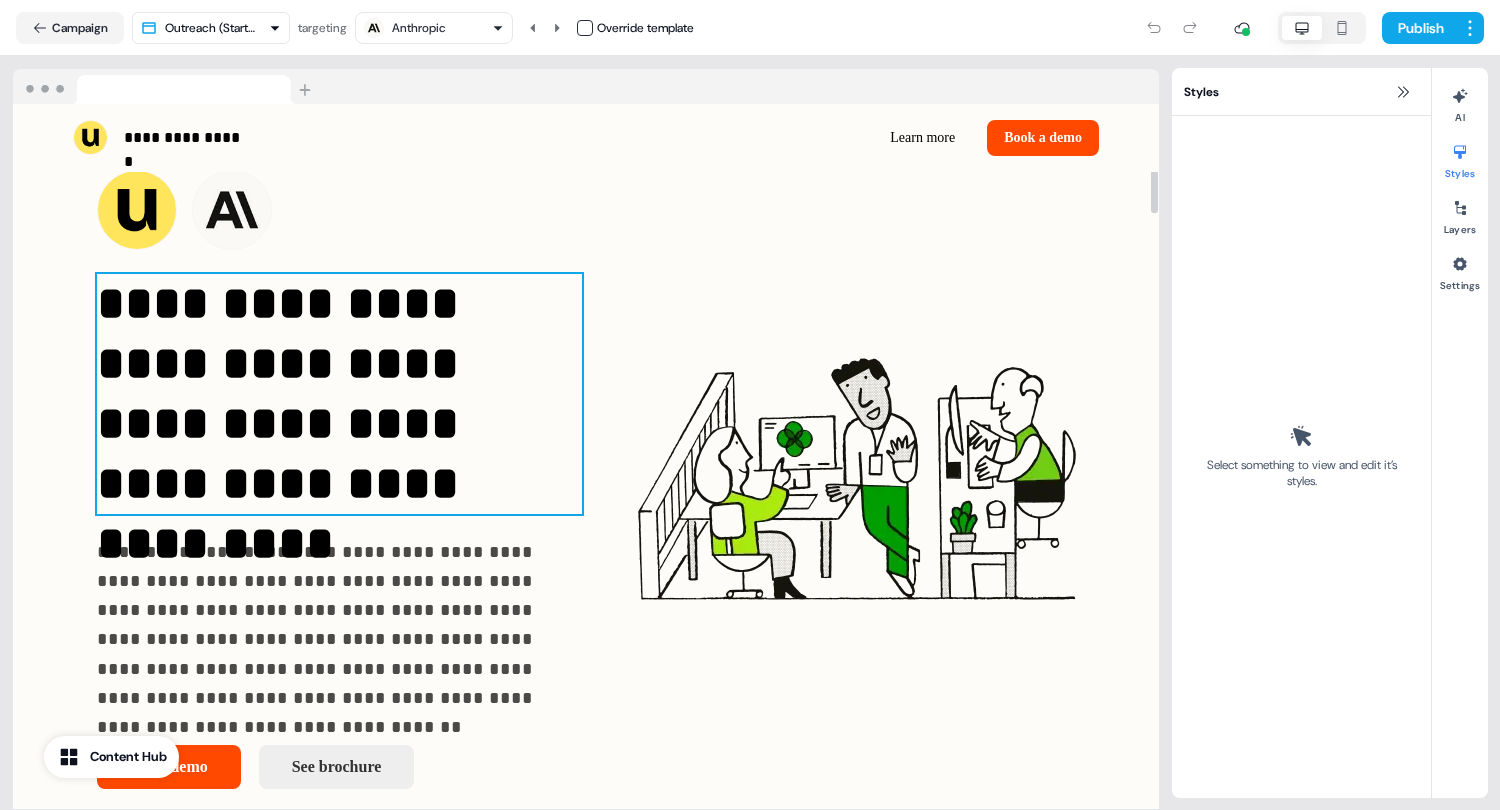 click on "**********" at bounding box center (339, 394) 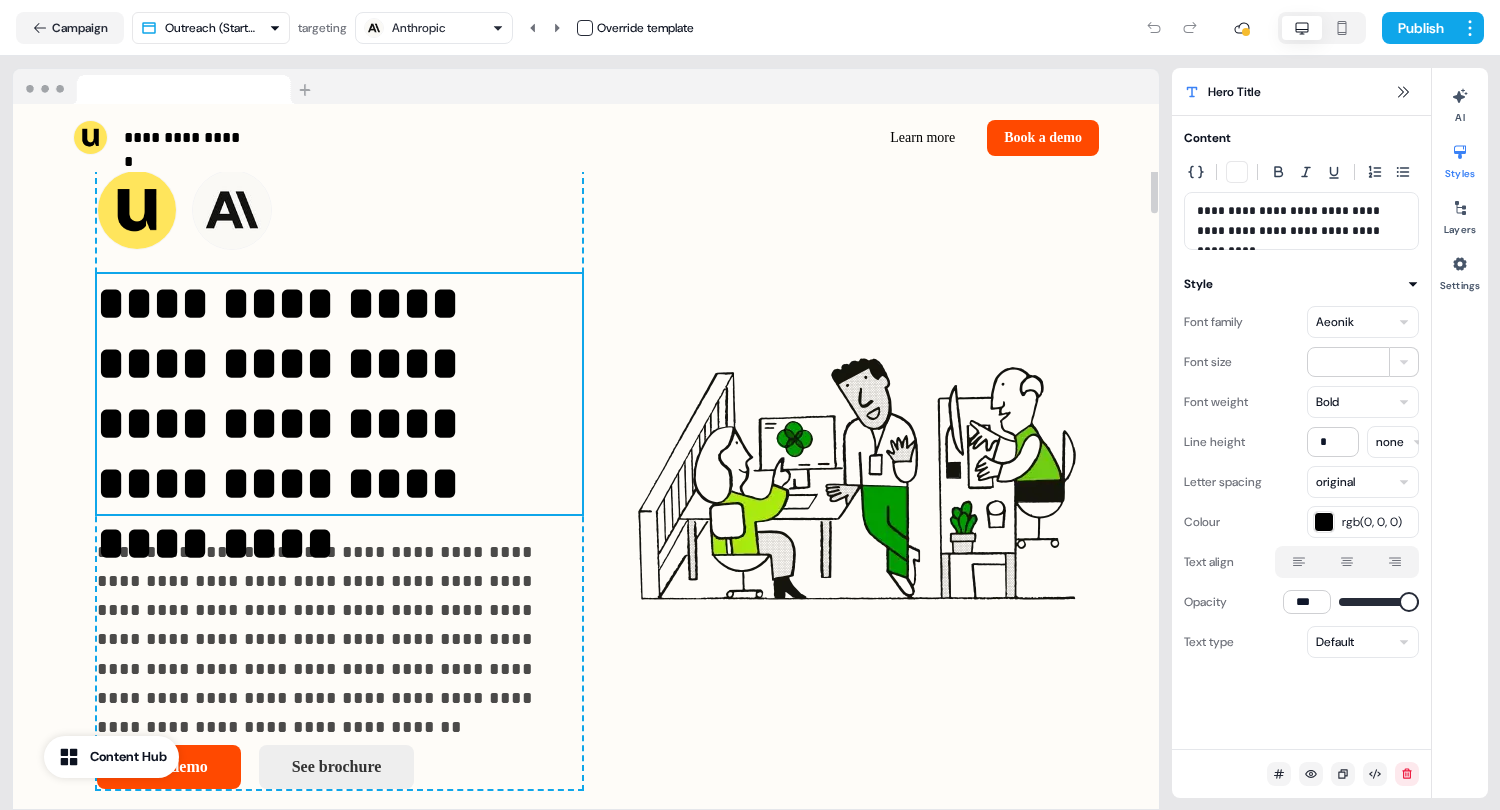 click on "**********" at bounding box center [339, 394] 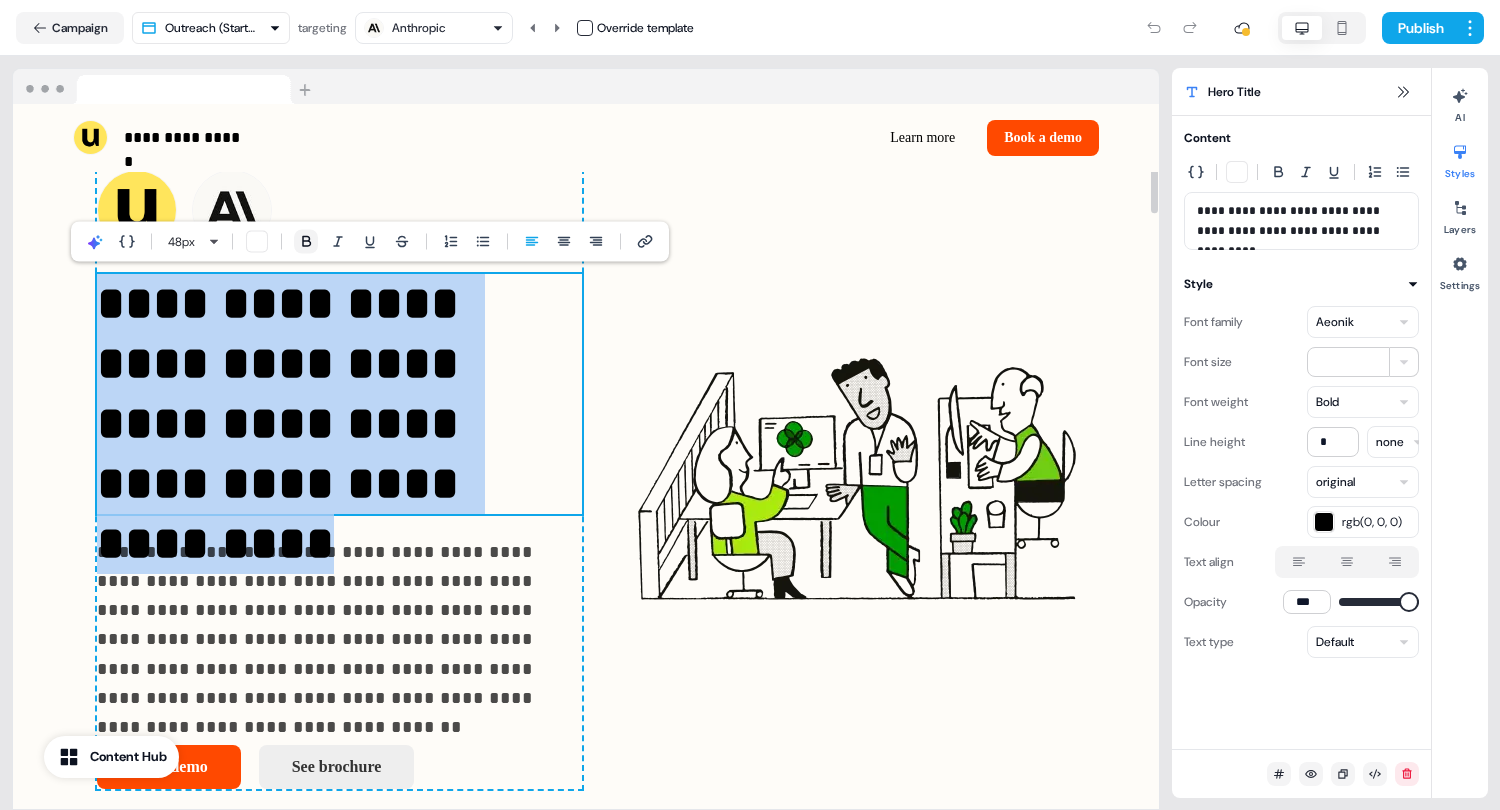 click 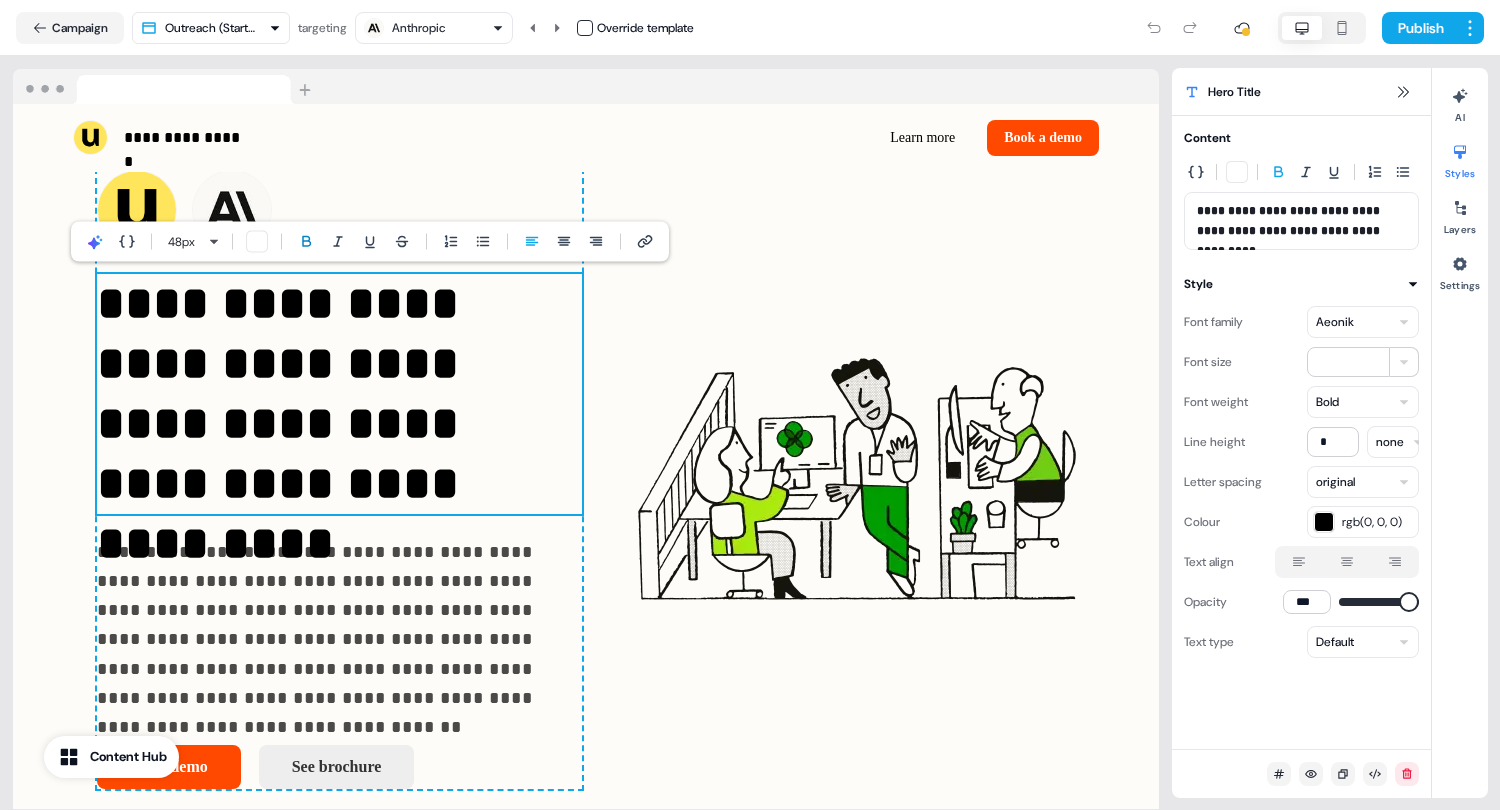 click 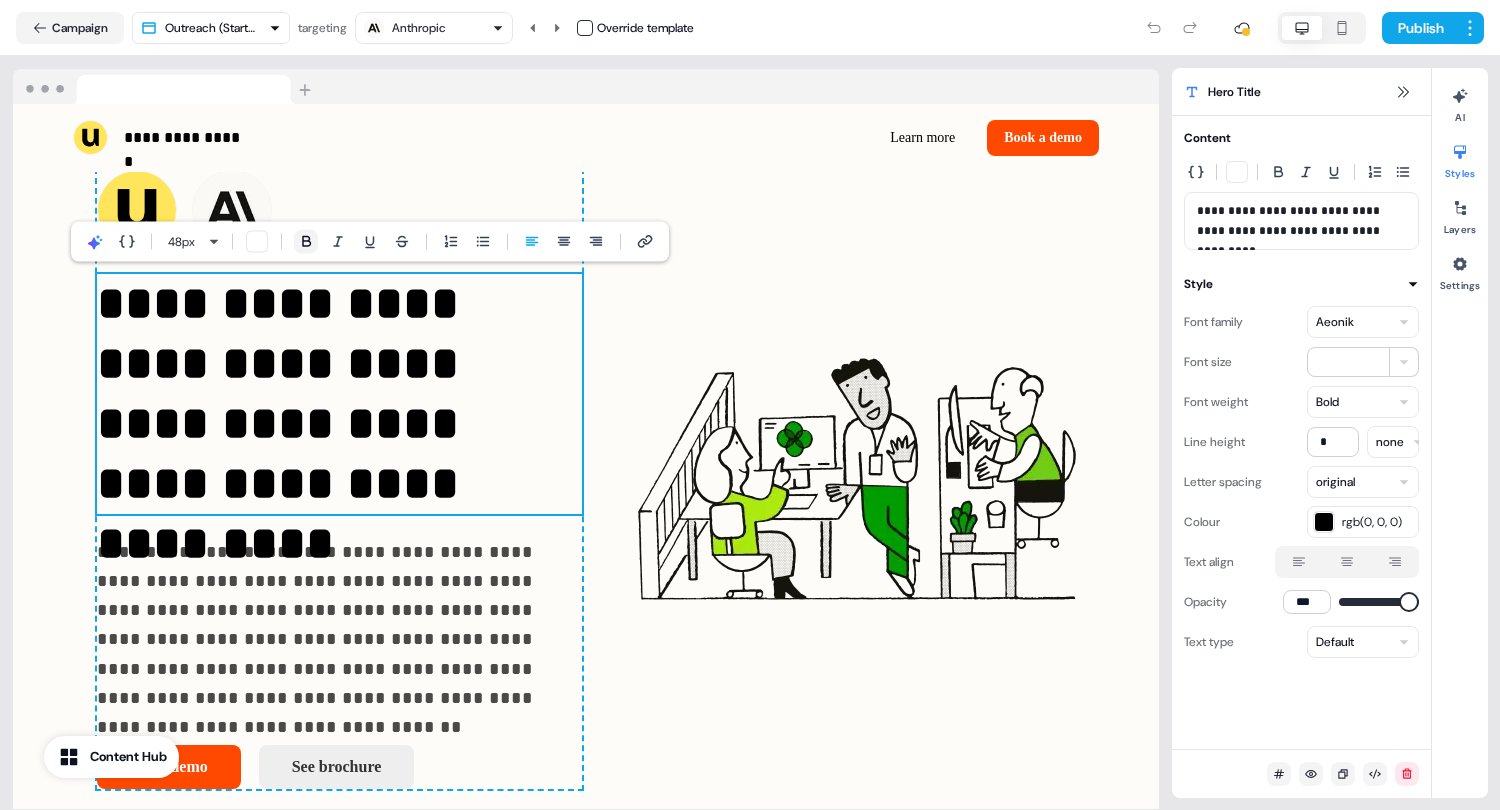click 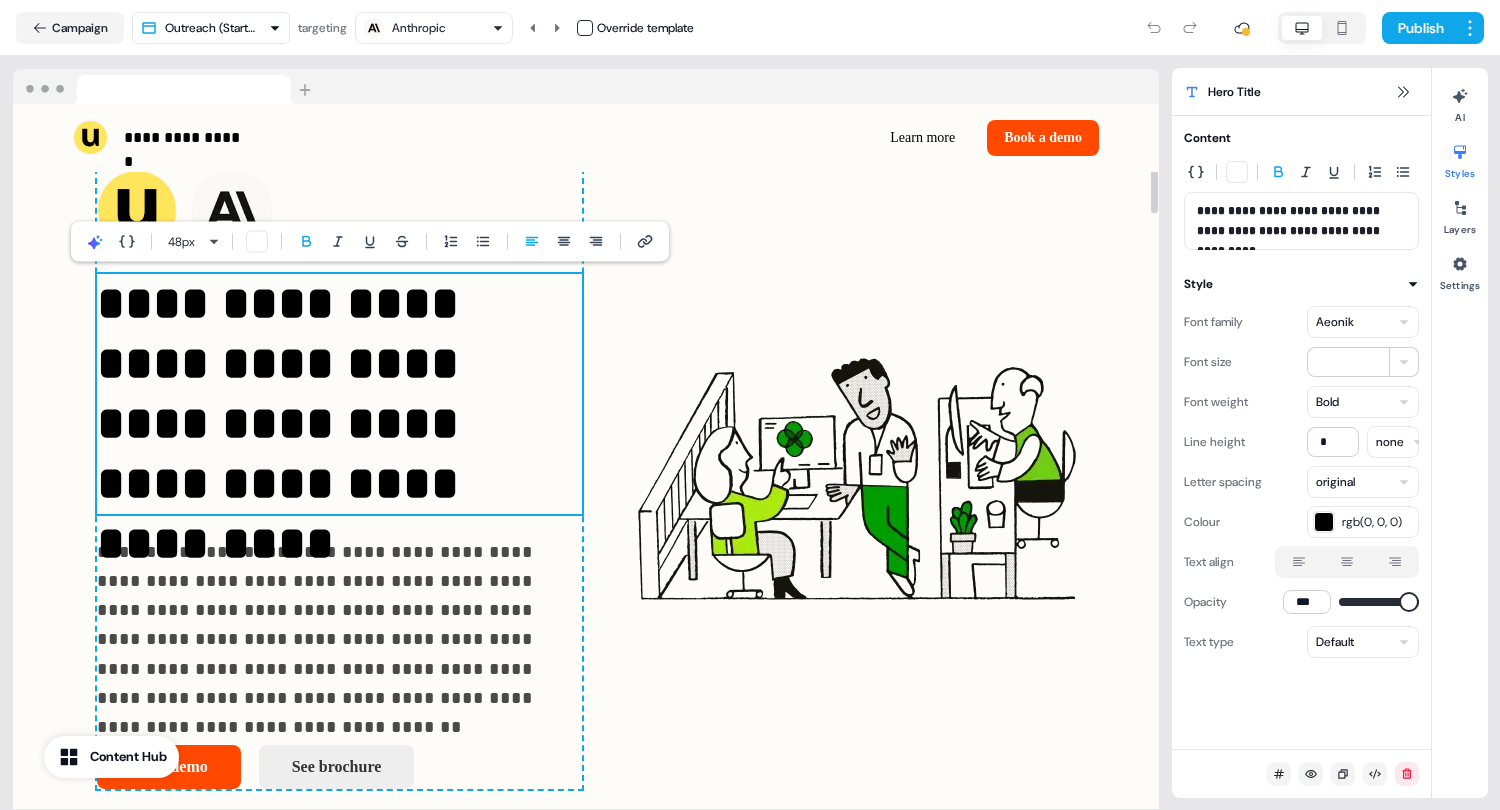 click on "**********" at bounding box center (339, 394) 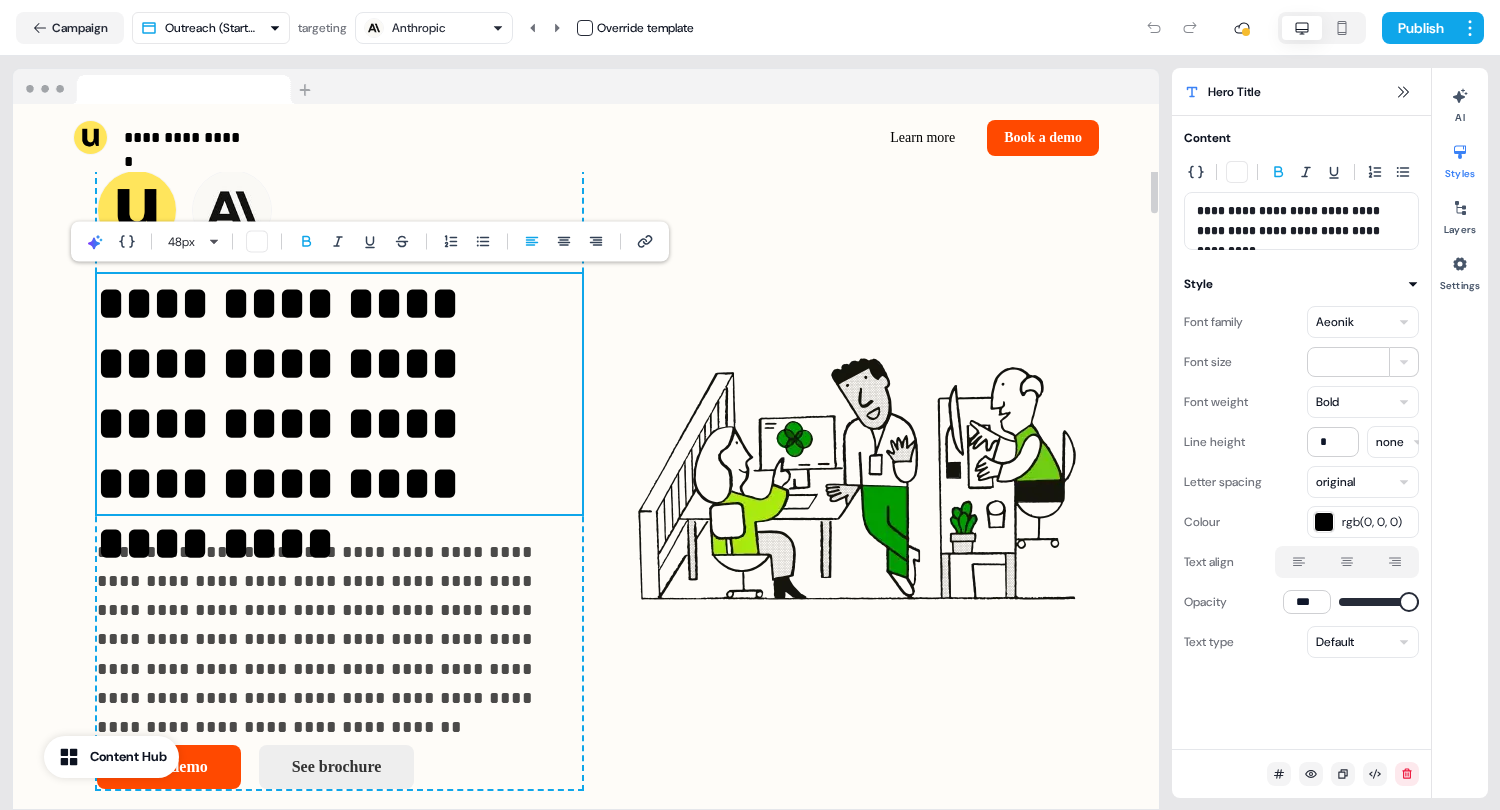 click on "**********" at bounding box center (284, 423) 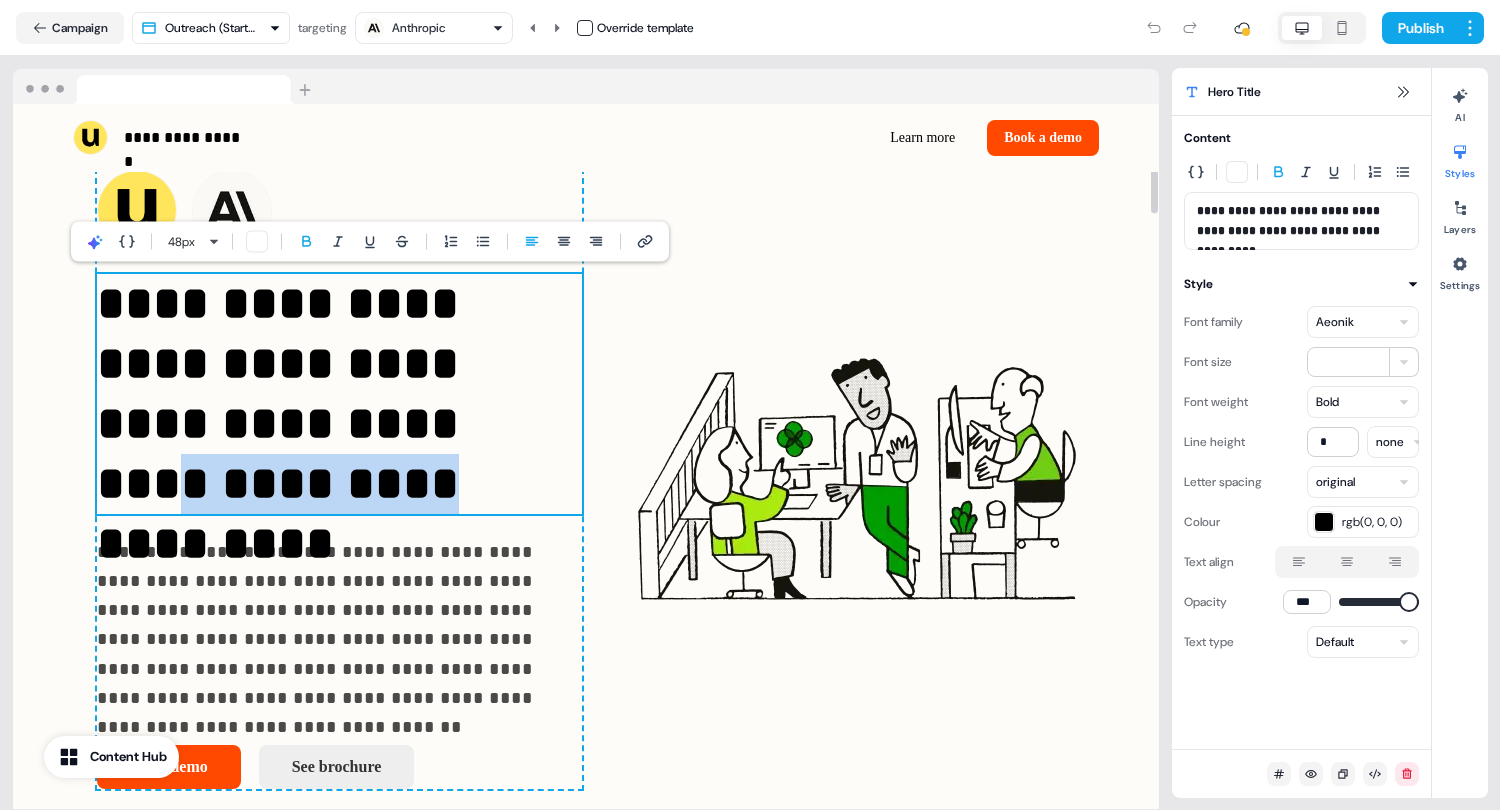 click on "**********" at bounding box center (284, 423) 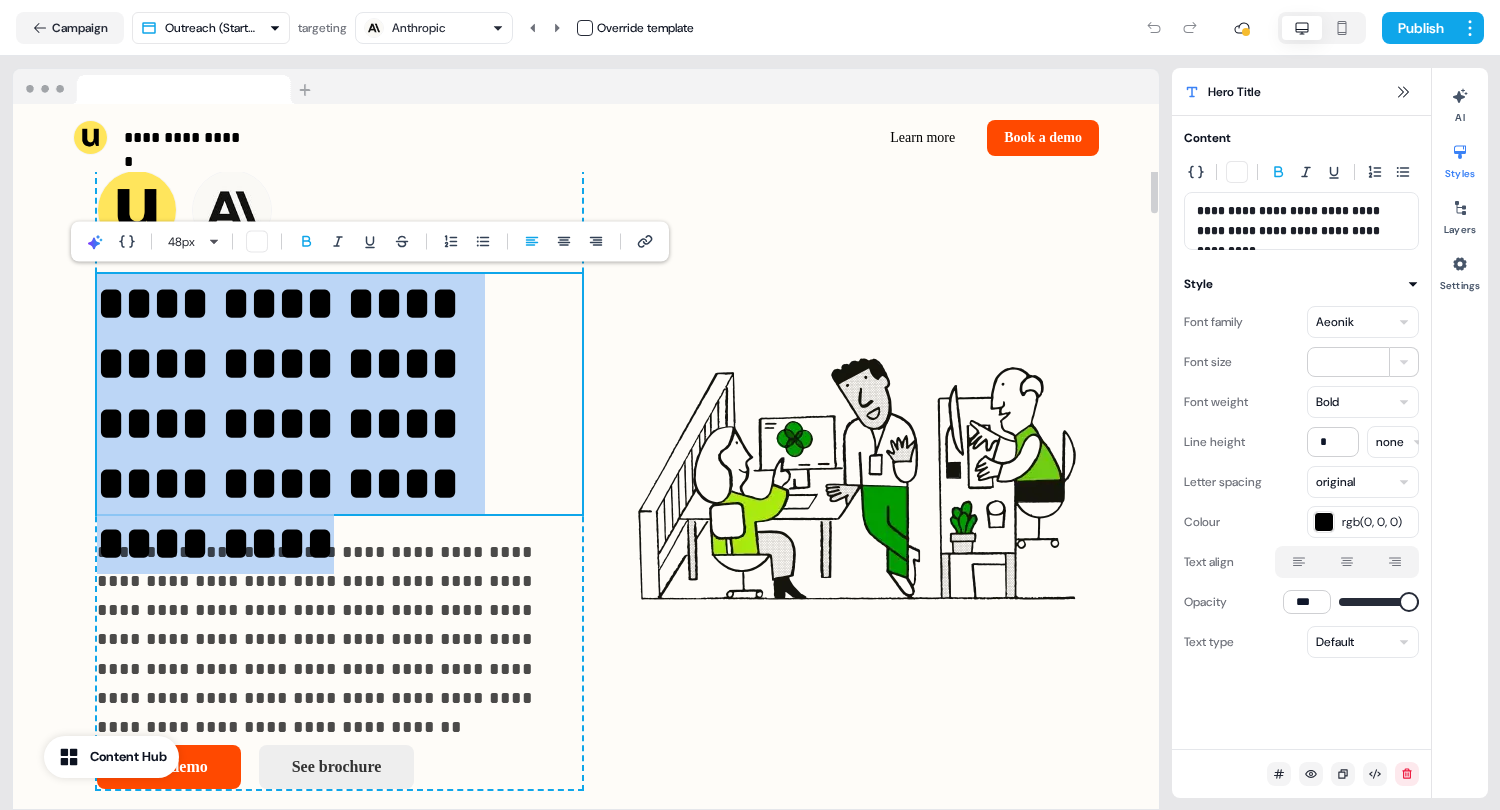 click on "**********" at bounding box center (284, 423) 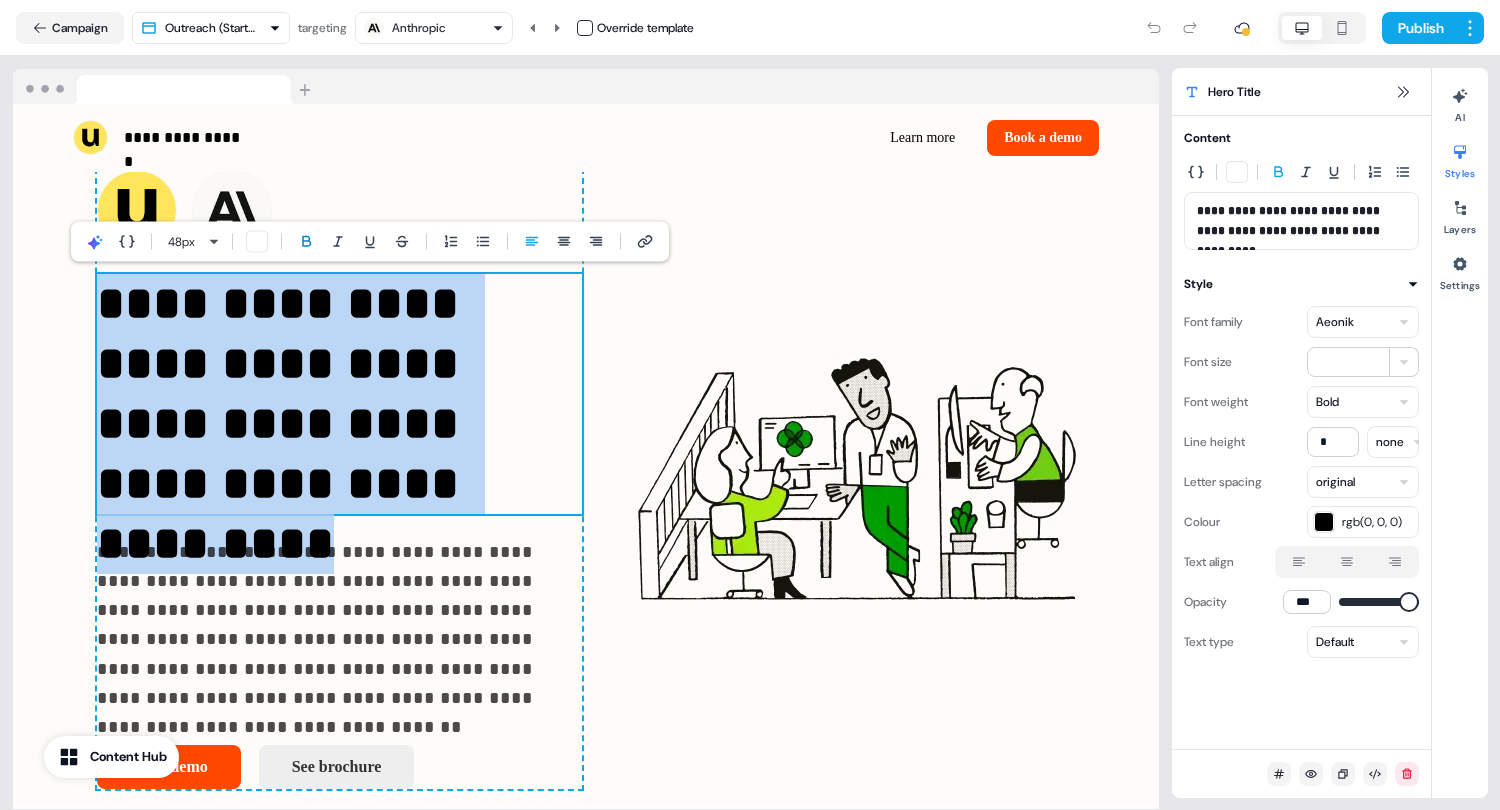 click 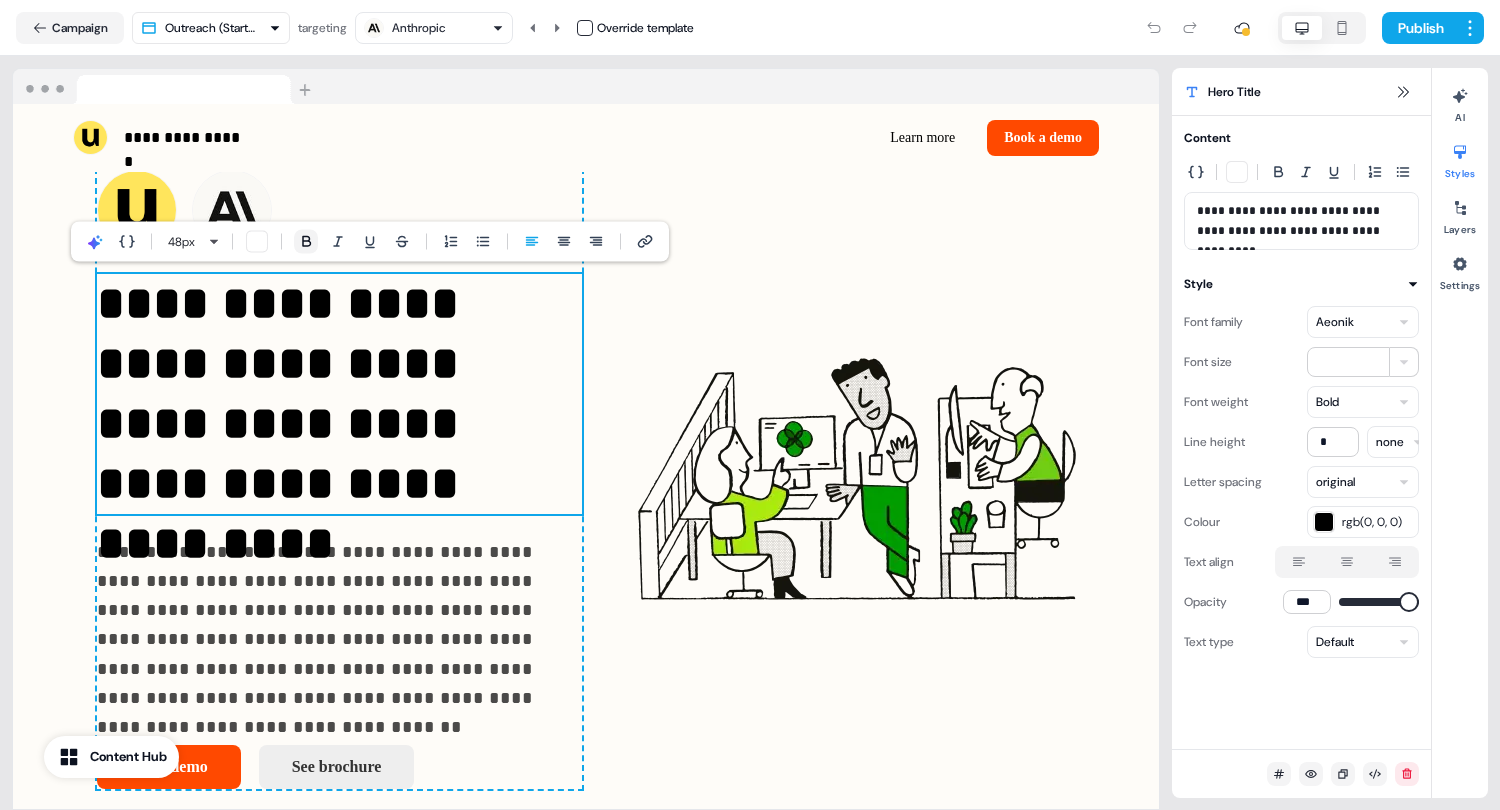 click 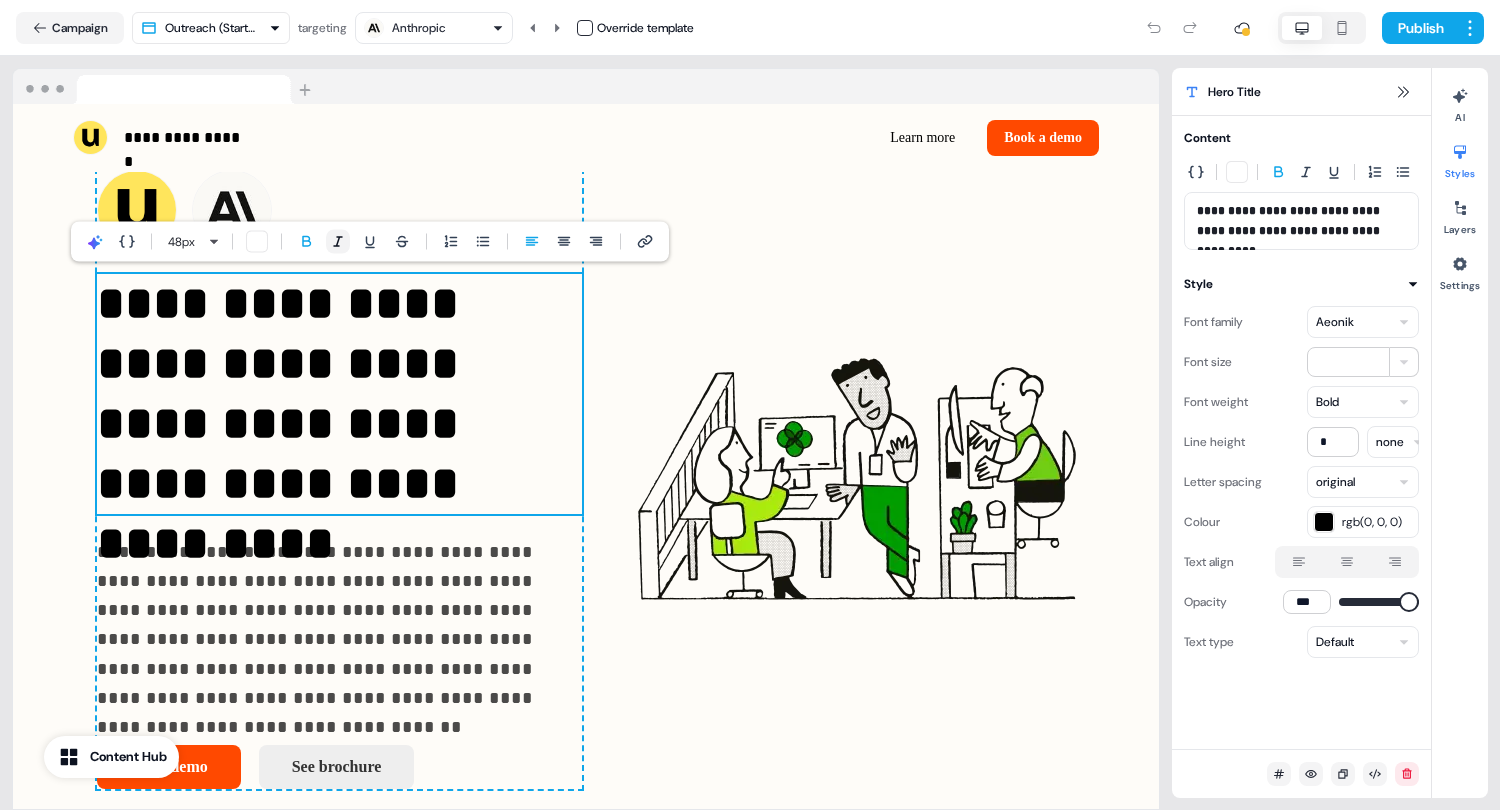 click 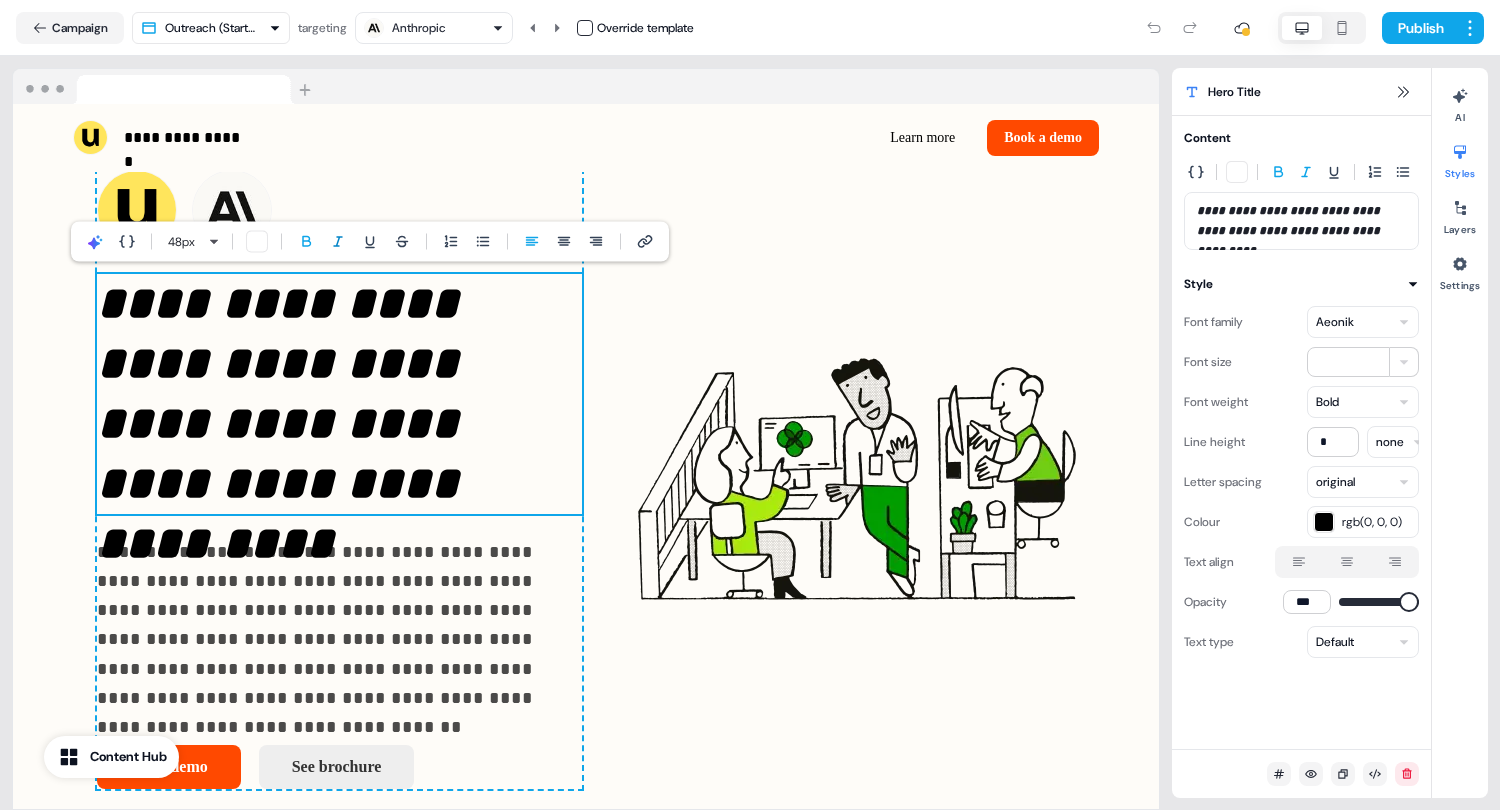 click 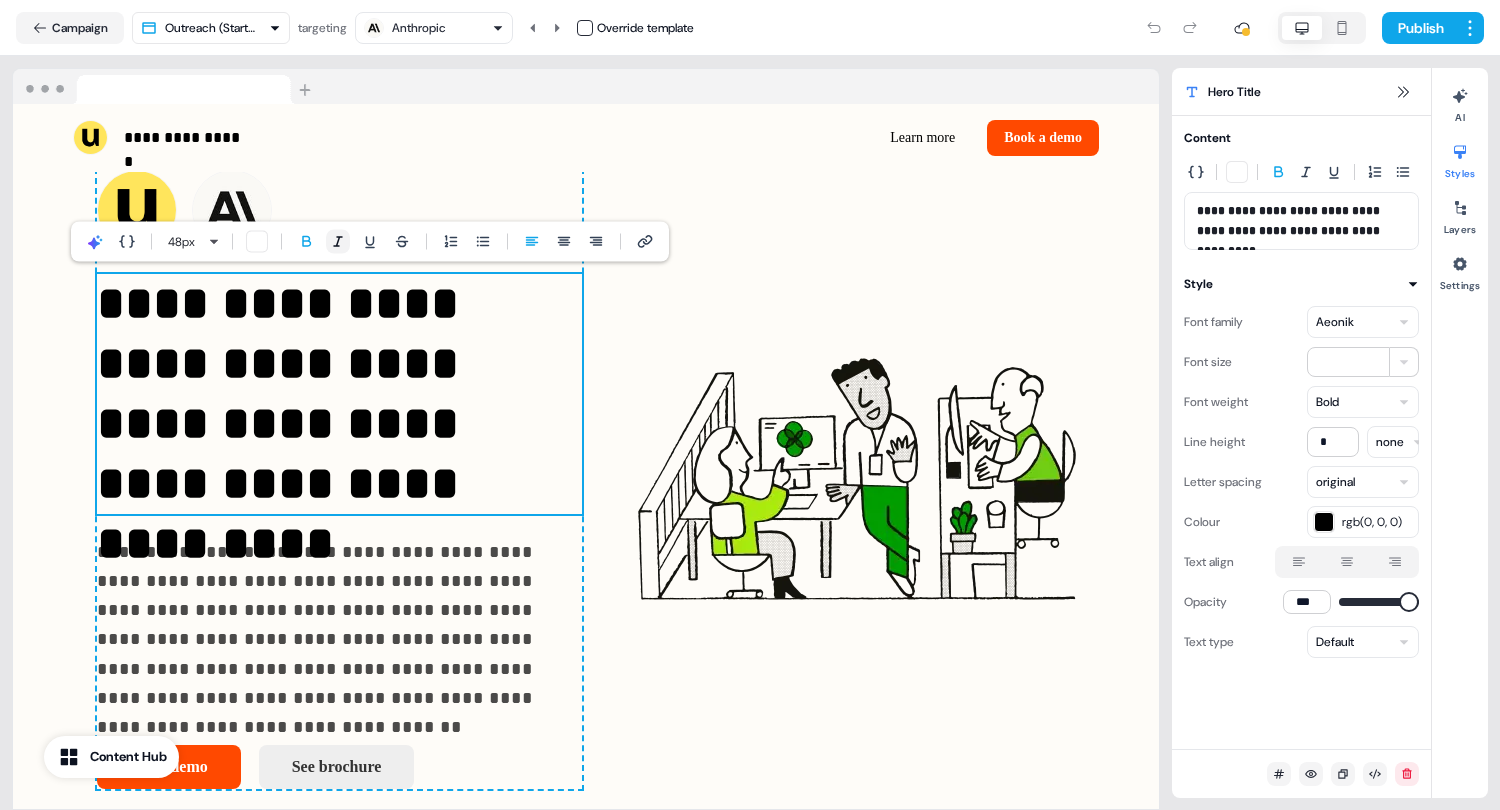 click 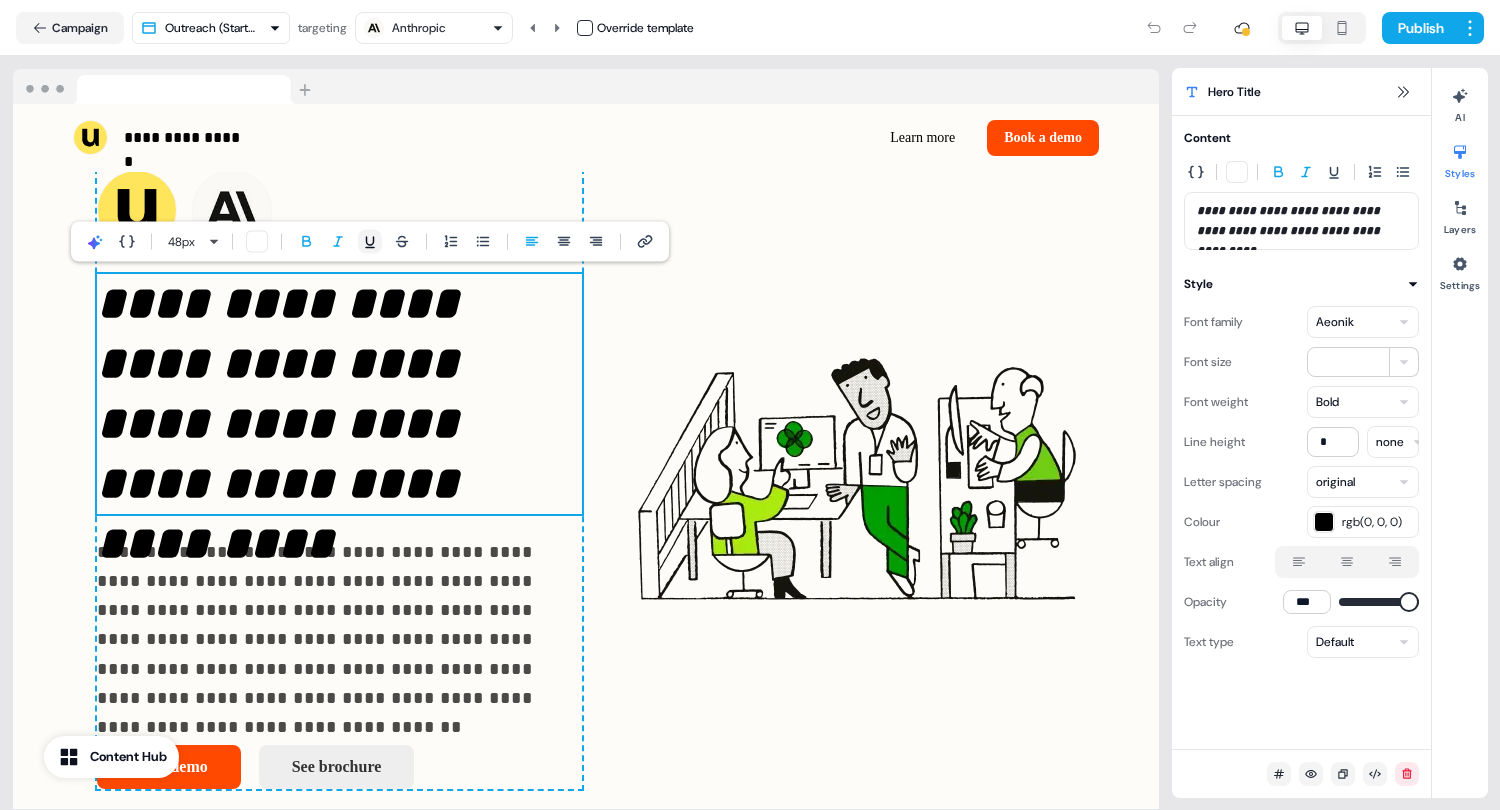 click 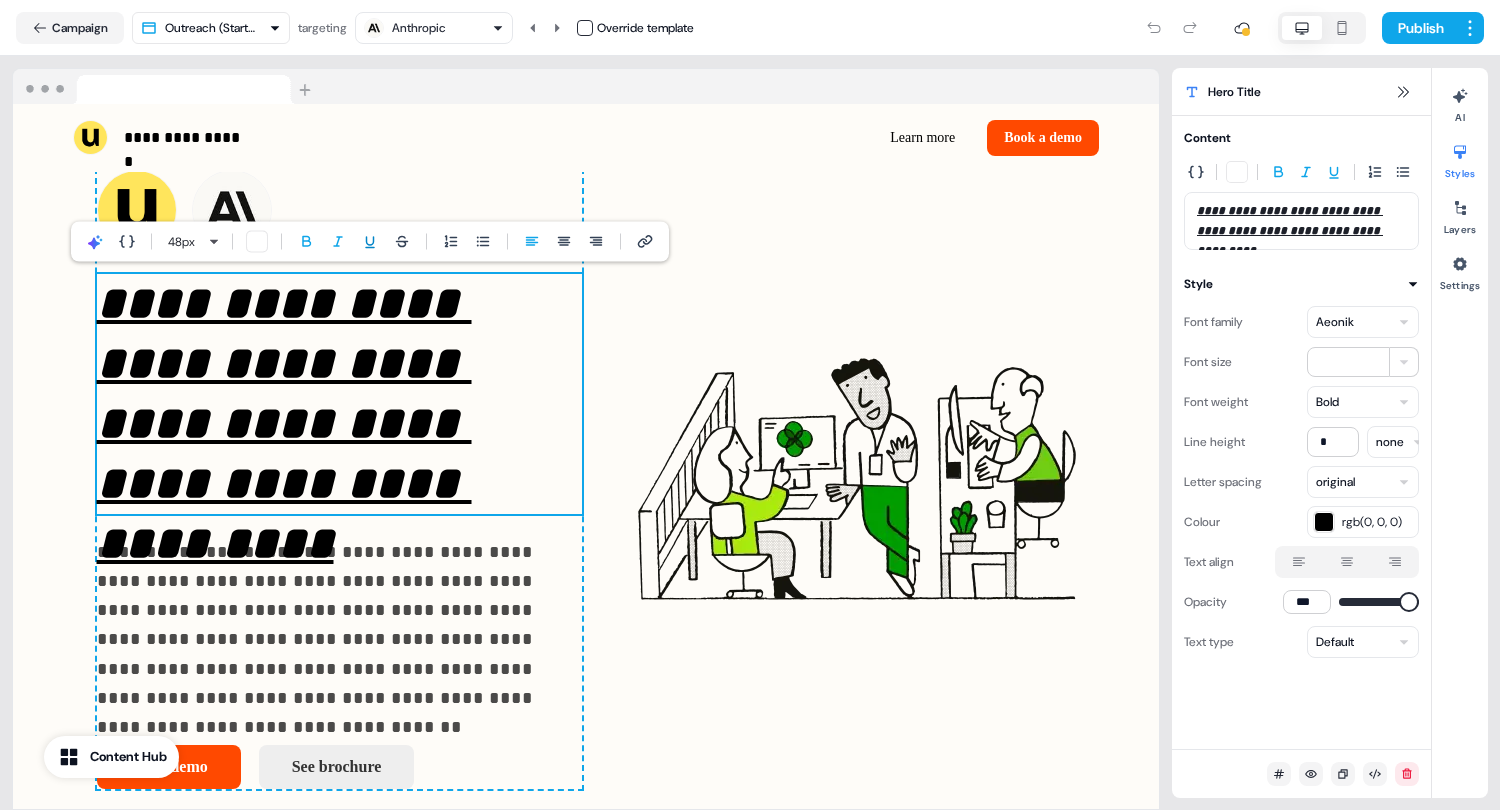 click 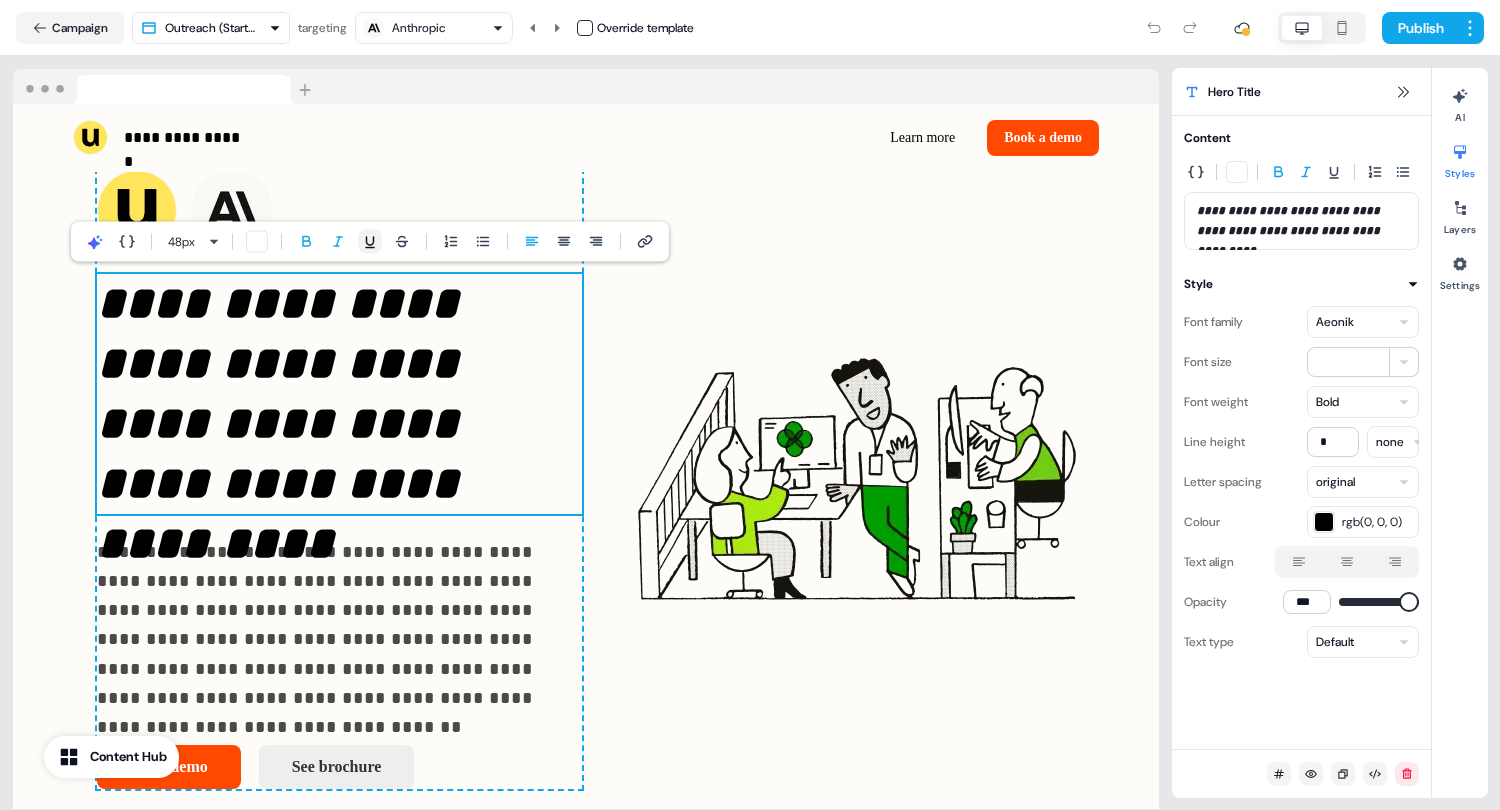 click 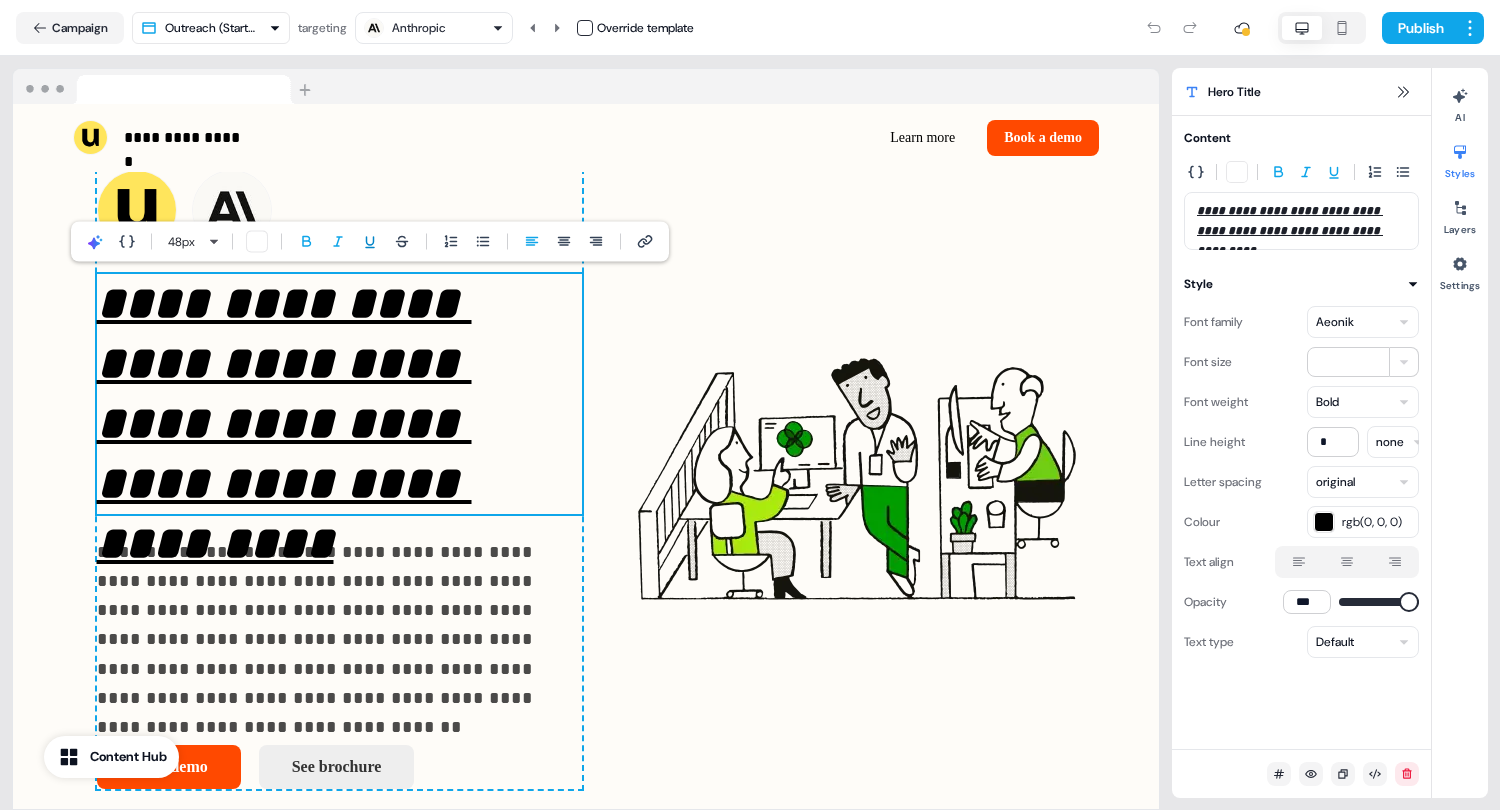 click 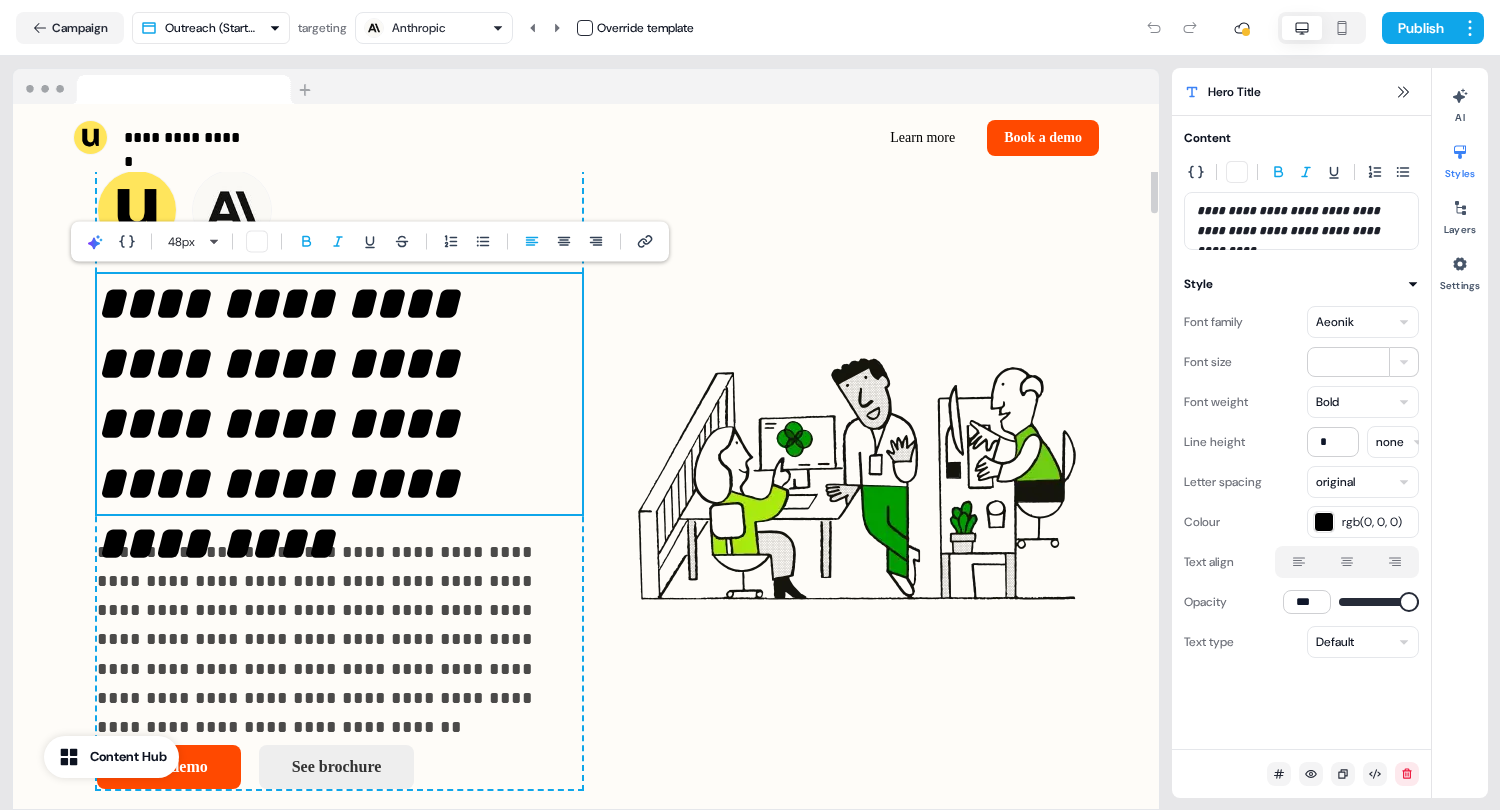 click on "Anthropic" at bounding box center (419, 28) 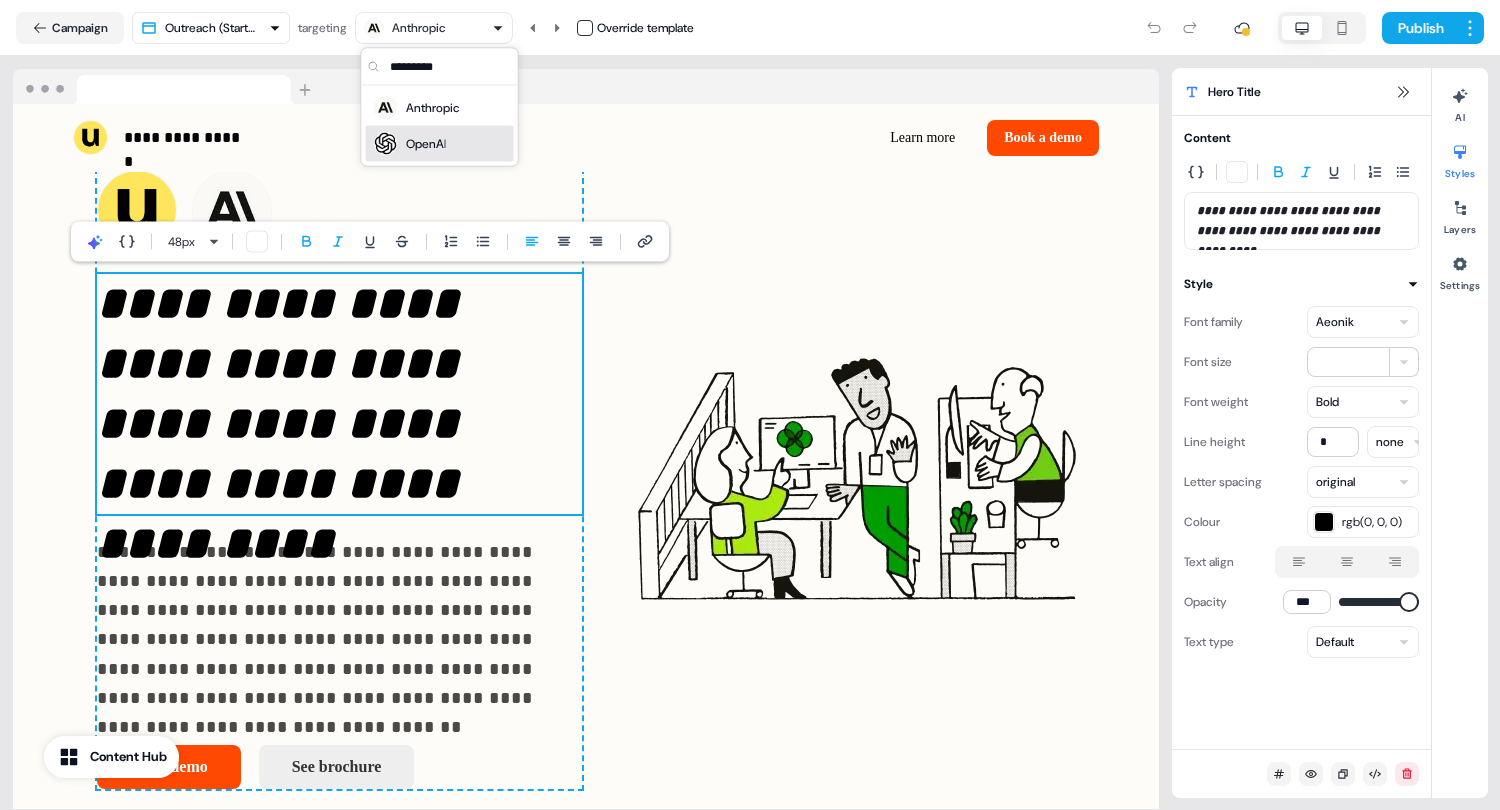 click on "OpenAI" at bounding box center [426, 144] 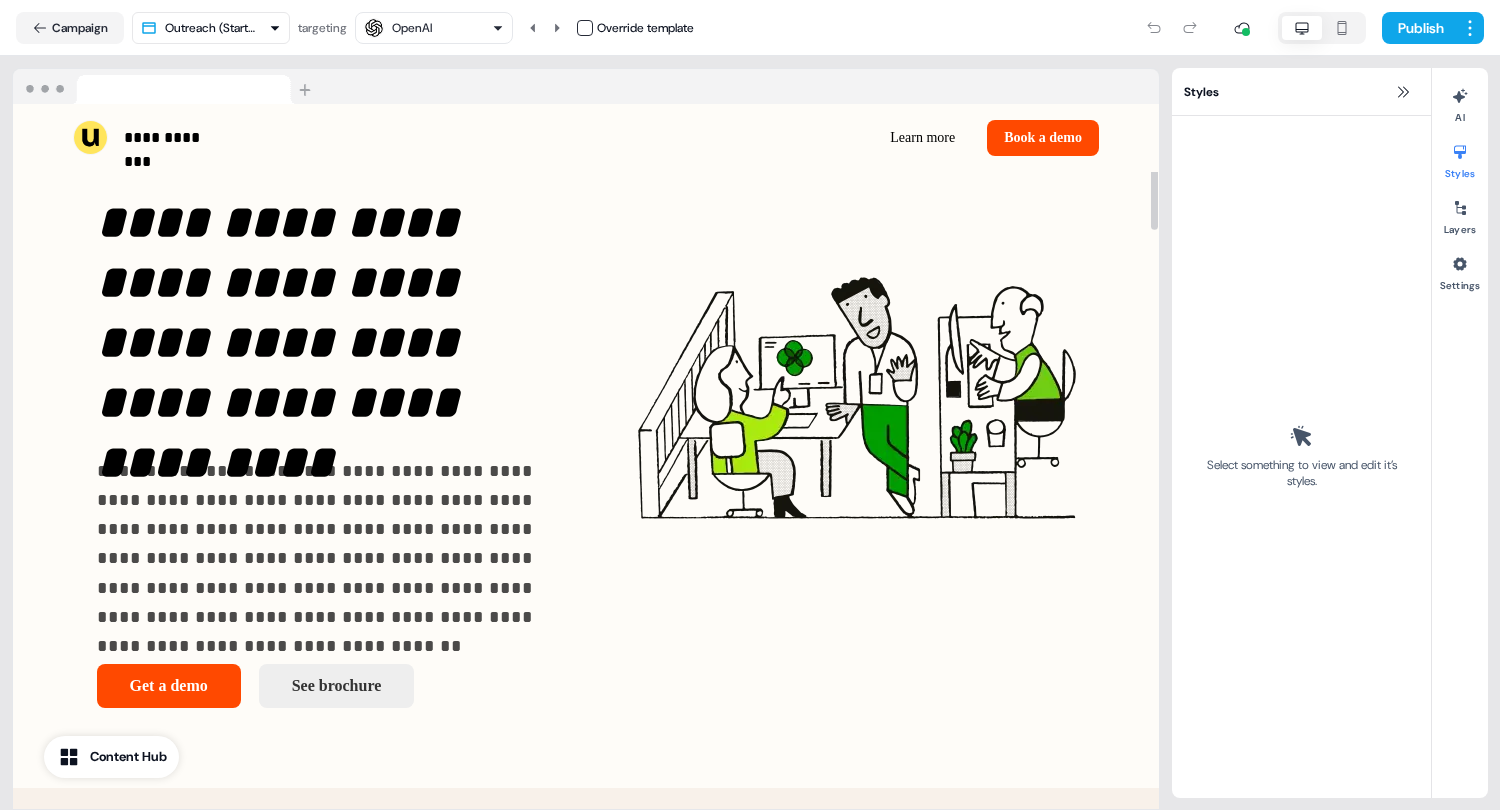 scroll, scrollTop: 0, scrollLeft: 0, axis: both 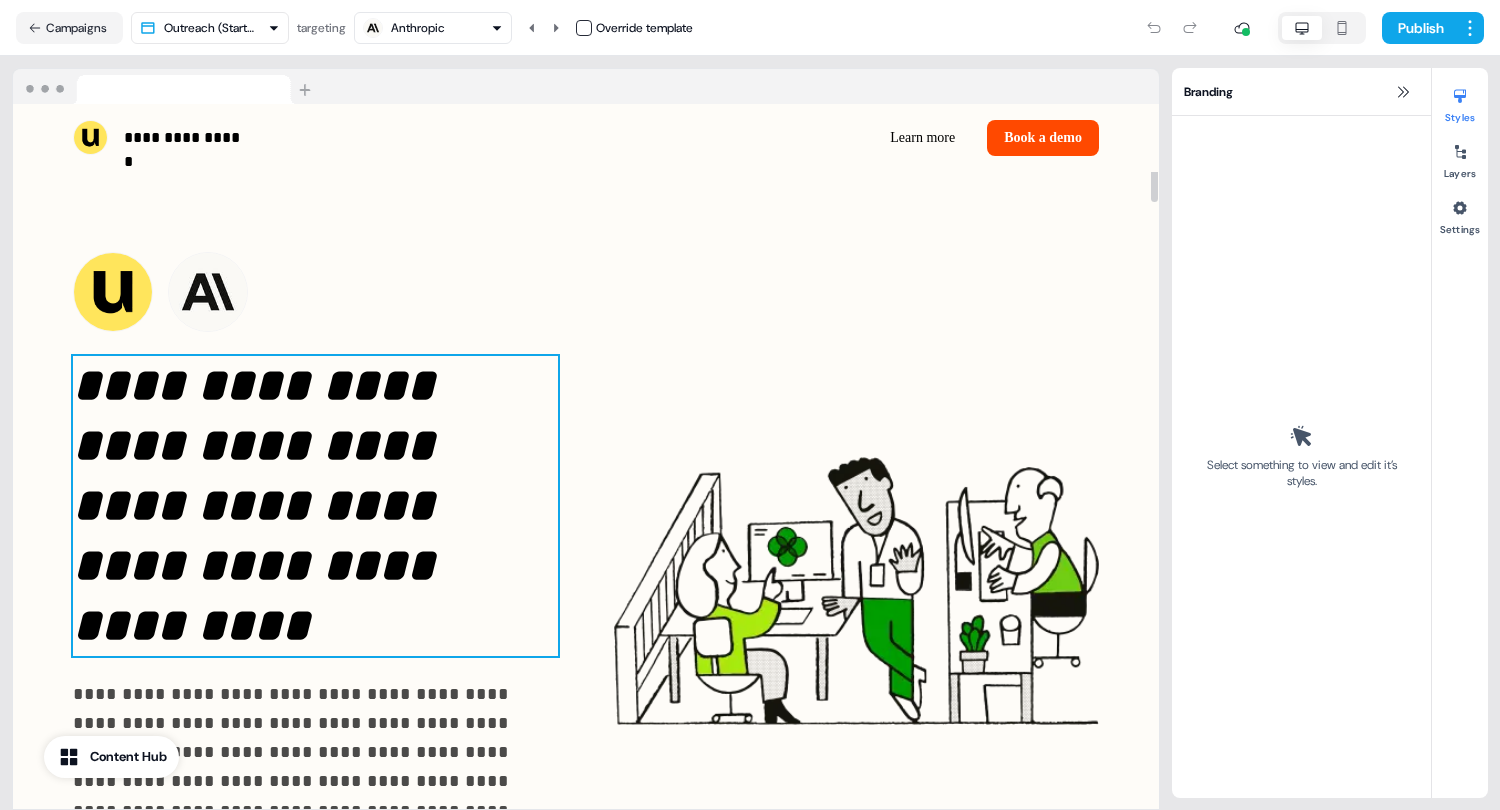 click on "**********" at bounding box center [260, 505] 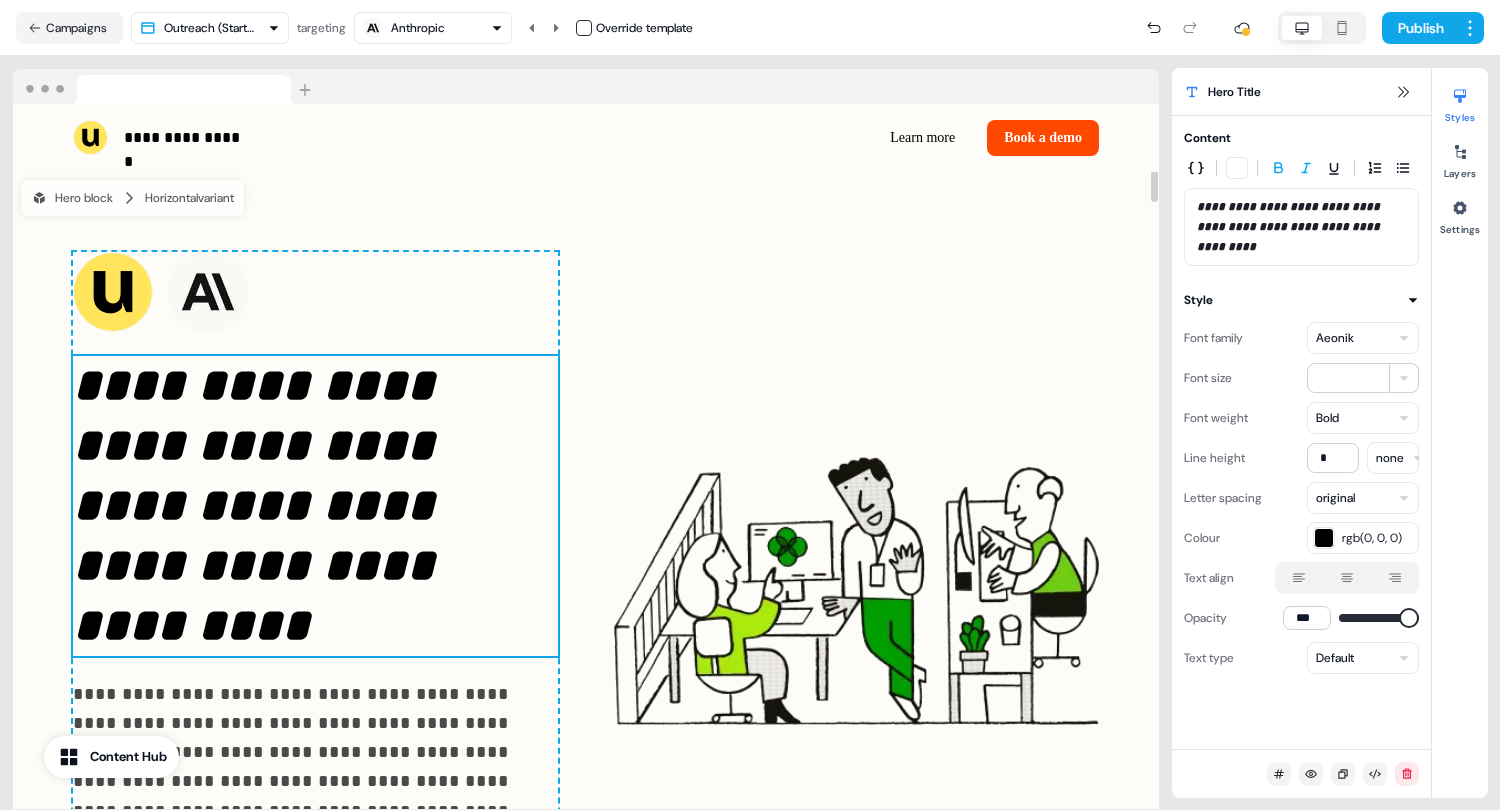 click on "**********" at bounding box center (260, 505) 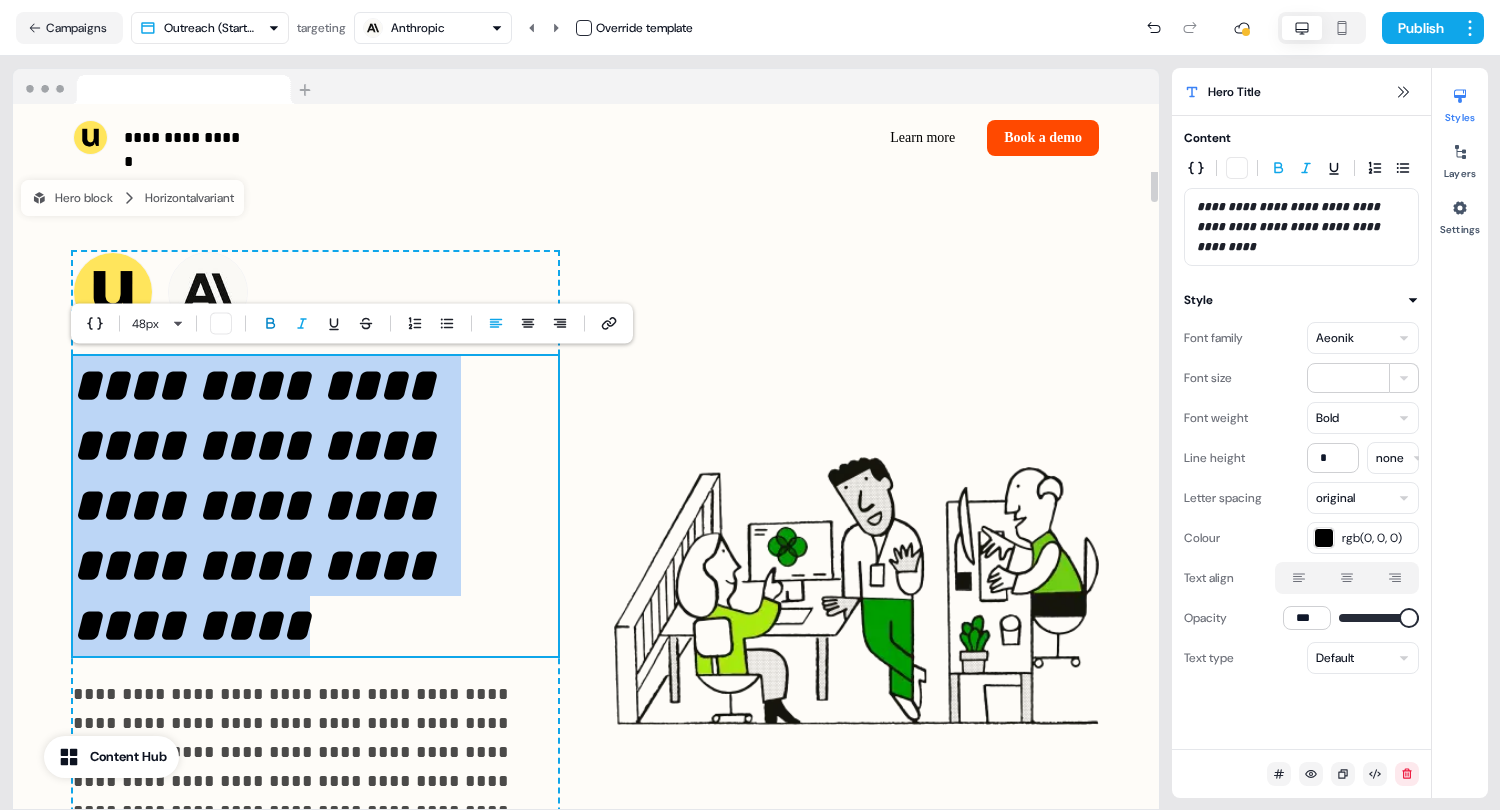 click 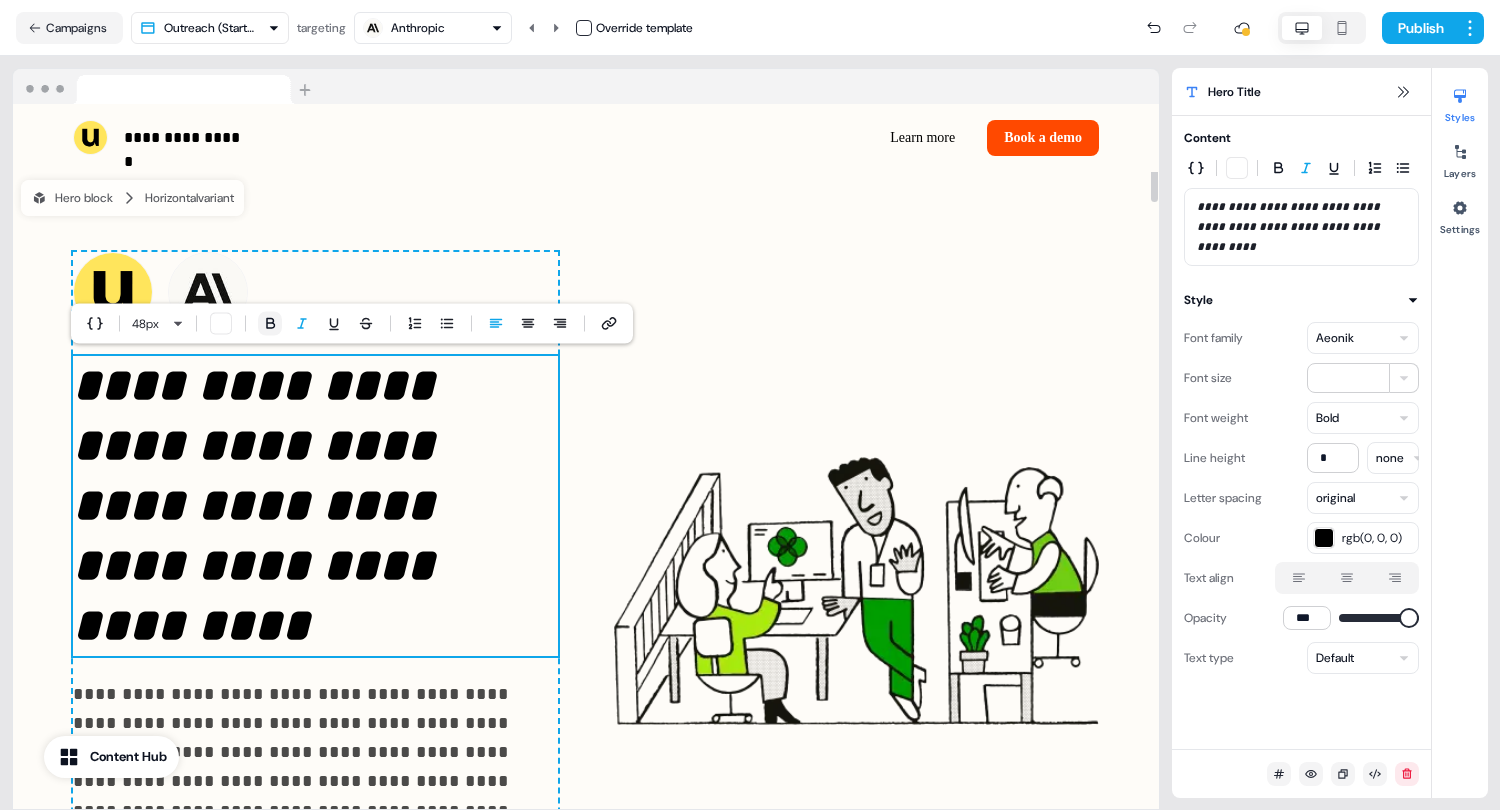click 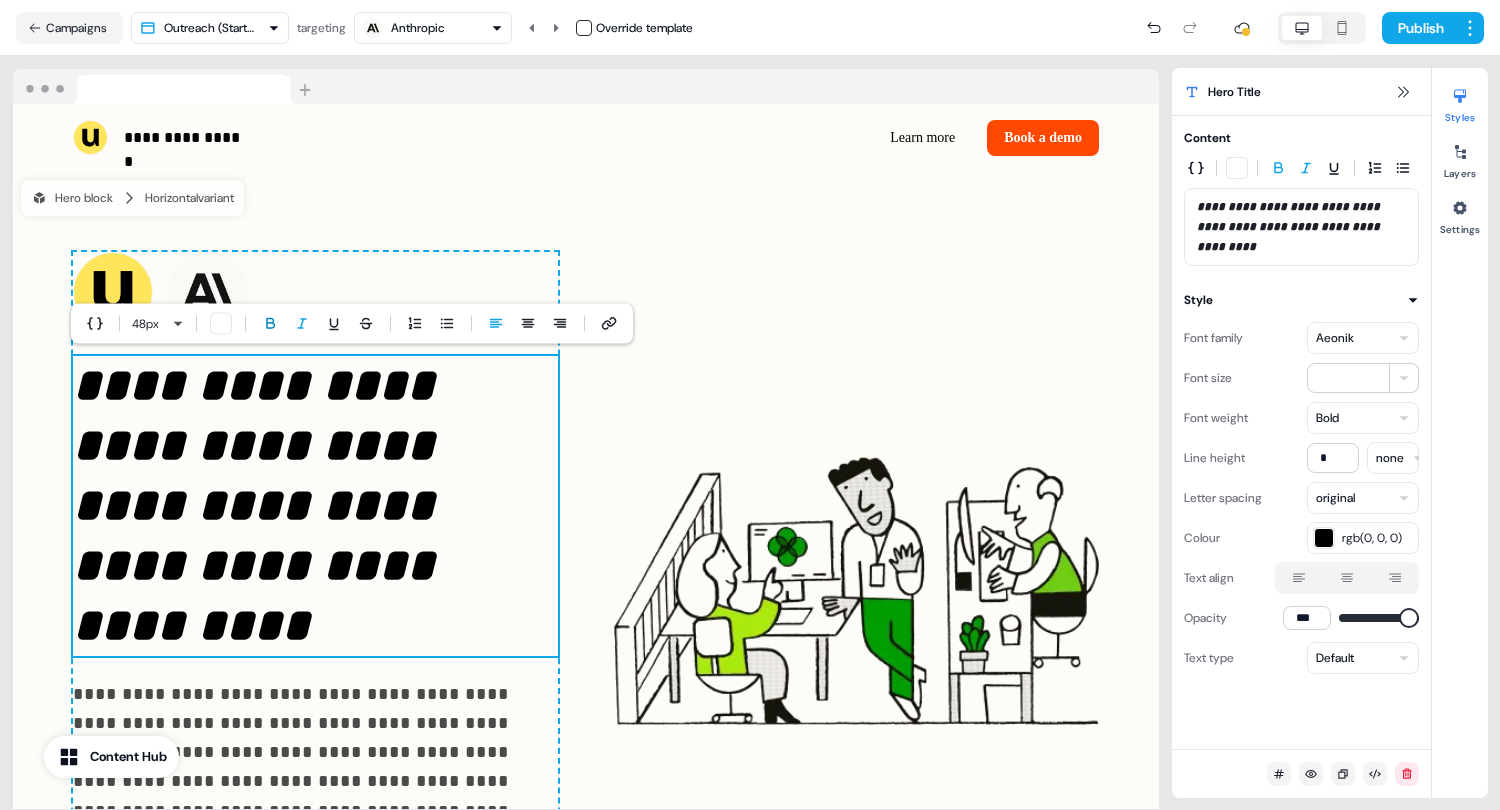 click 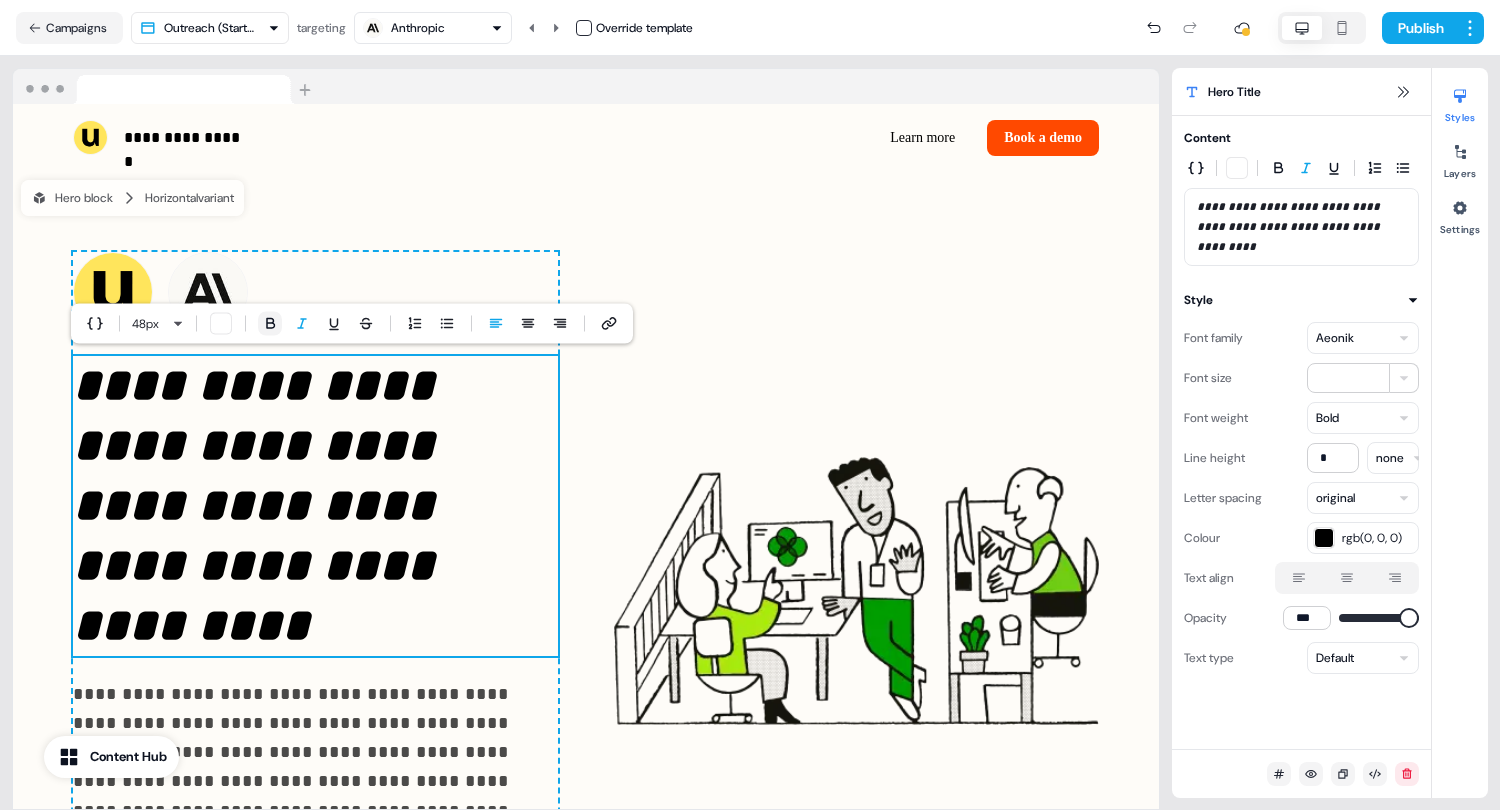 click 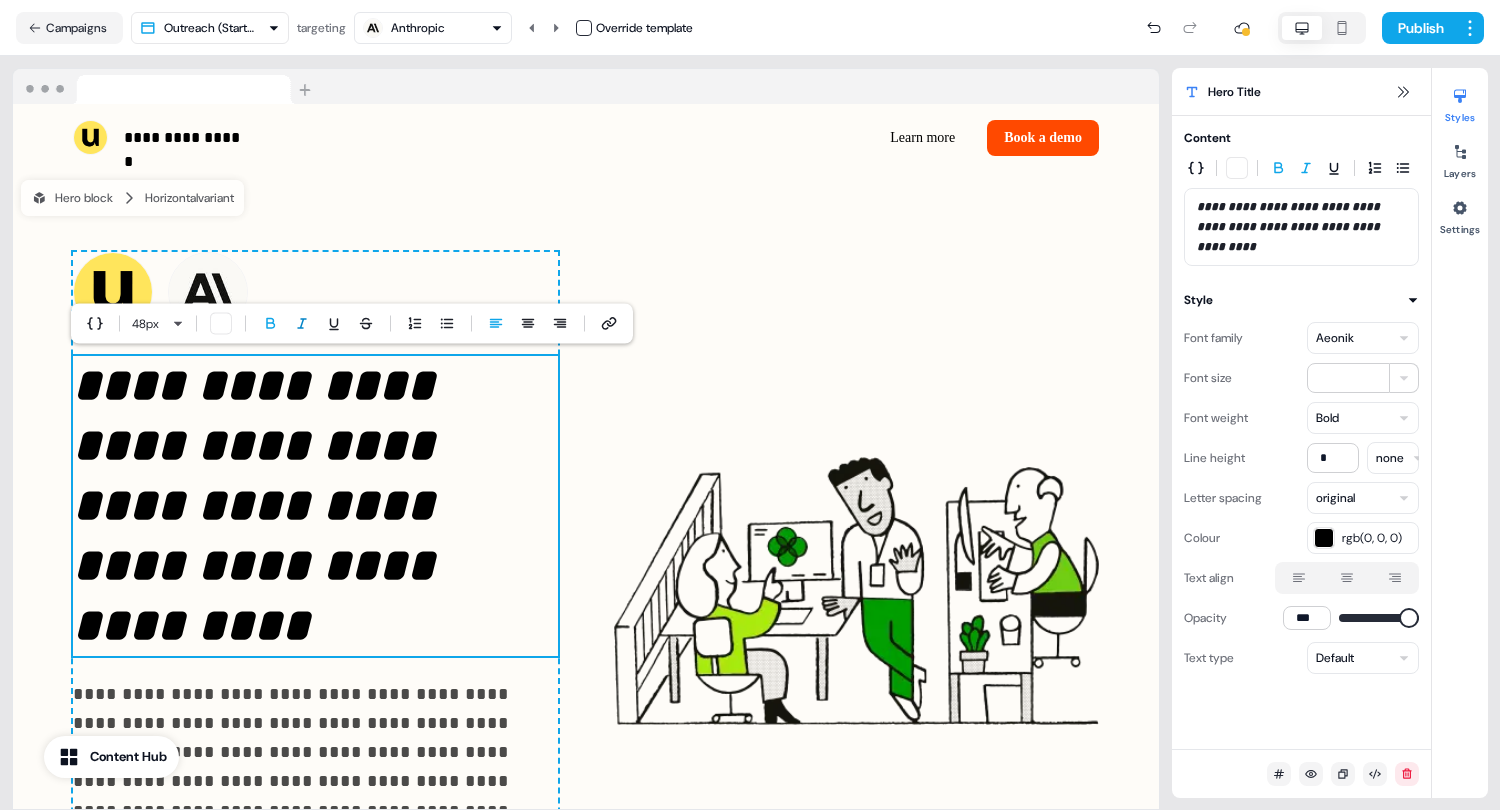click 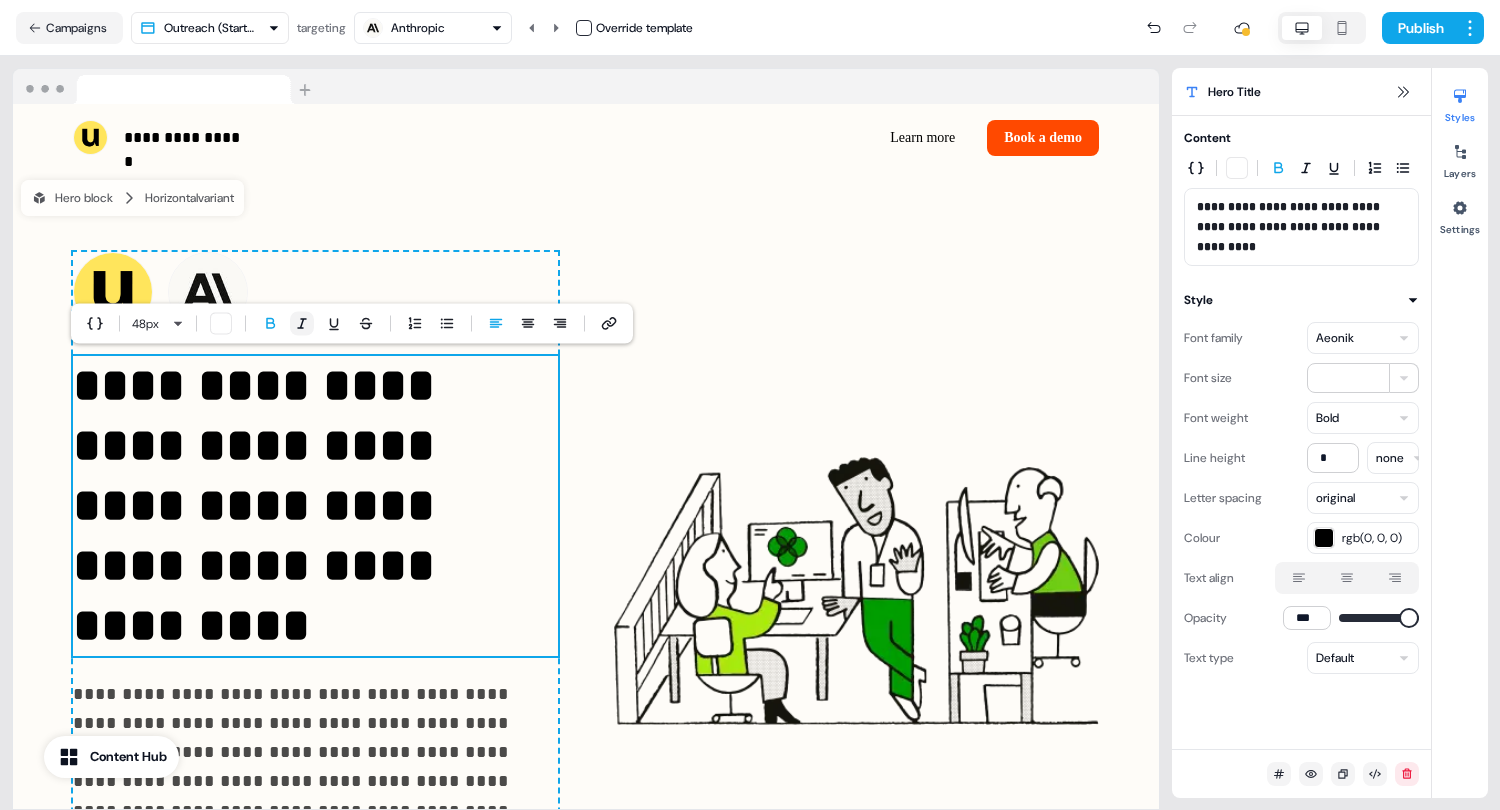 click 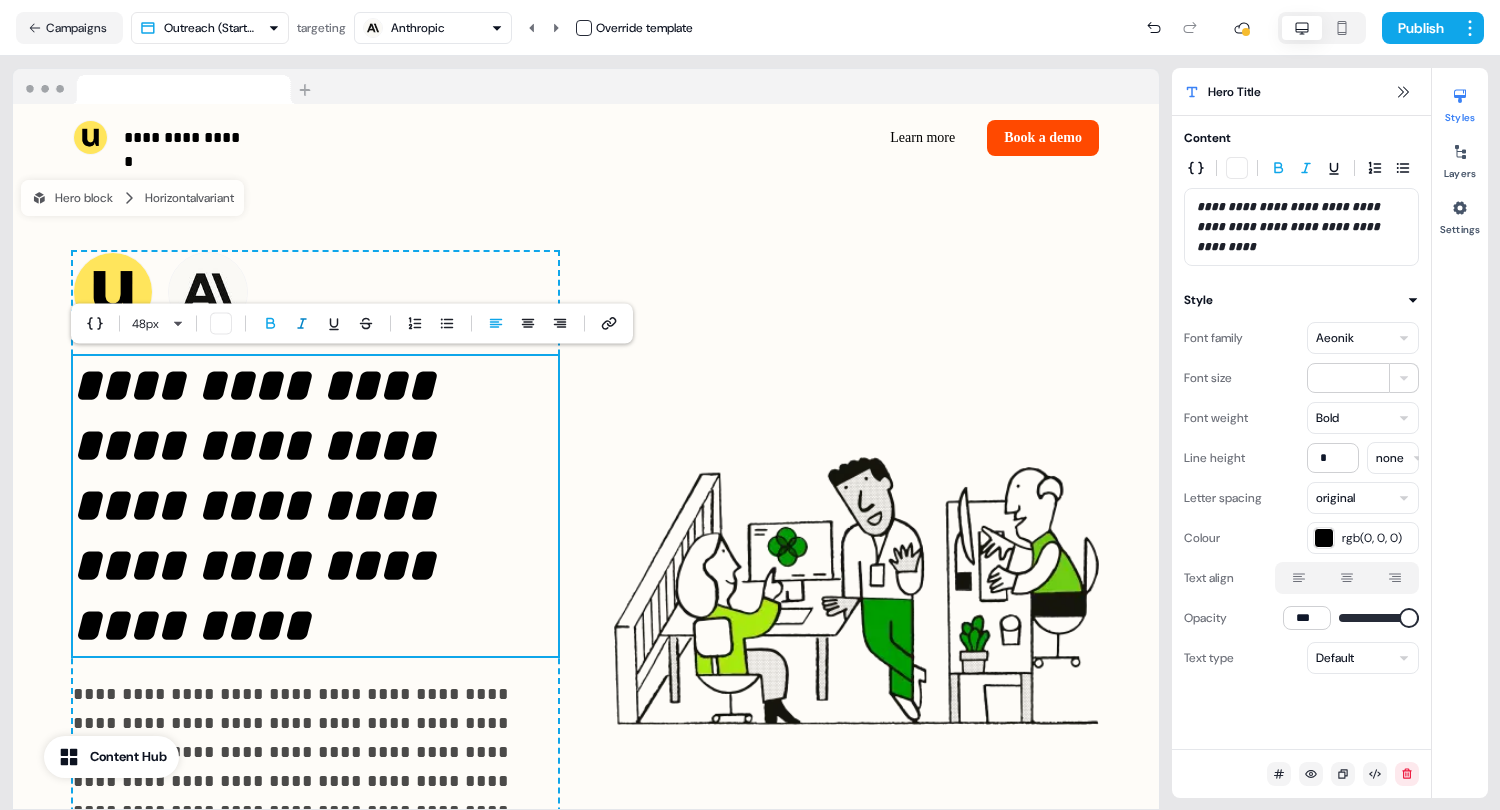 click 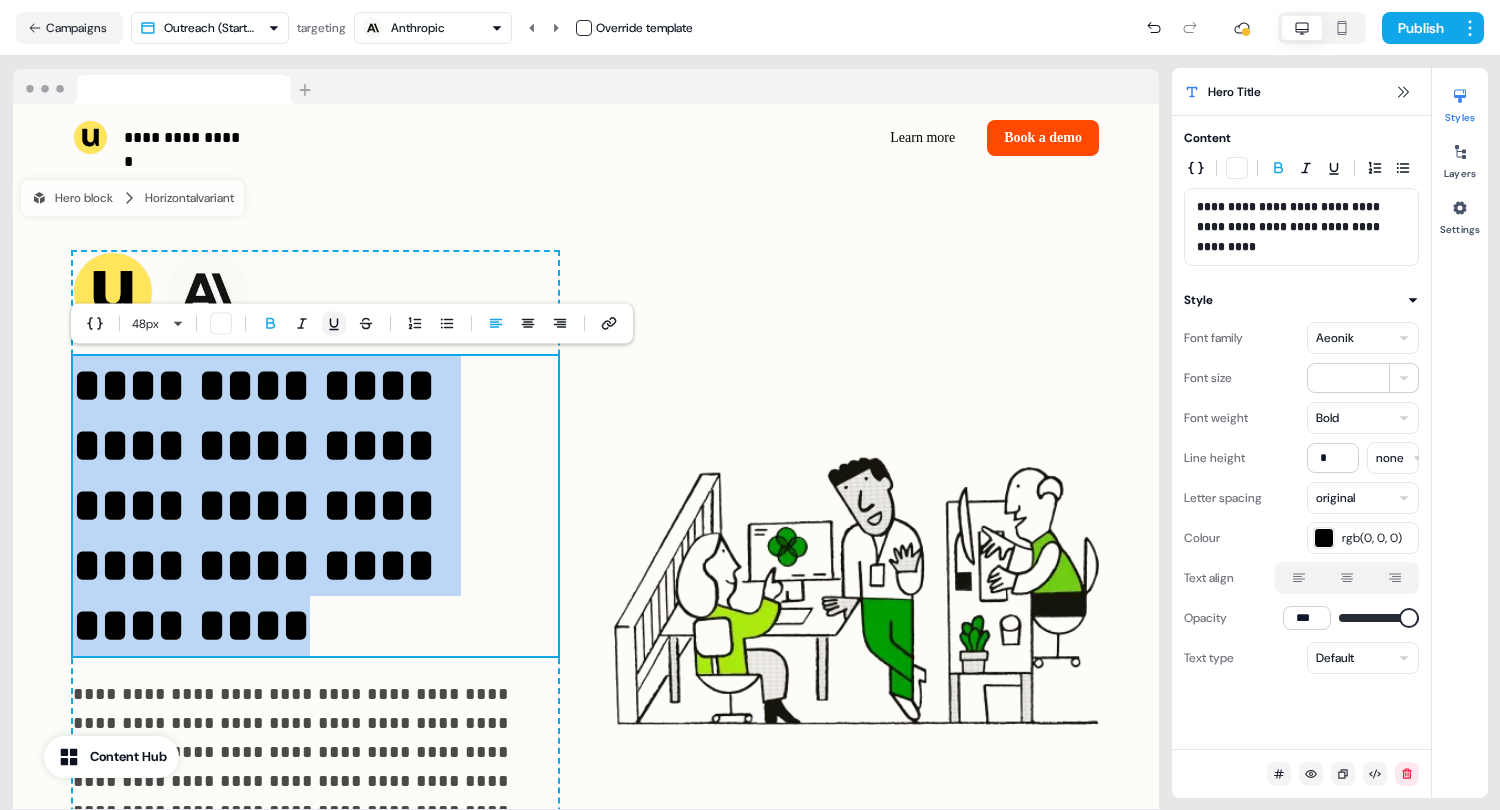 click 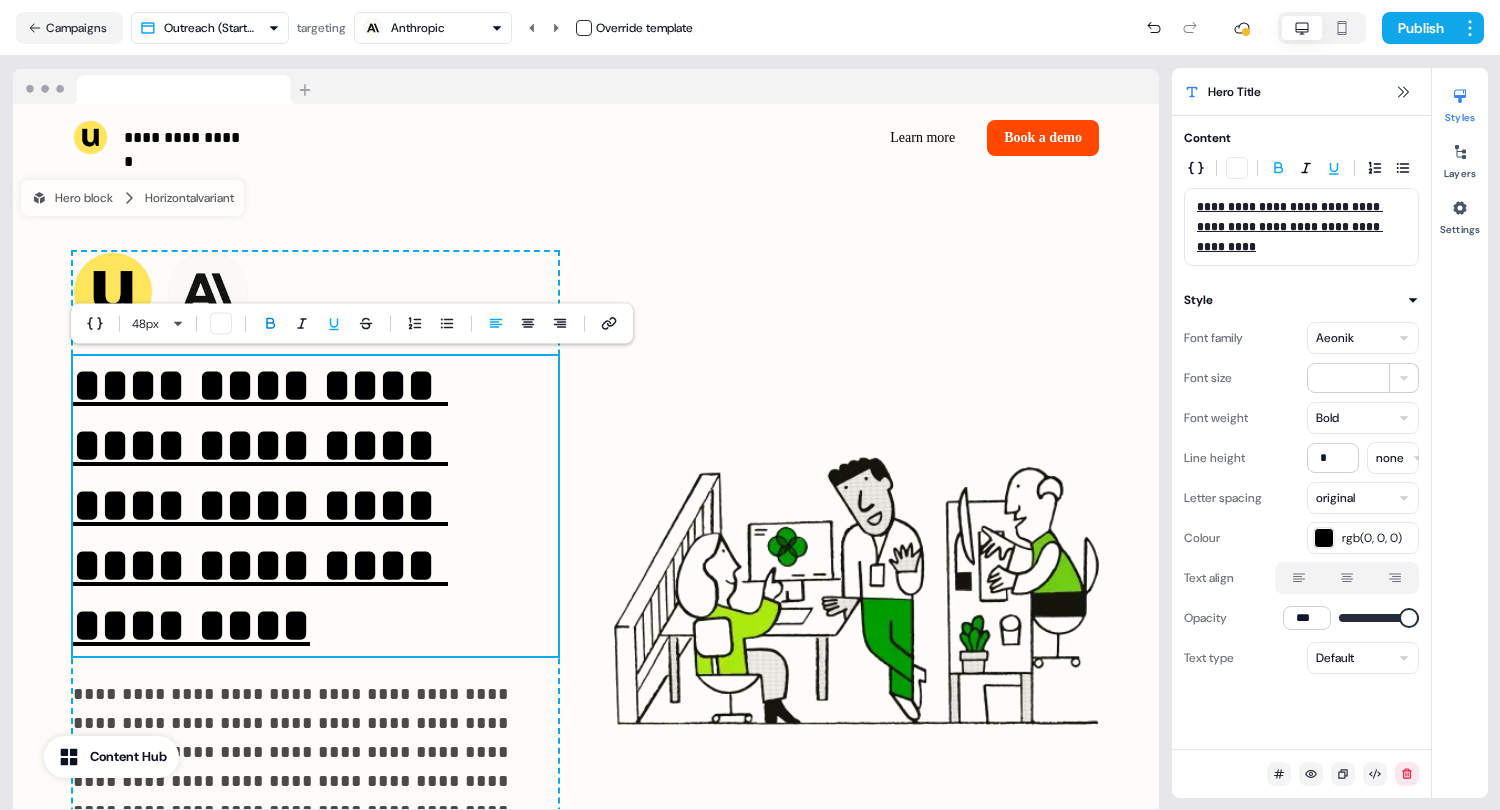 click 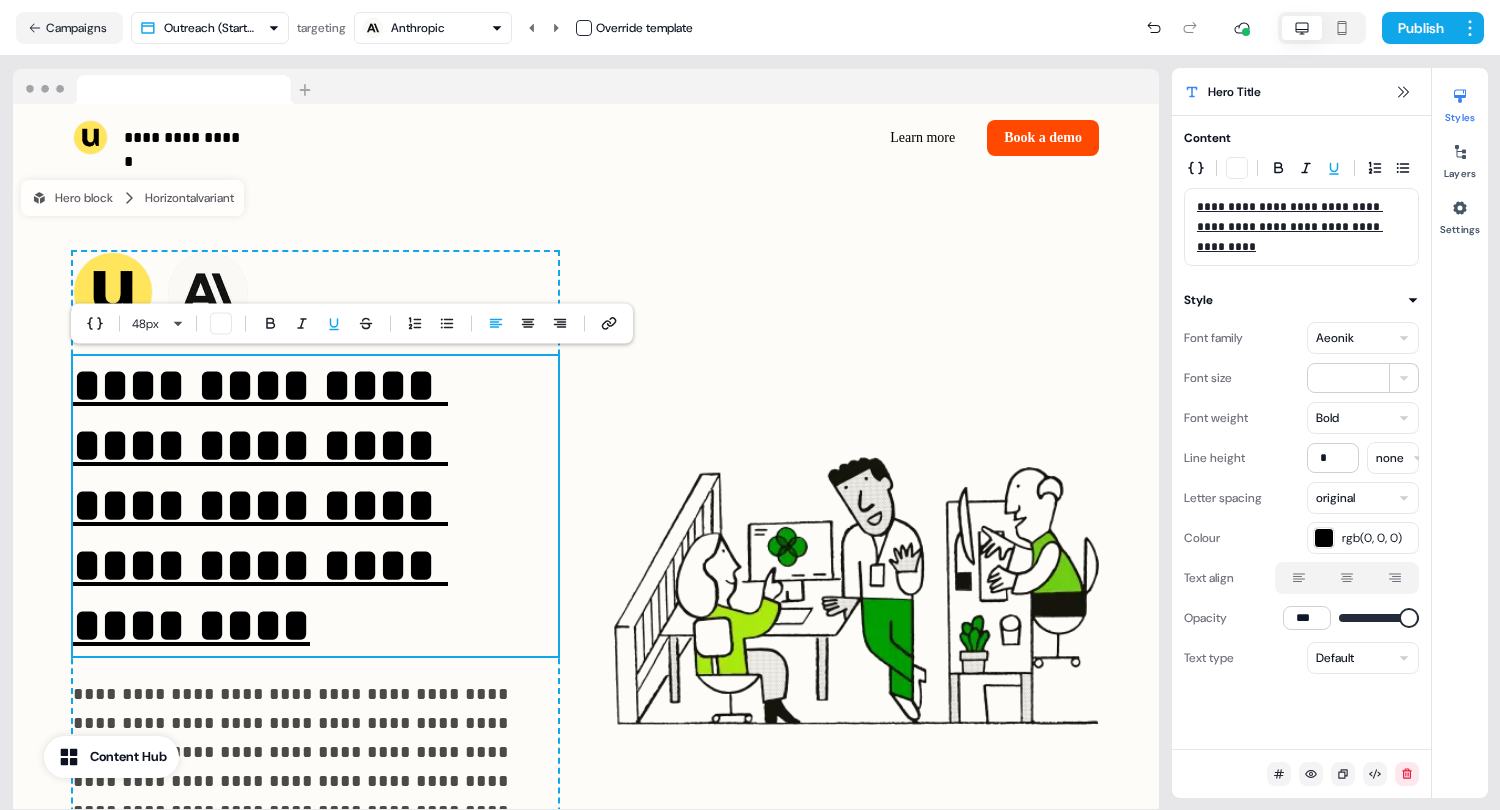 click on "48 px" at bounding box center [352, 324] 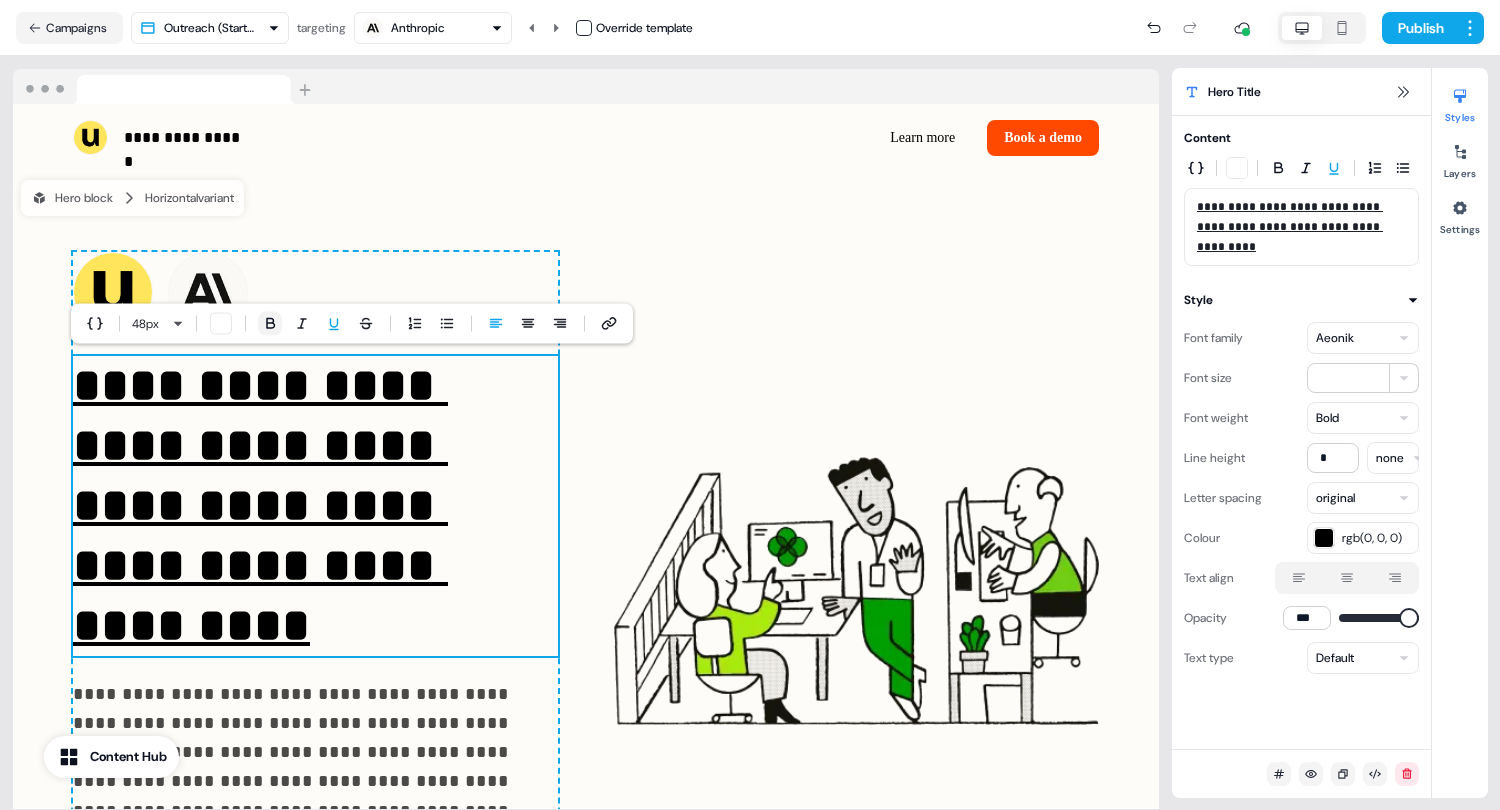 click at bounding box center [270, 324] 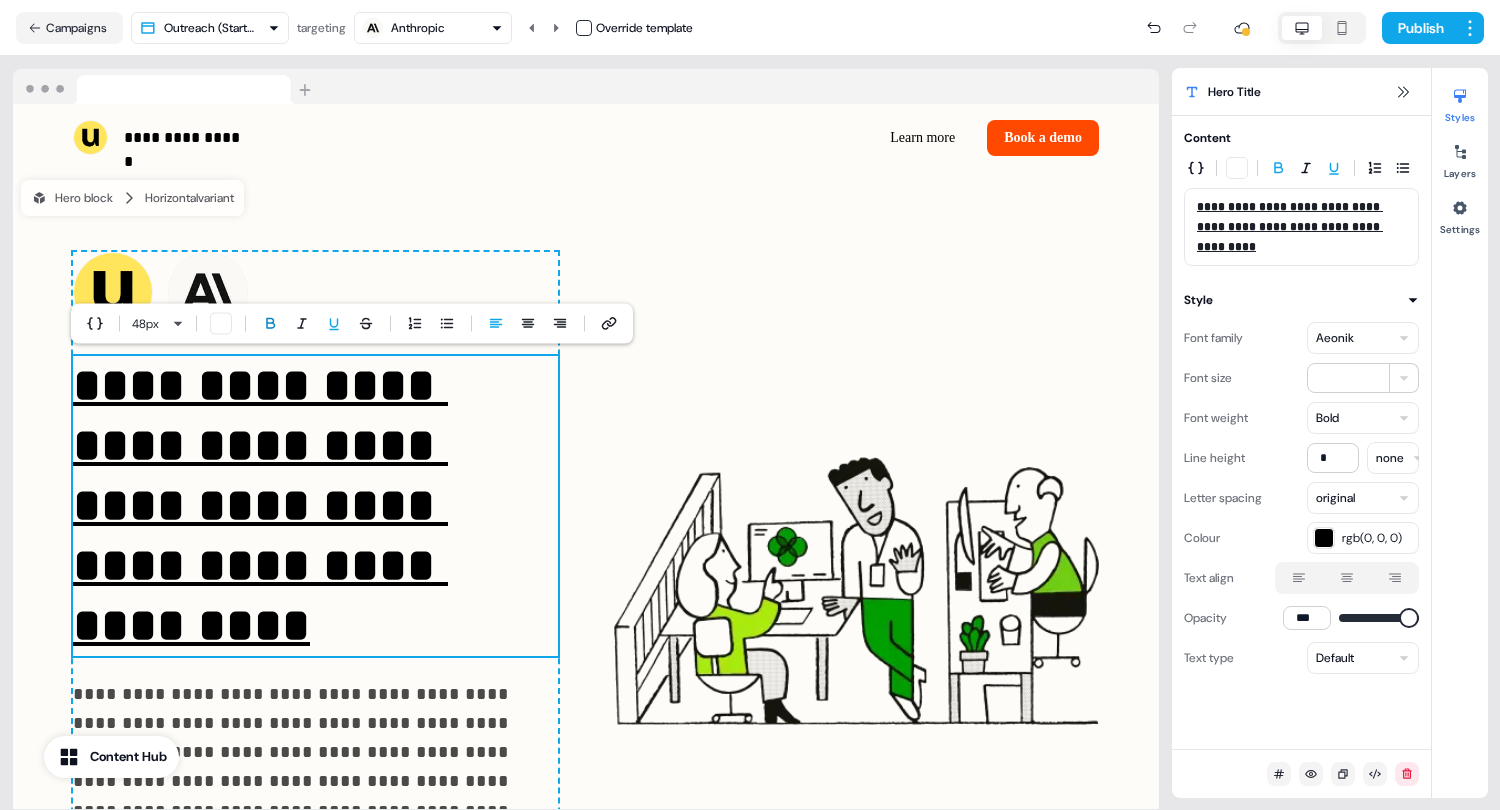 click at bounding box center (270, 324) 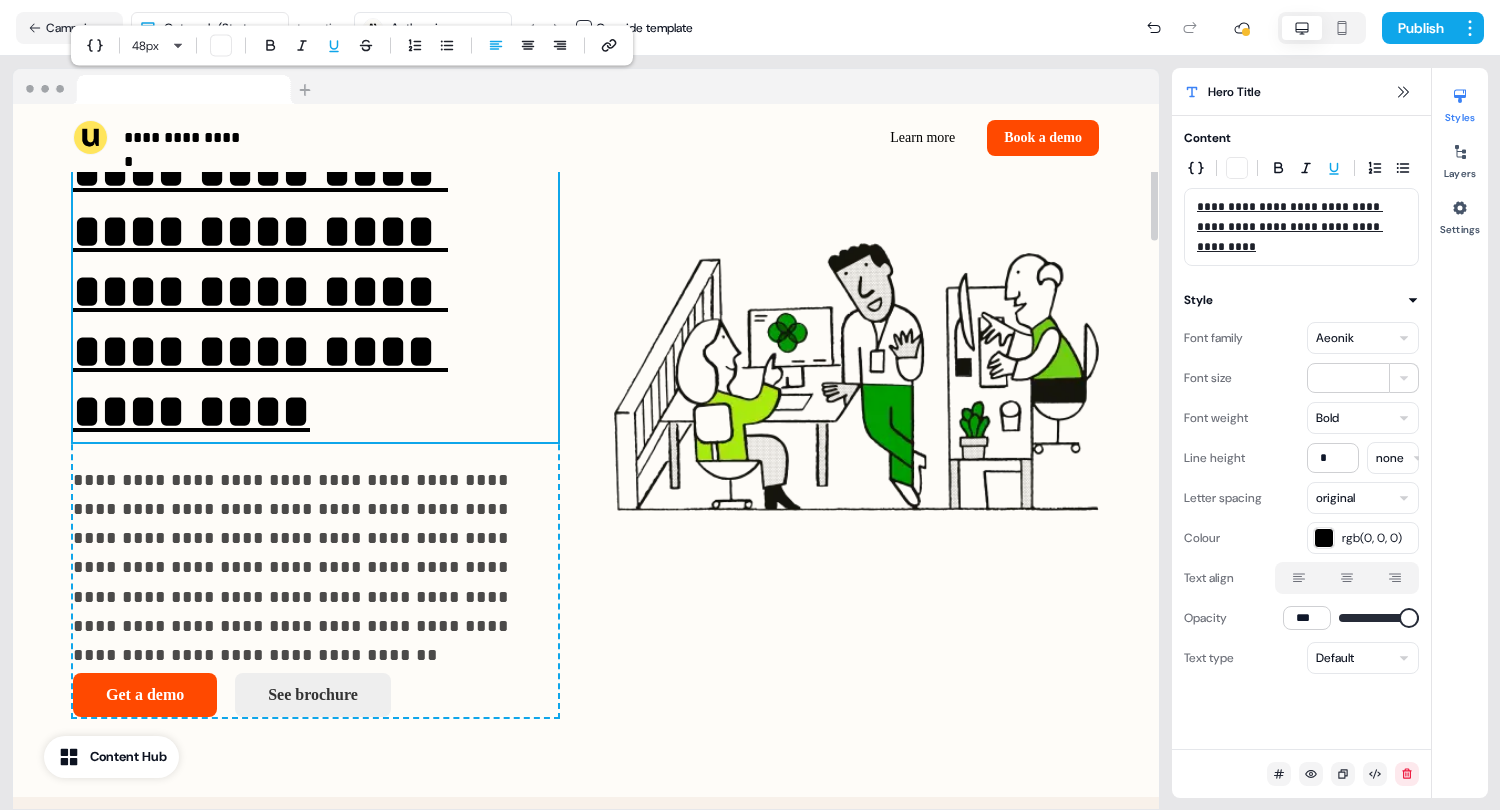 scroll, scrollTop: 278, scrollLeft: 0, axis: vertical 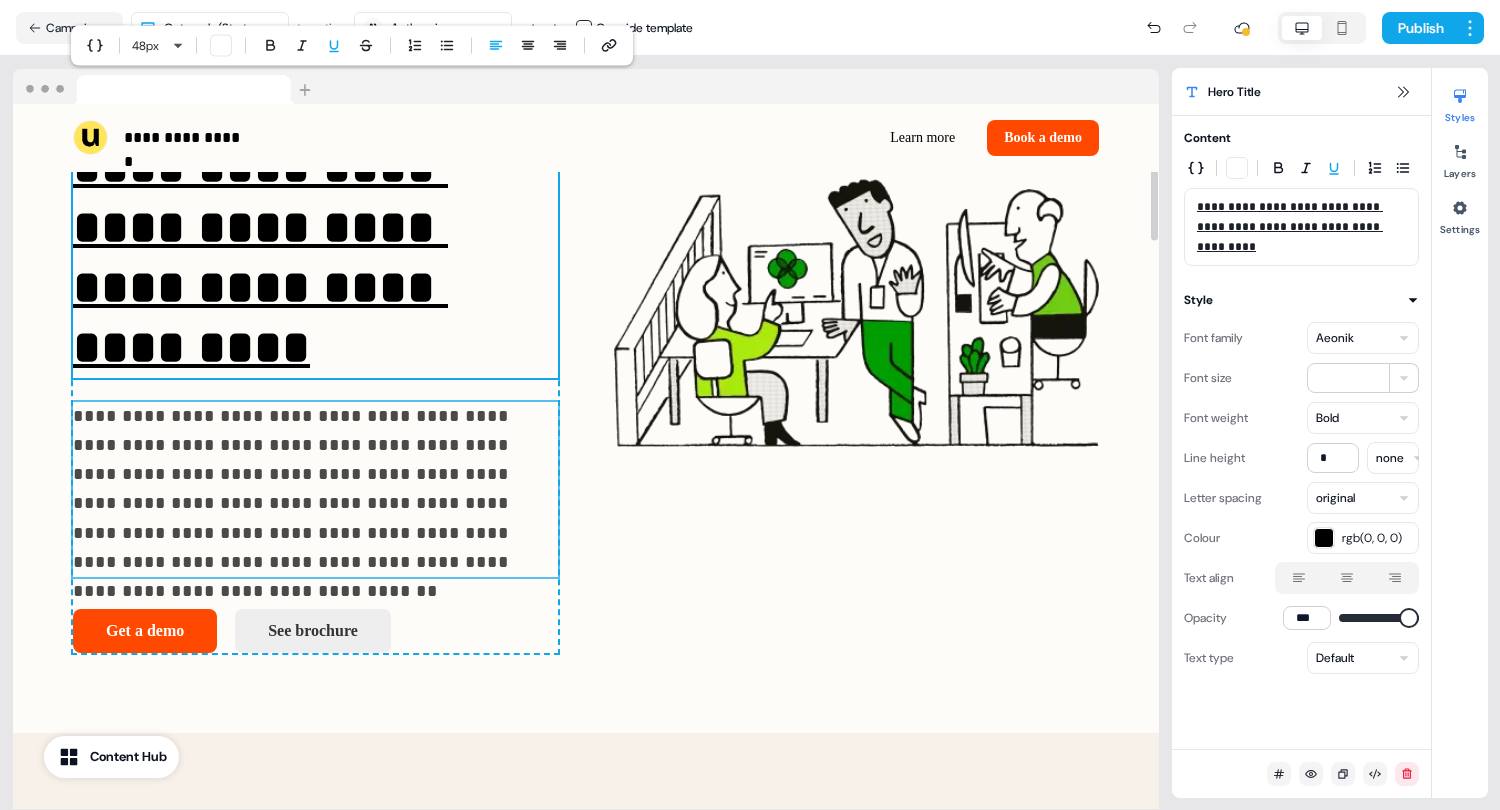 click on "**********" at bounding box center [315, 490] 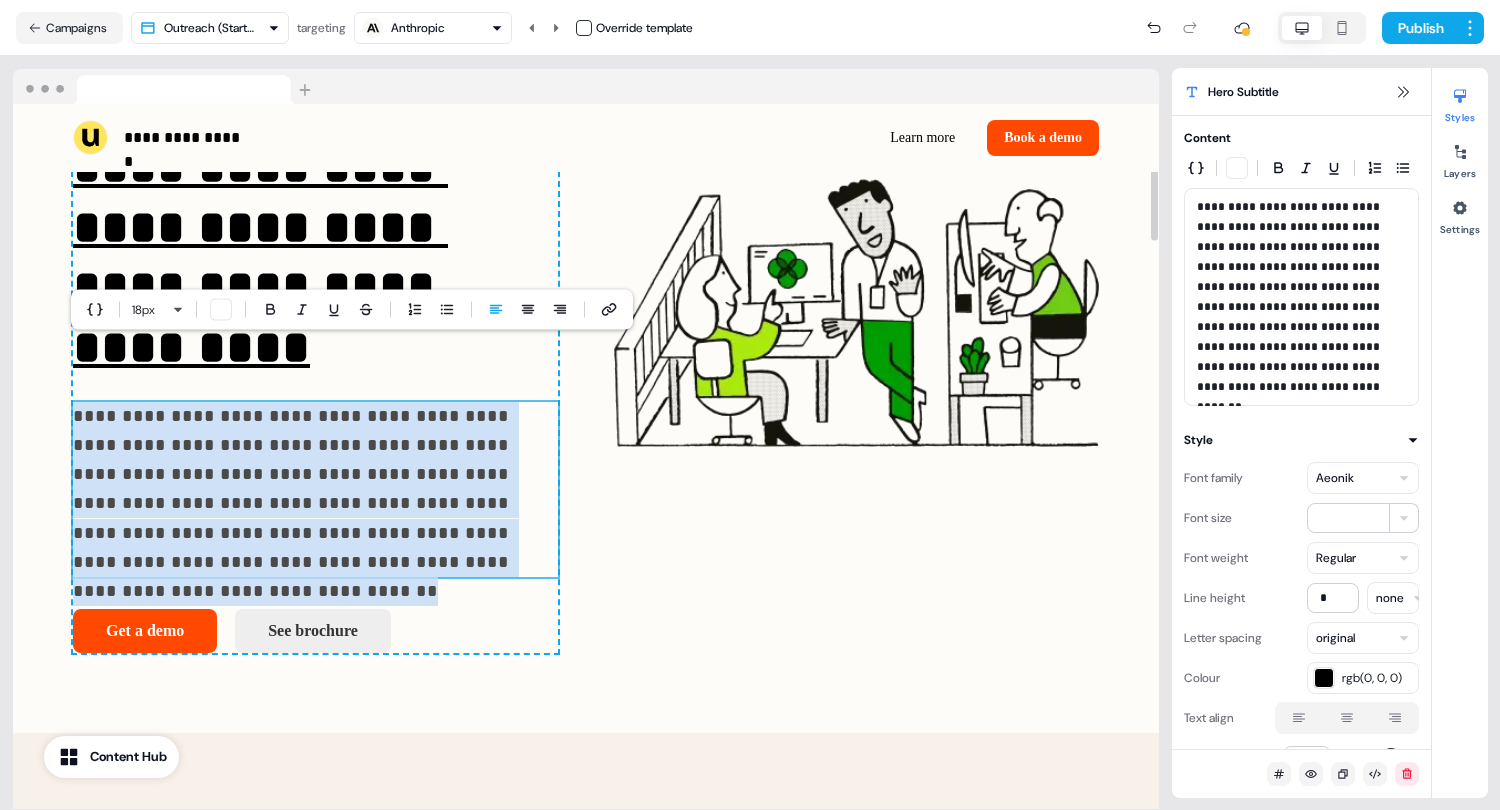 click on "**********" at bounding box center [315, 490] 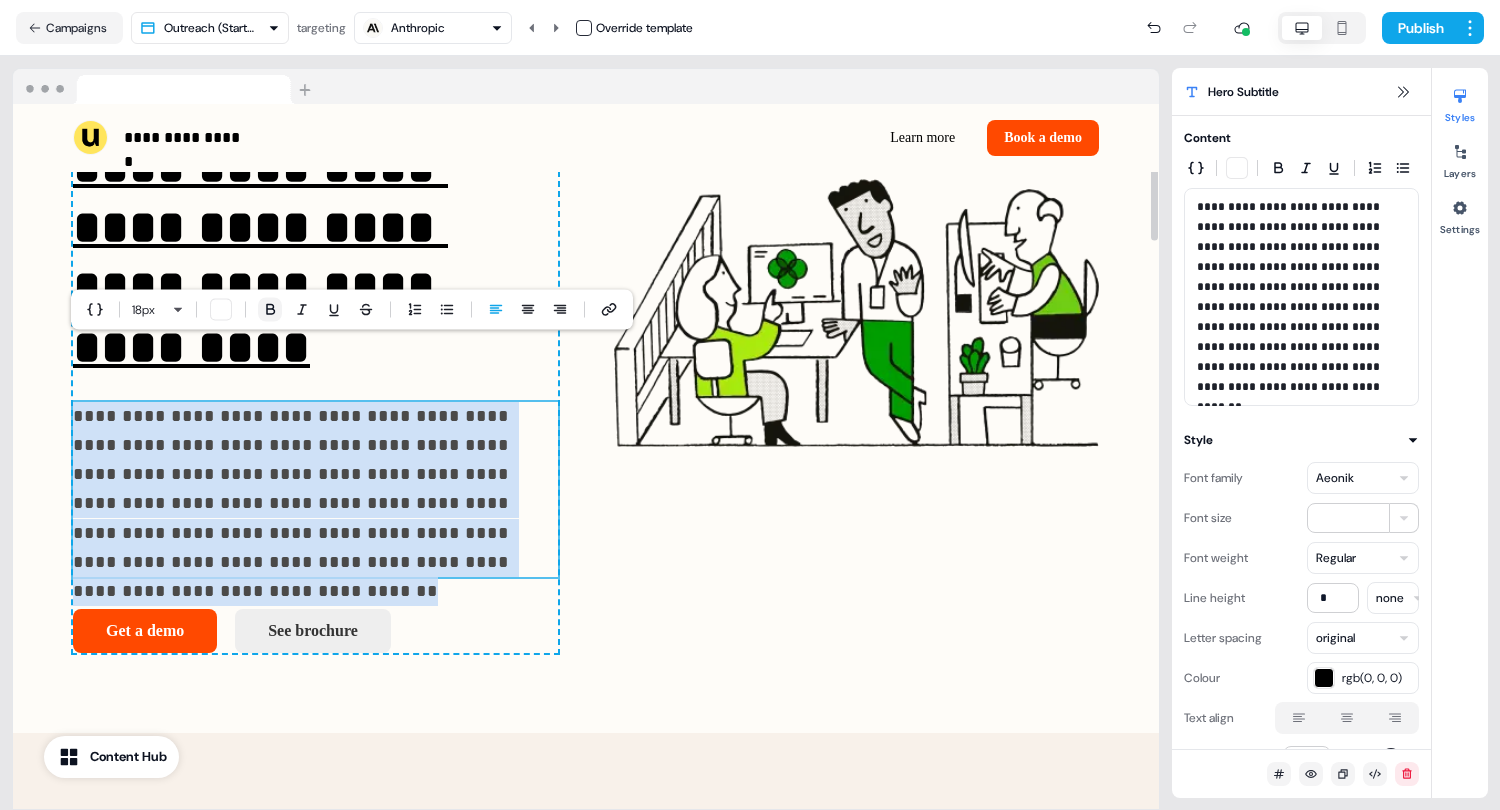 click 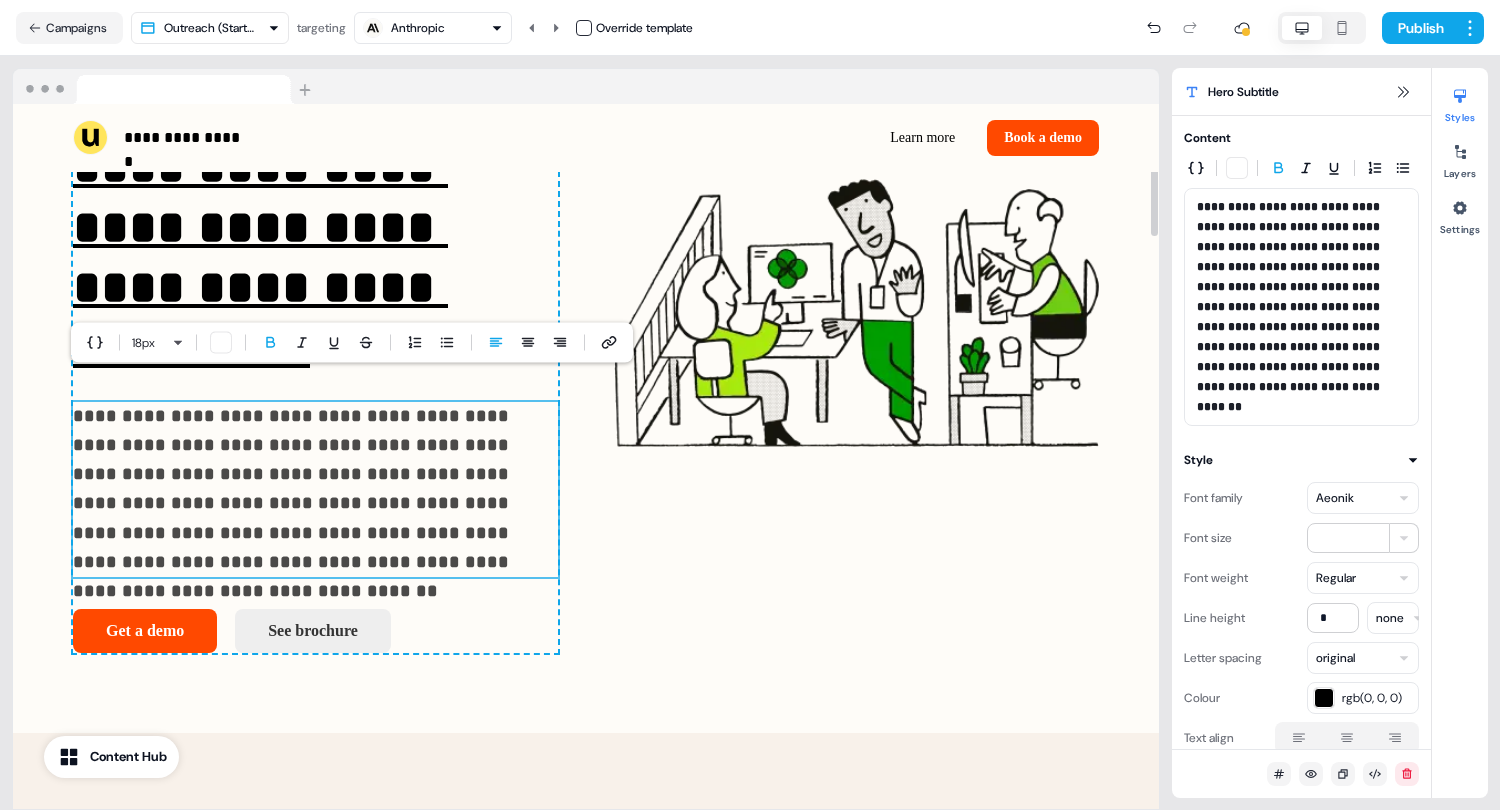 scroll, scrollTop: 0, scrollLeft: 0, axis: both 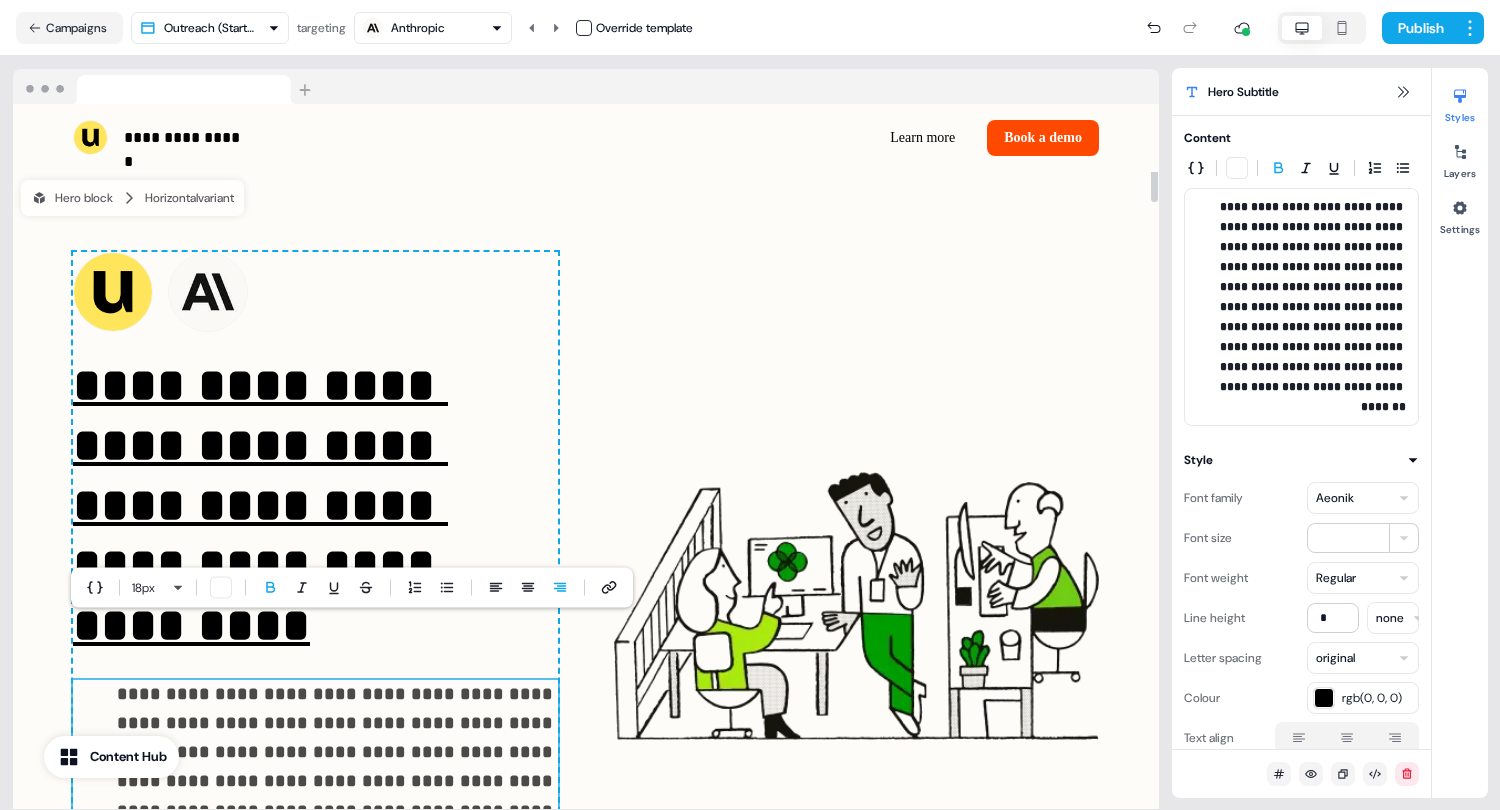 click at bounding box center [586, 87] 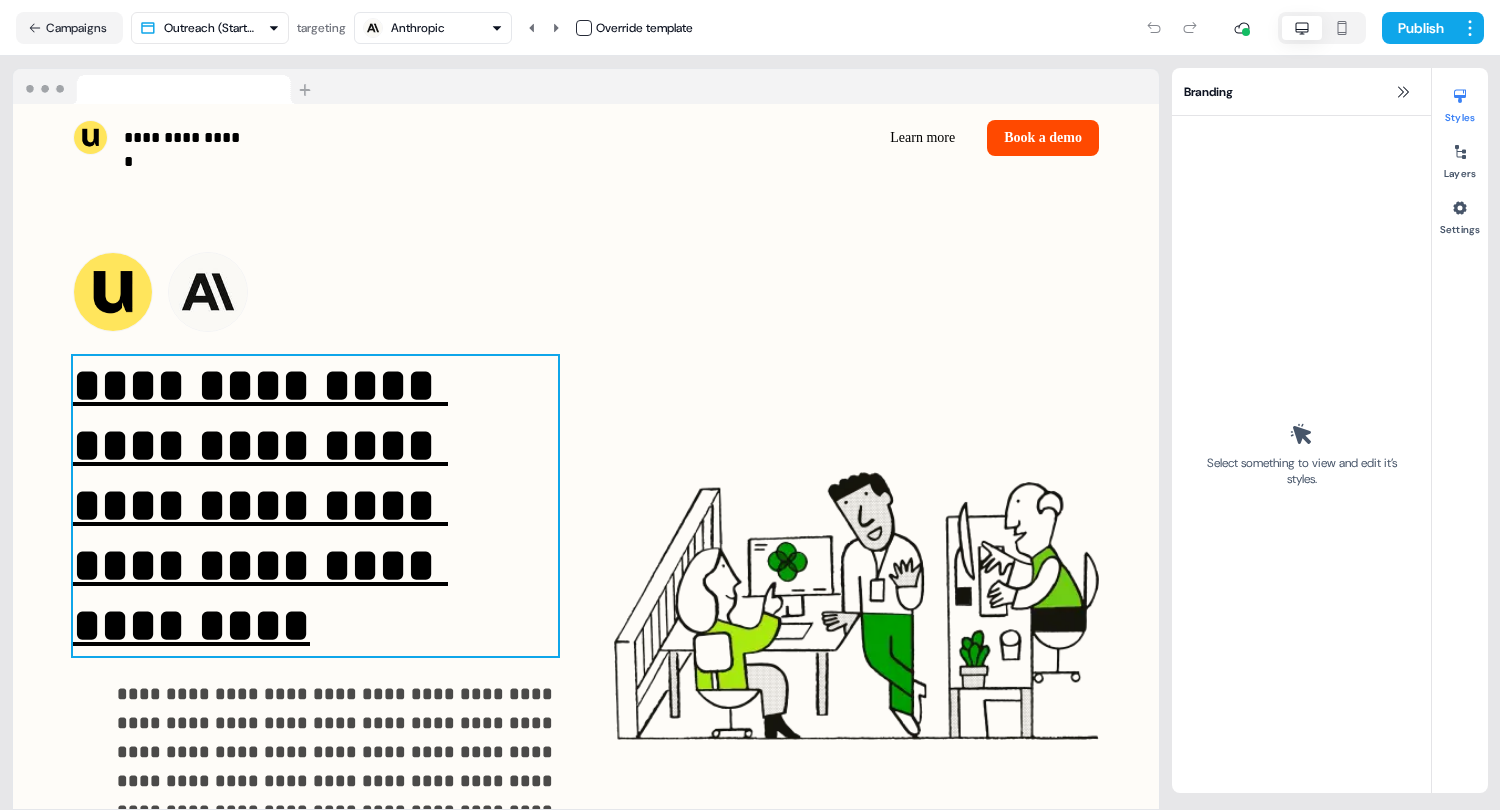 scroll, scrollTop: 0, scrollLeft: 0, axis: both 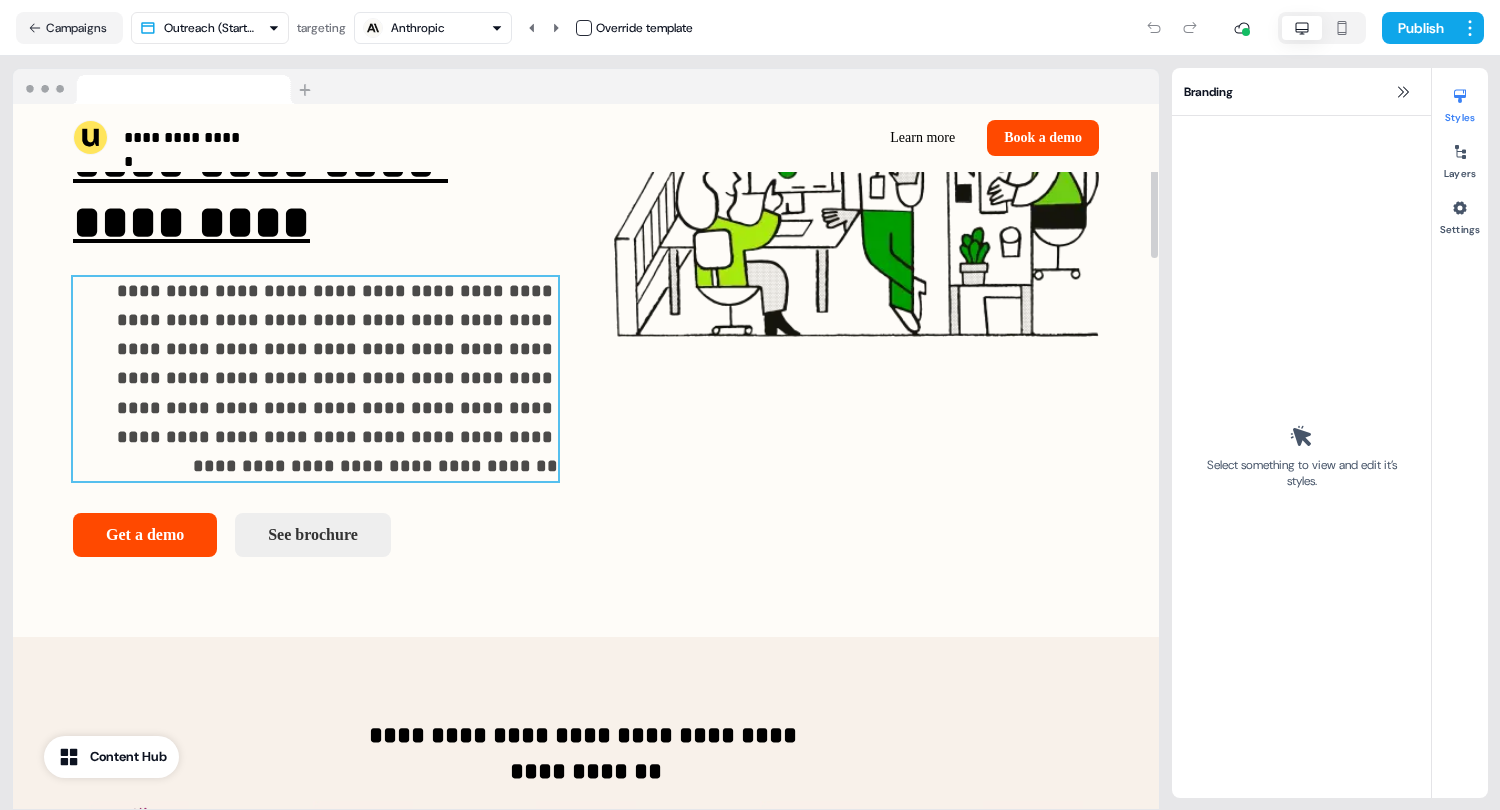 click on "**********" at bounding box center [337, 379] 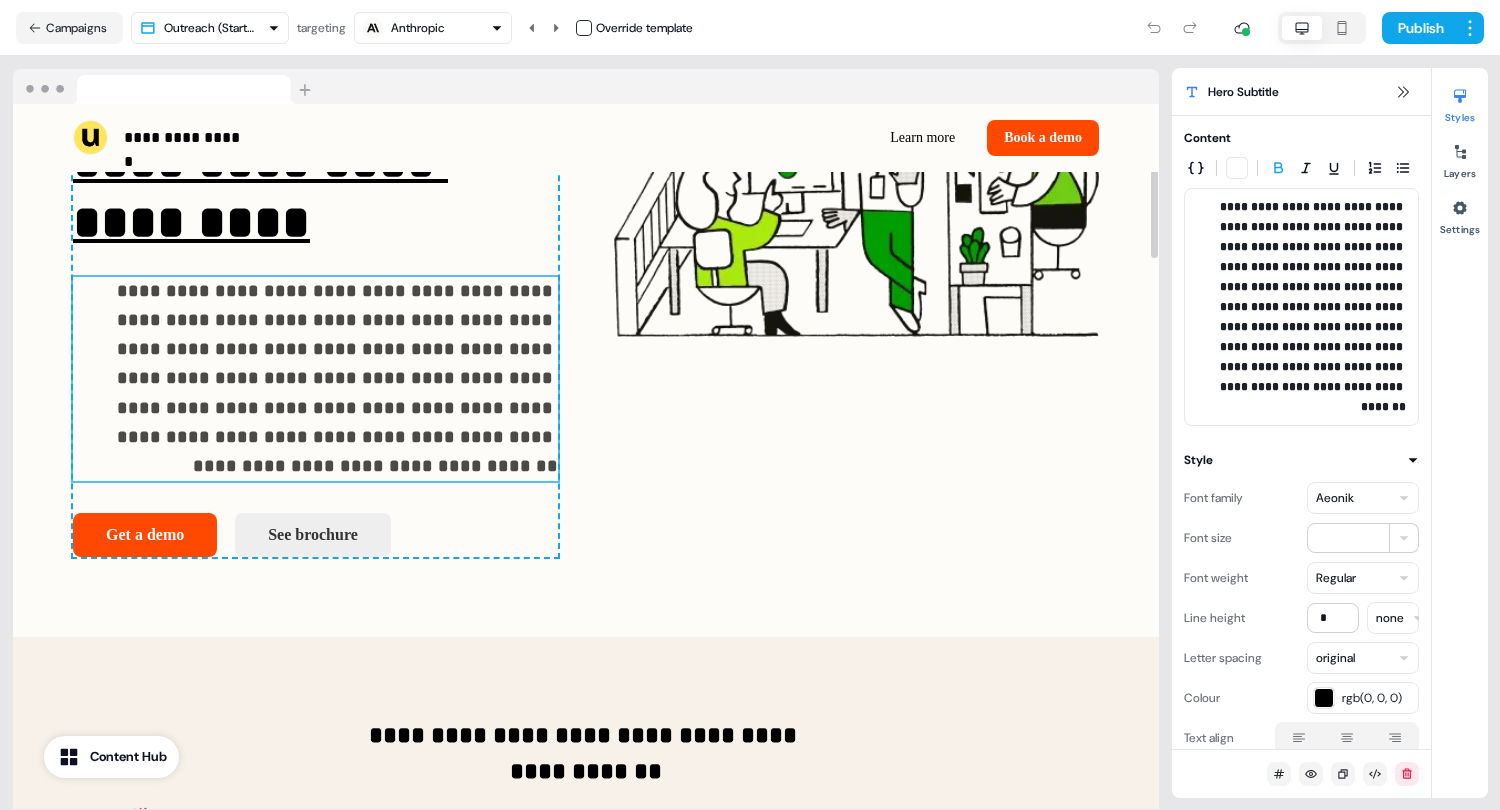 click on "**********" at bounding box center (337, 379) 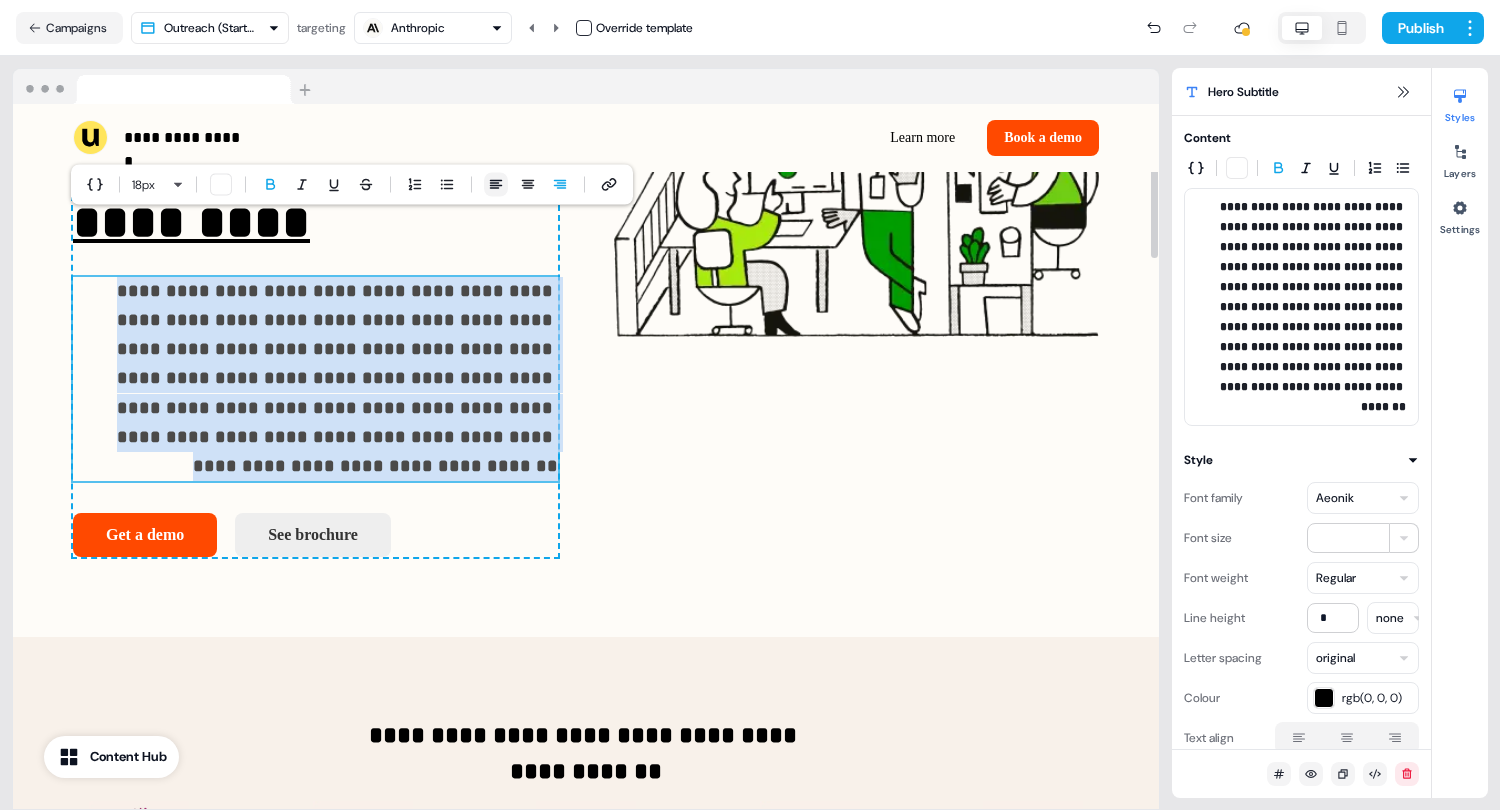 click 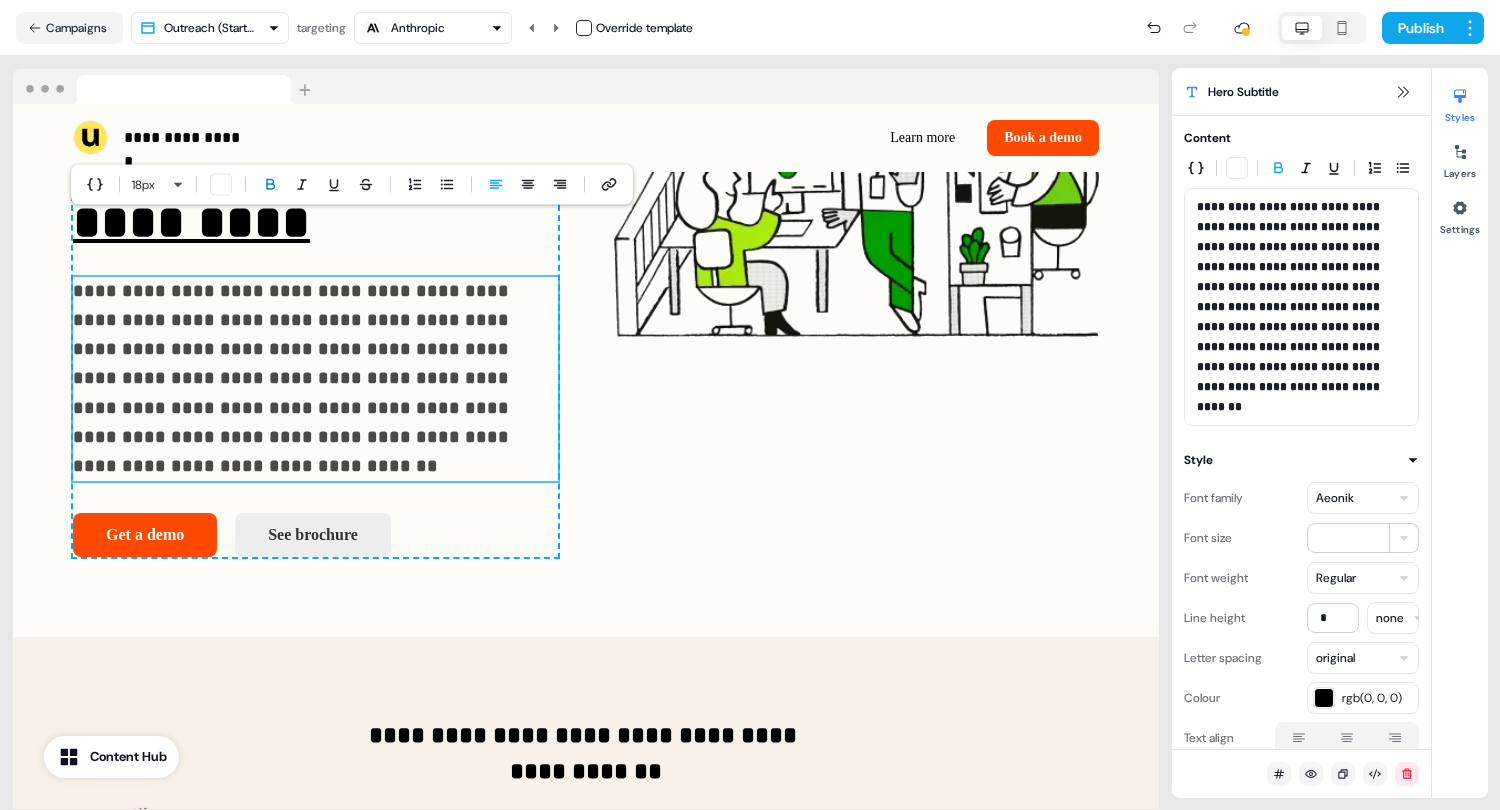 click at bounding box center [270, 185] 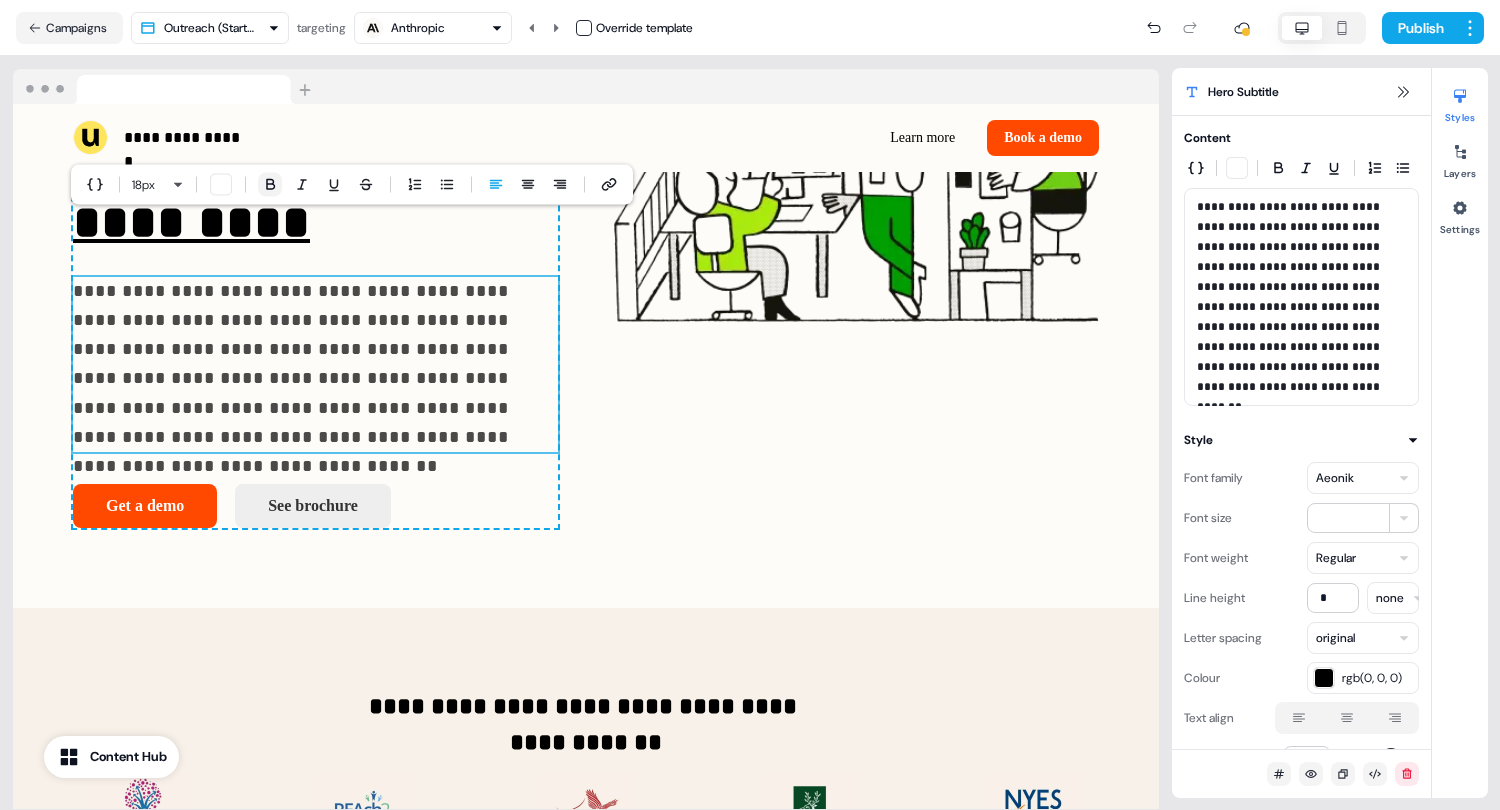 click at bounding box center [270, 185] 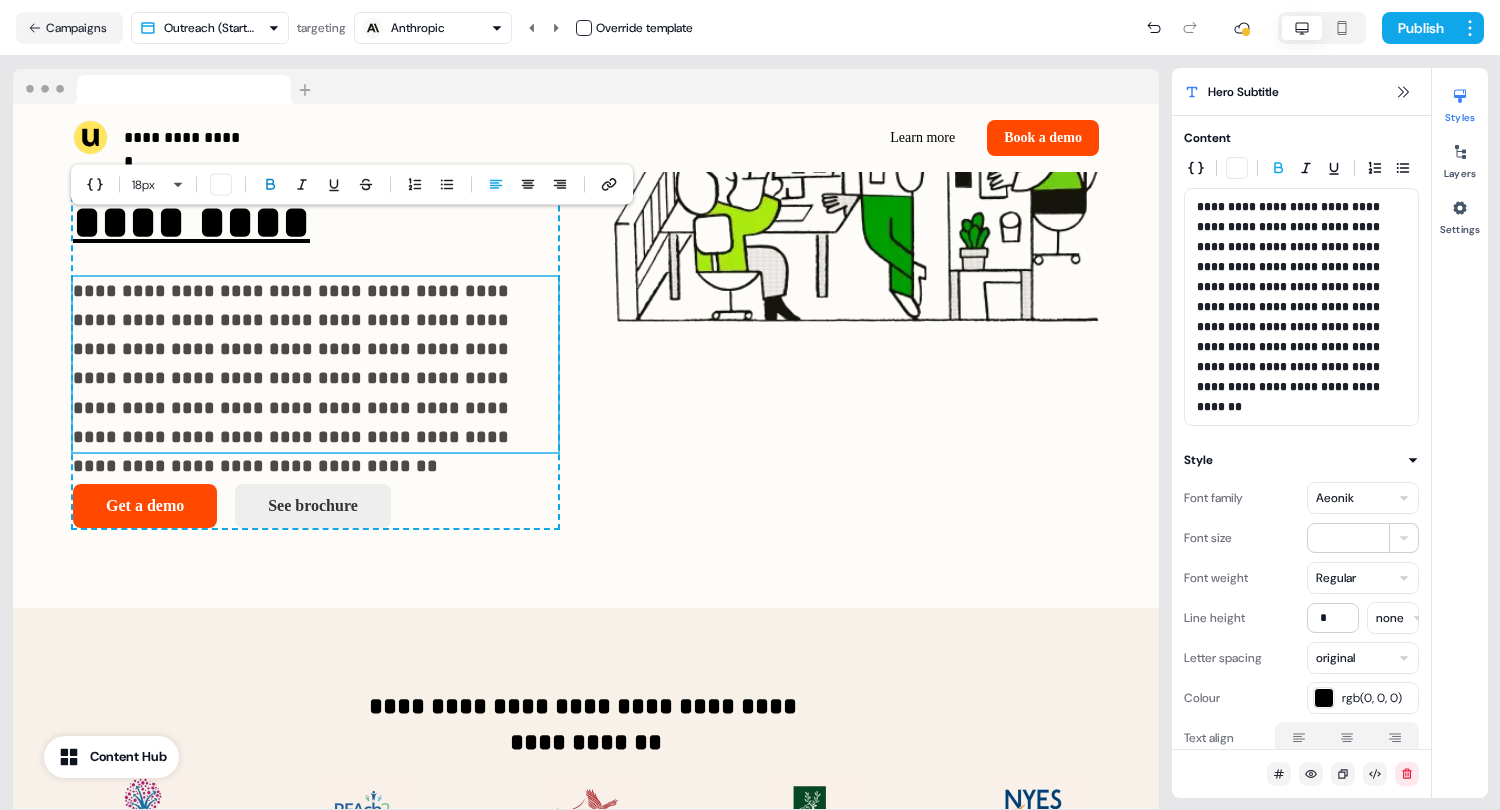 click at bounding box center [270, 185] 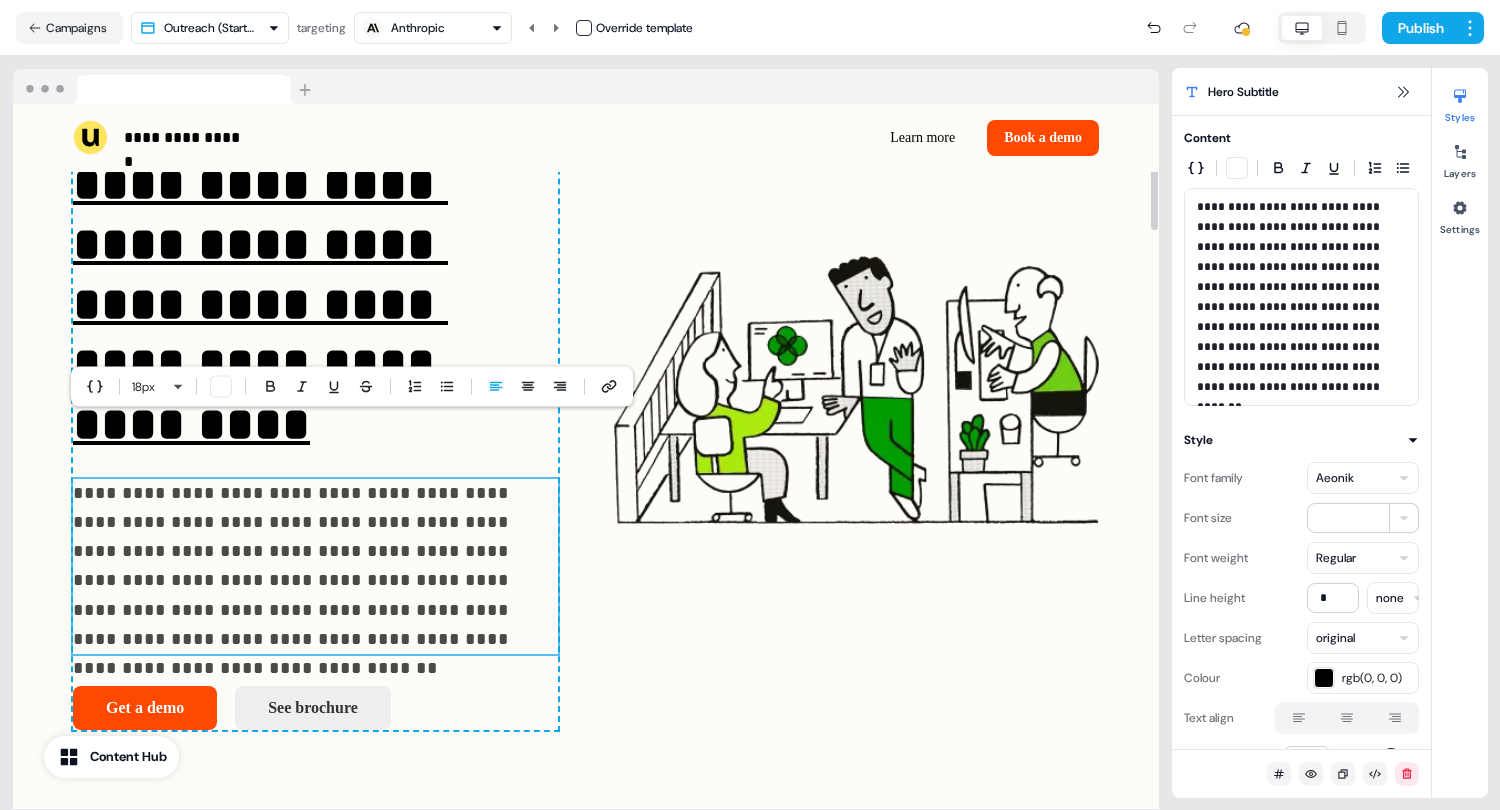 scroll, scrollTop: 0, scrollLeft: 0, axis: both 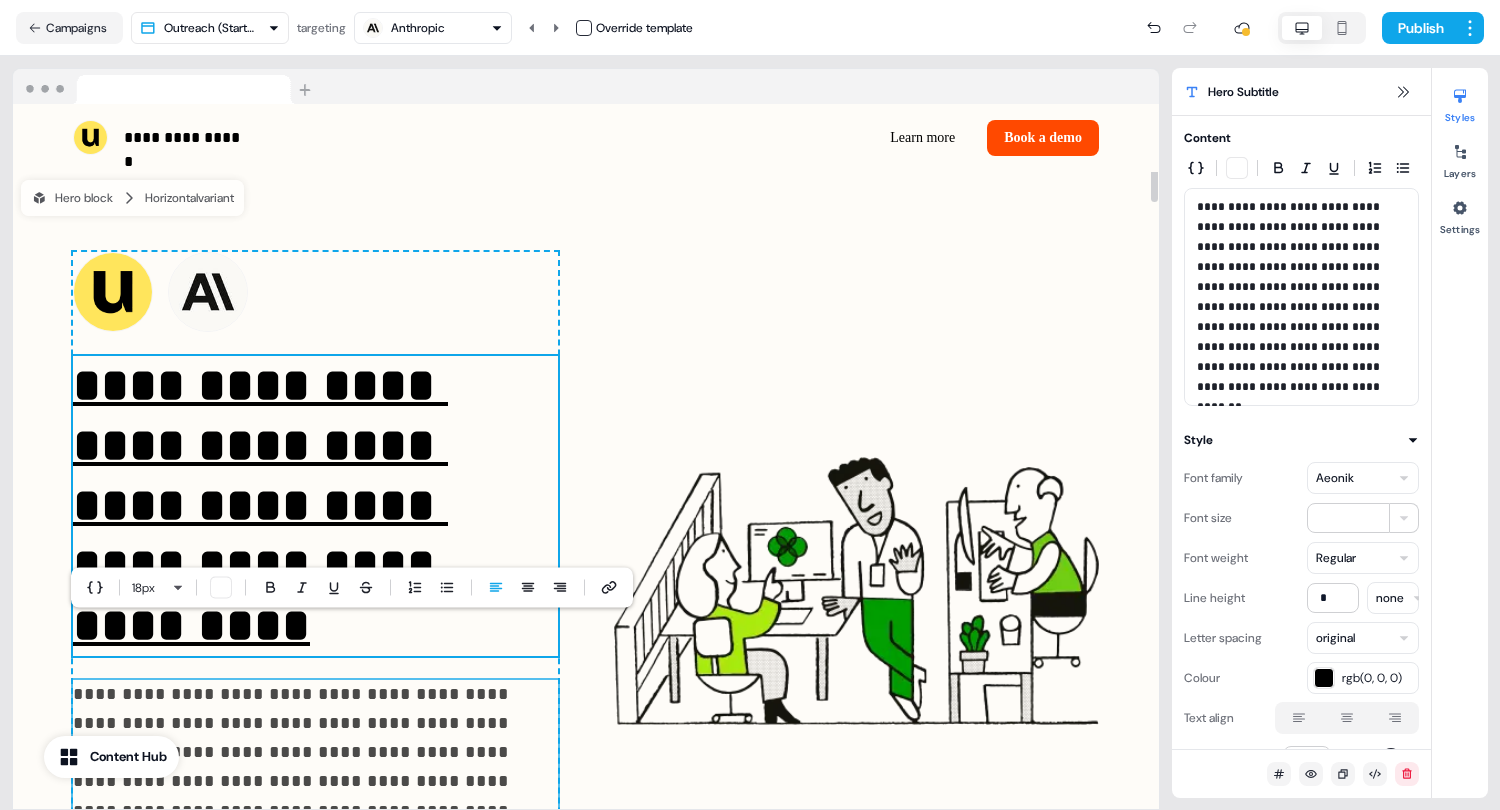 click on "**********" at bounding box center [260, 505] 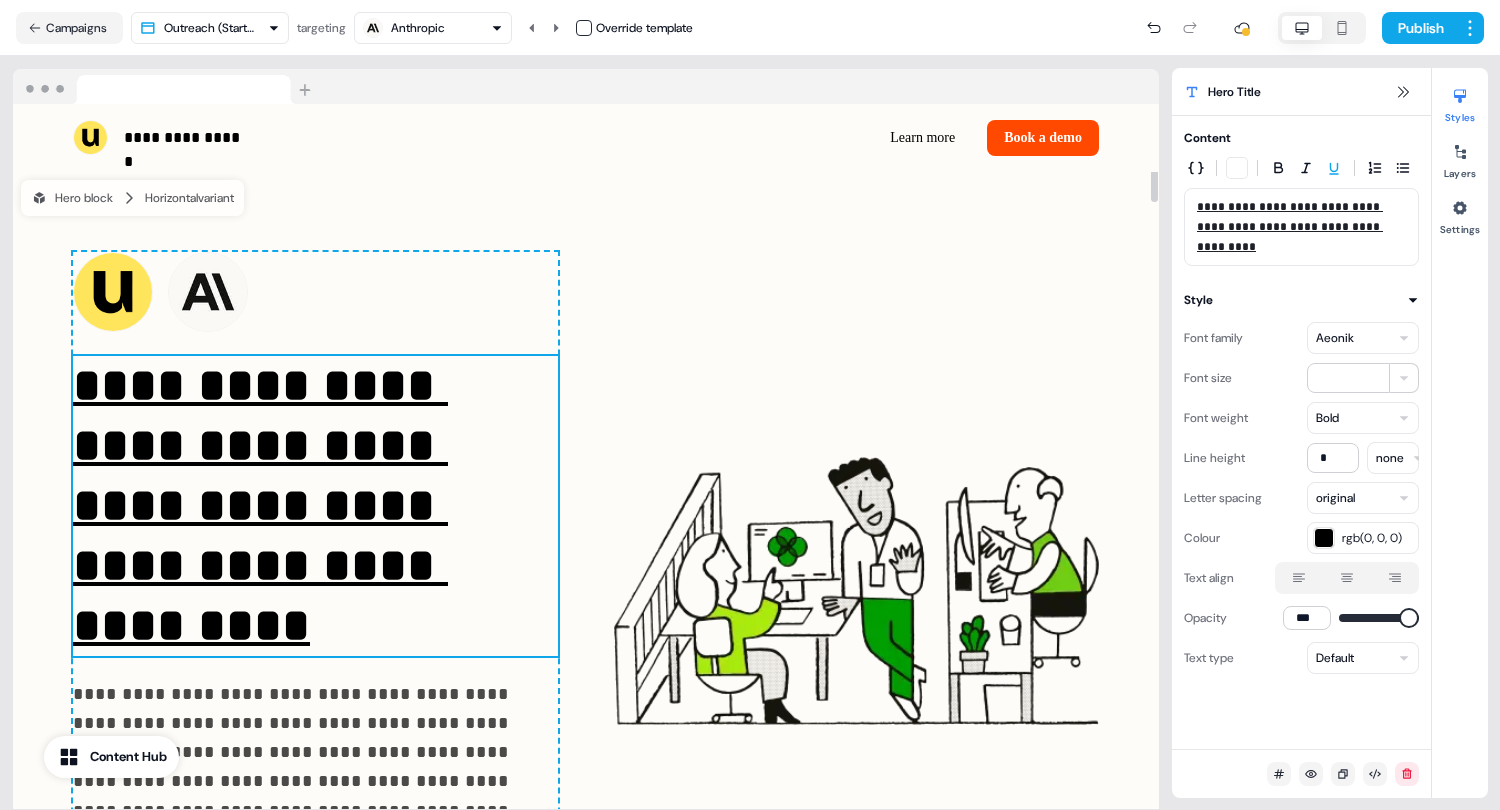 click on "**********" at bounding box center (260, 505) 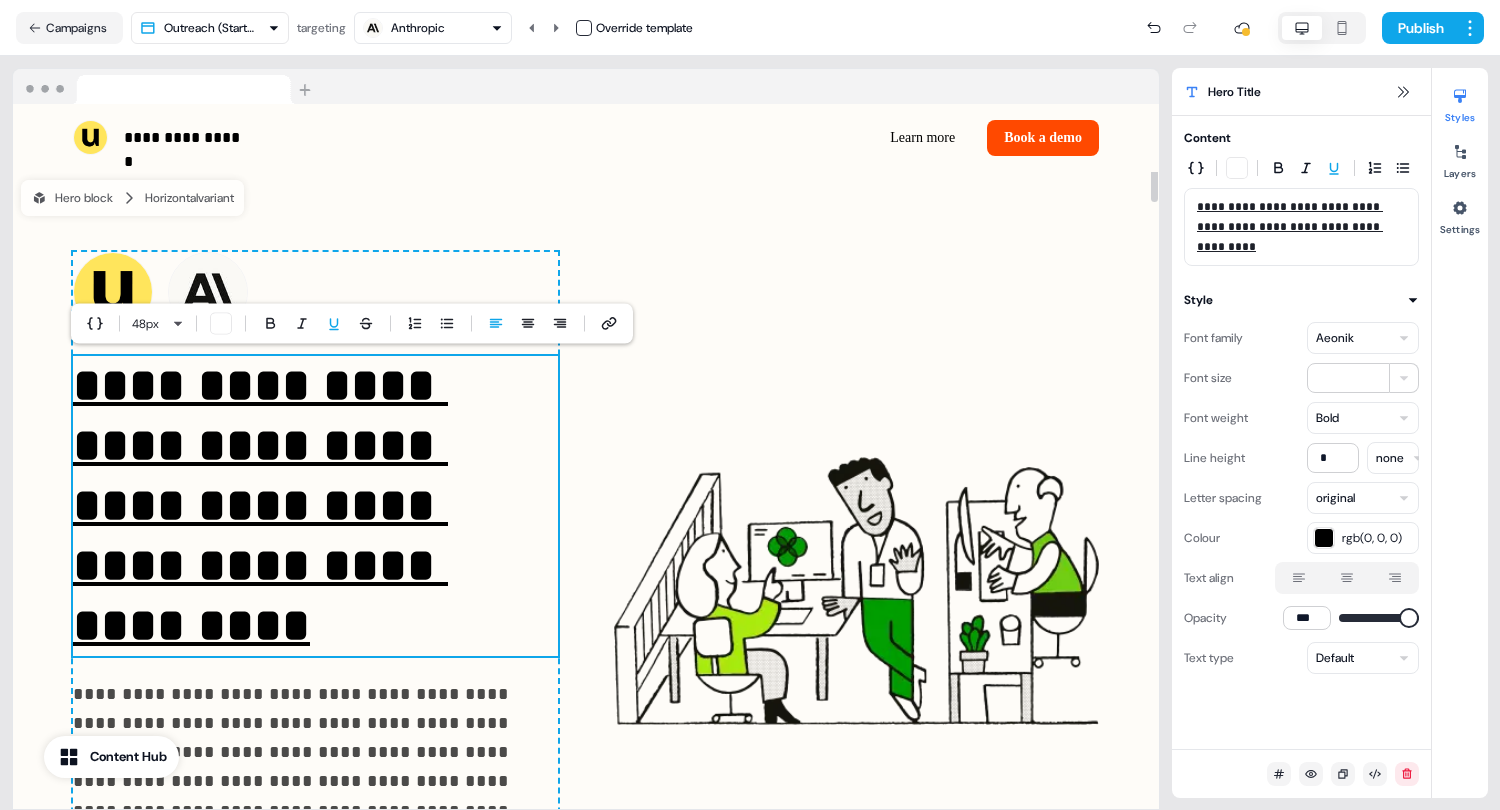click on "48 px" at bounding box center [352, 324] 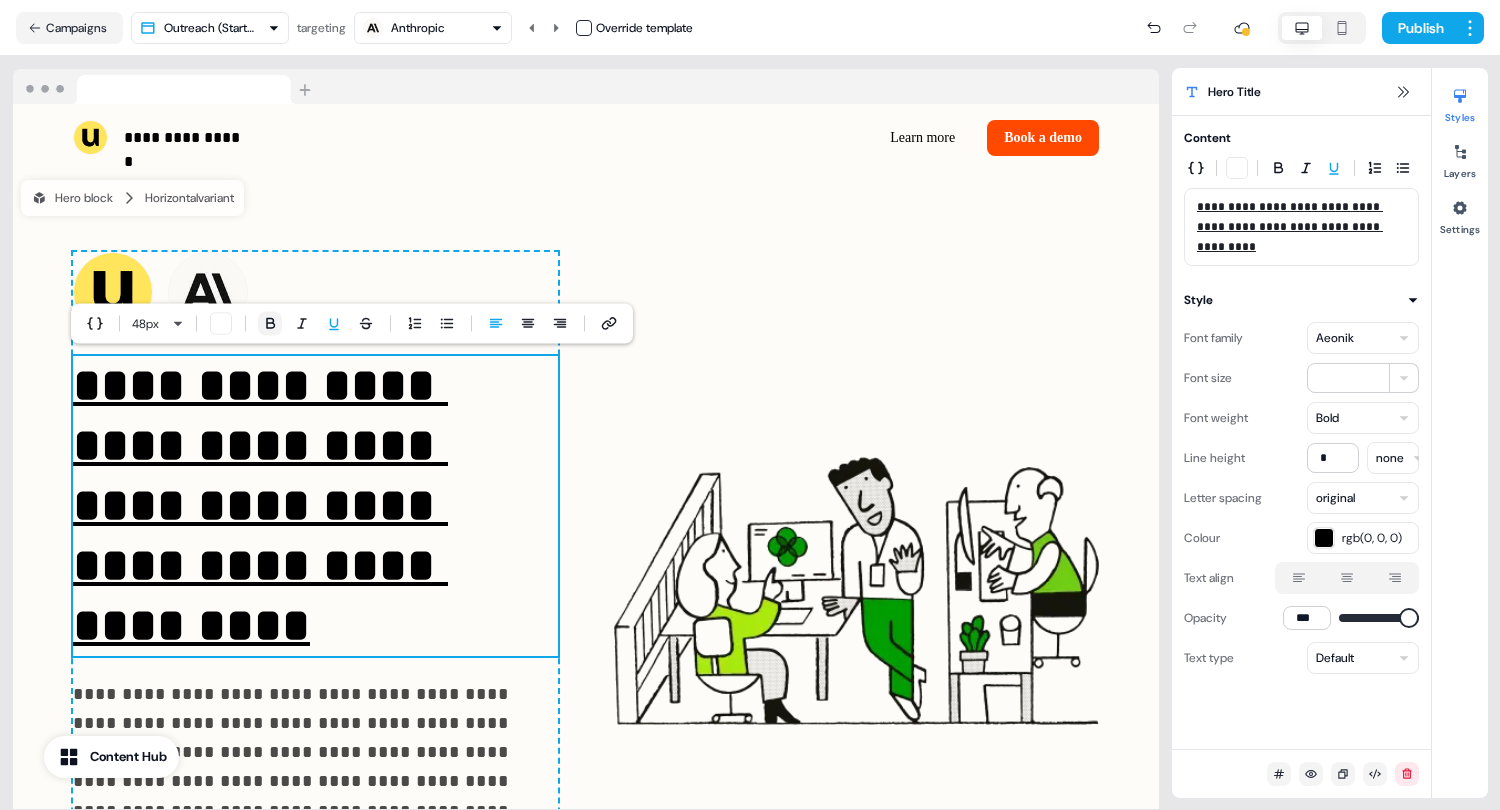 click at bounding box center (270, 324) 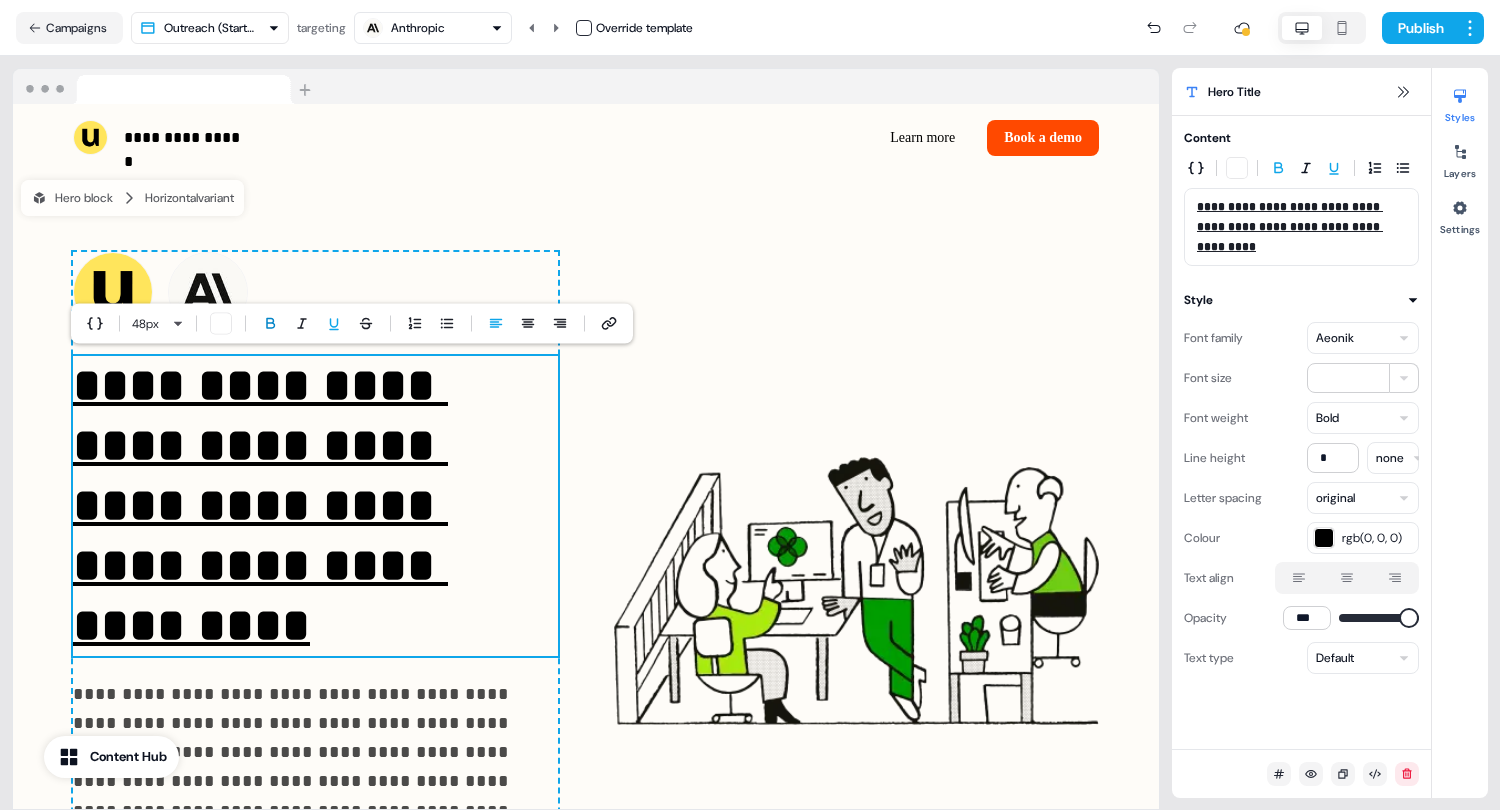 click 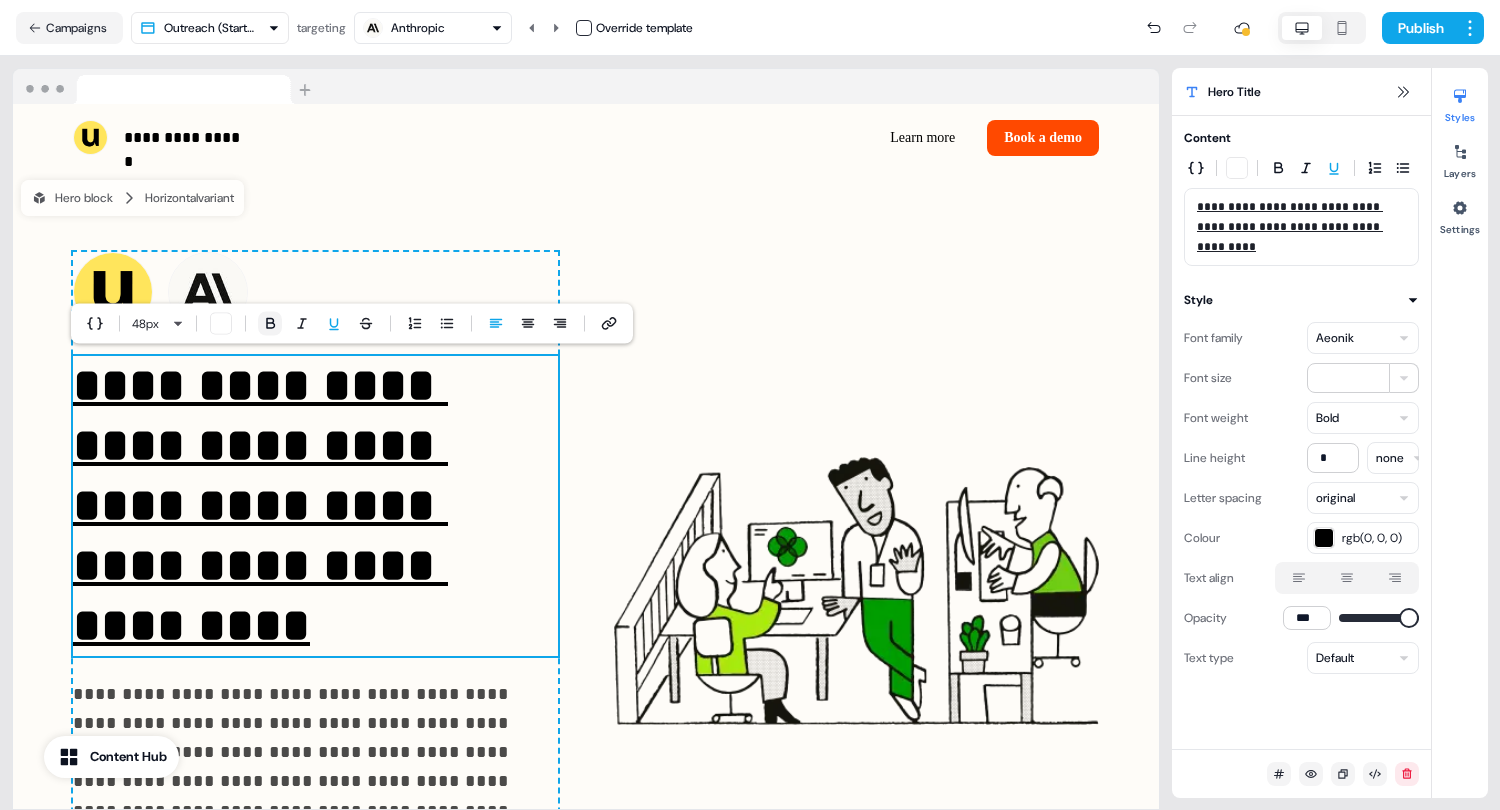 click 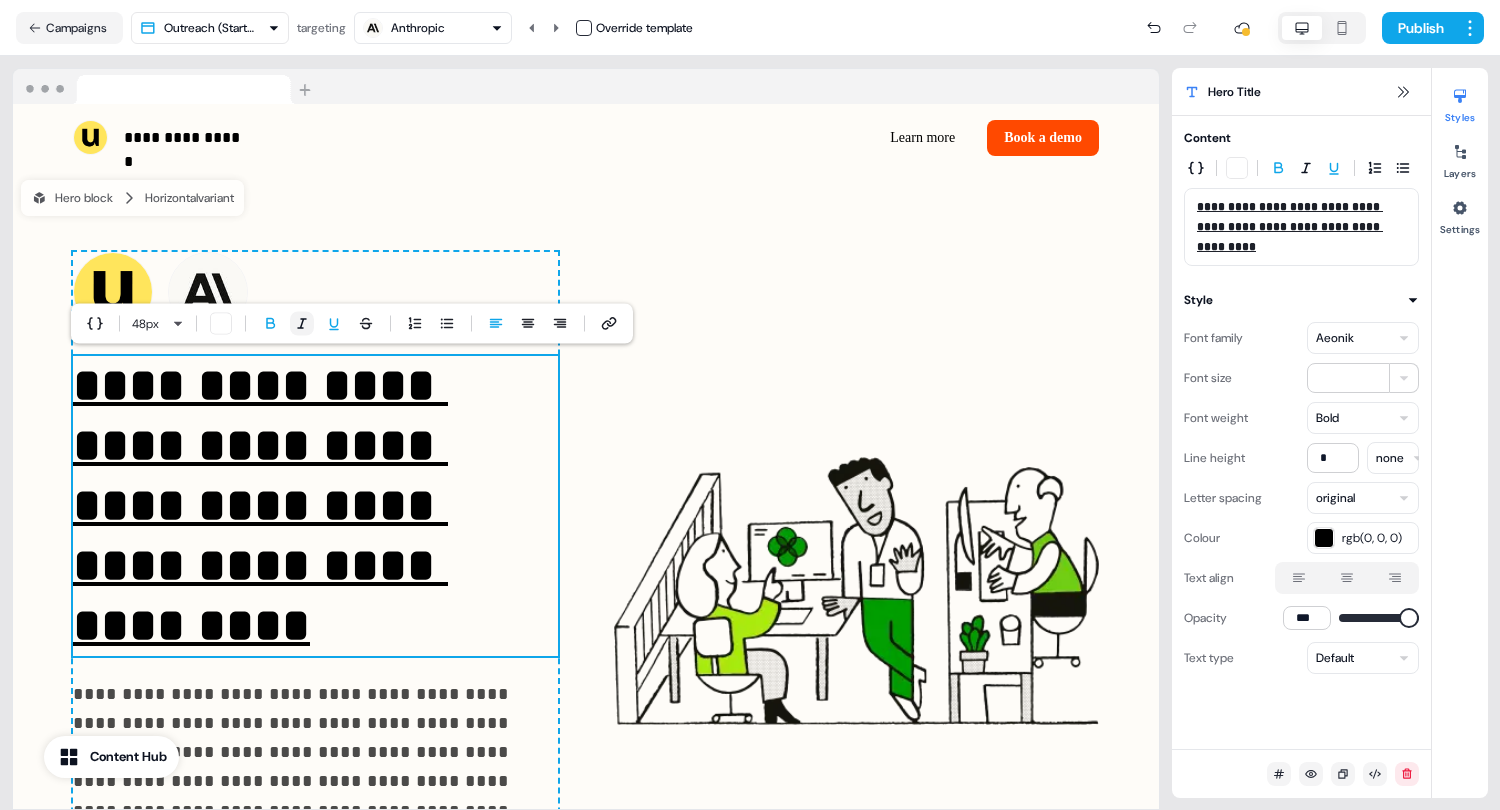 click 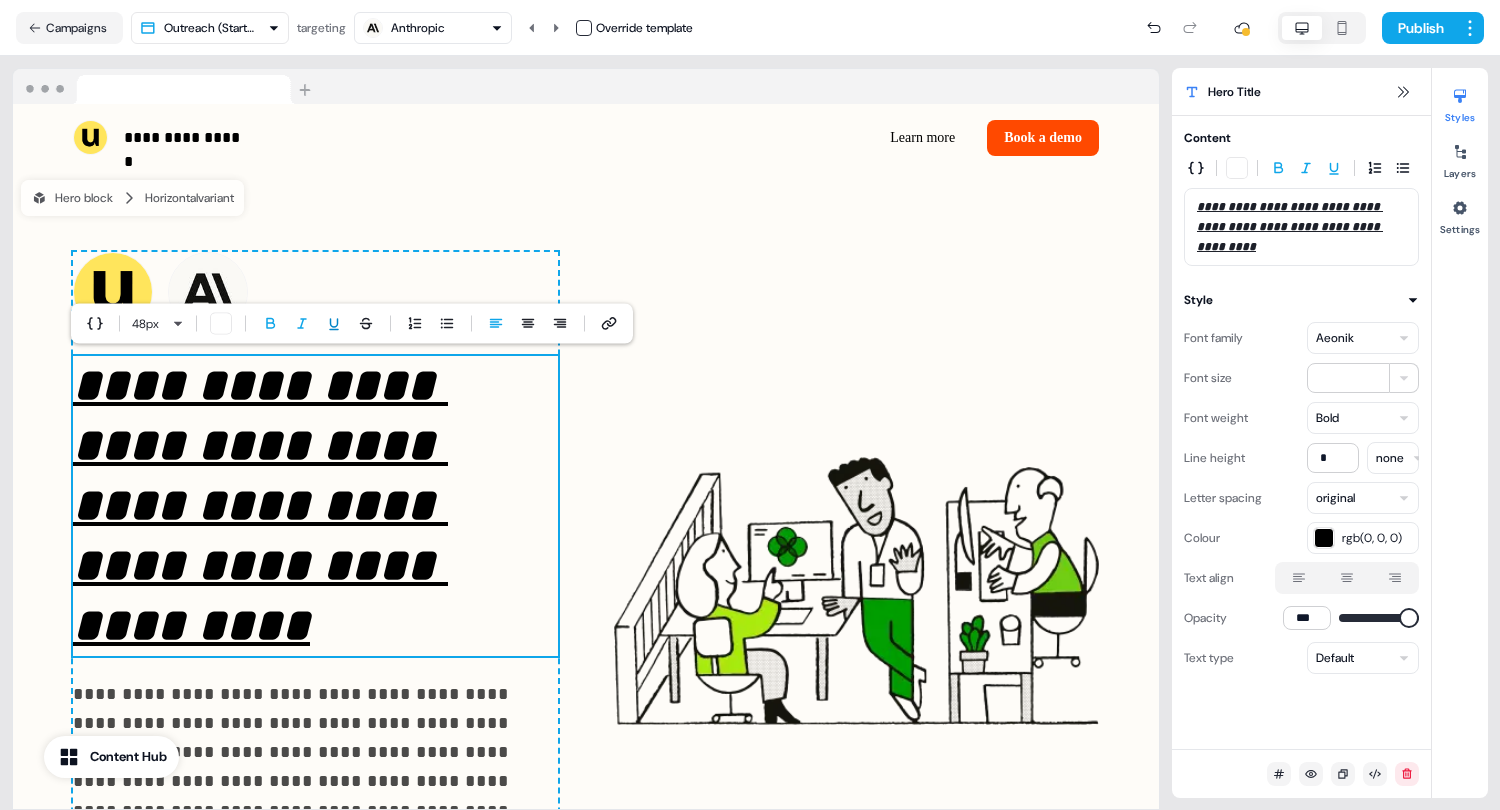click 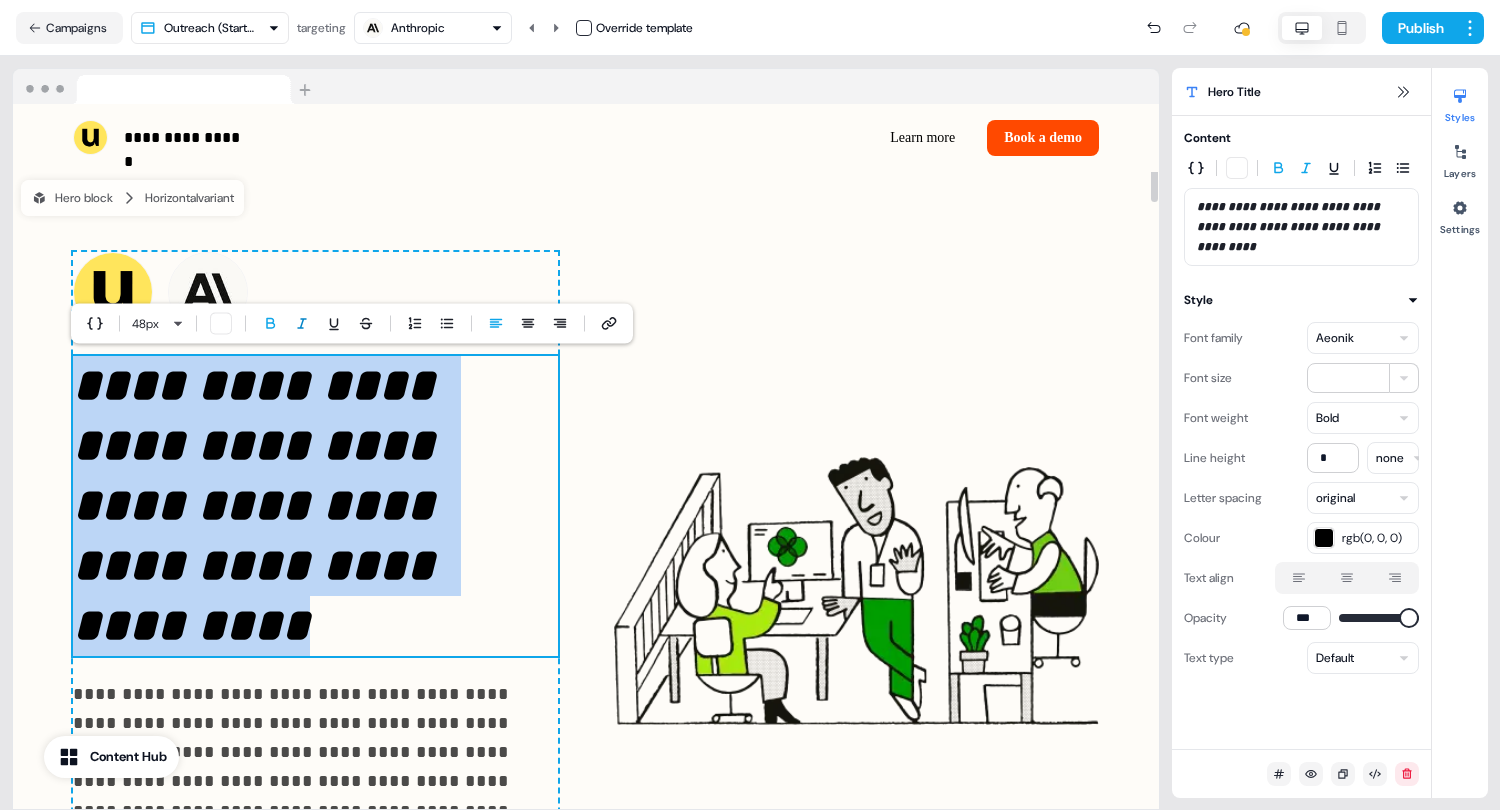 click at bounding box center [302, 324] 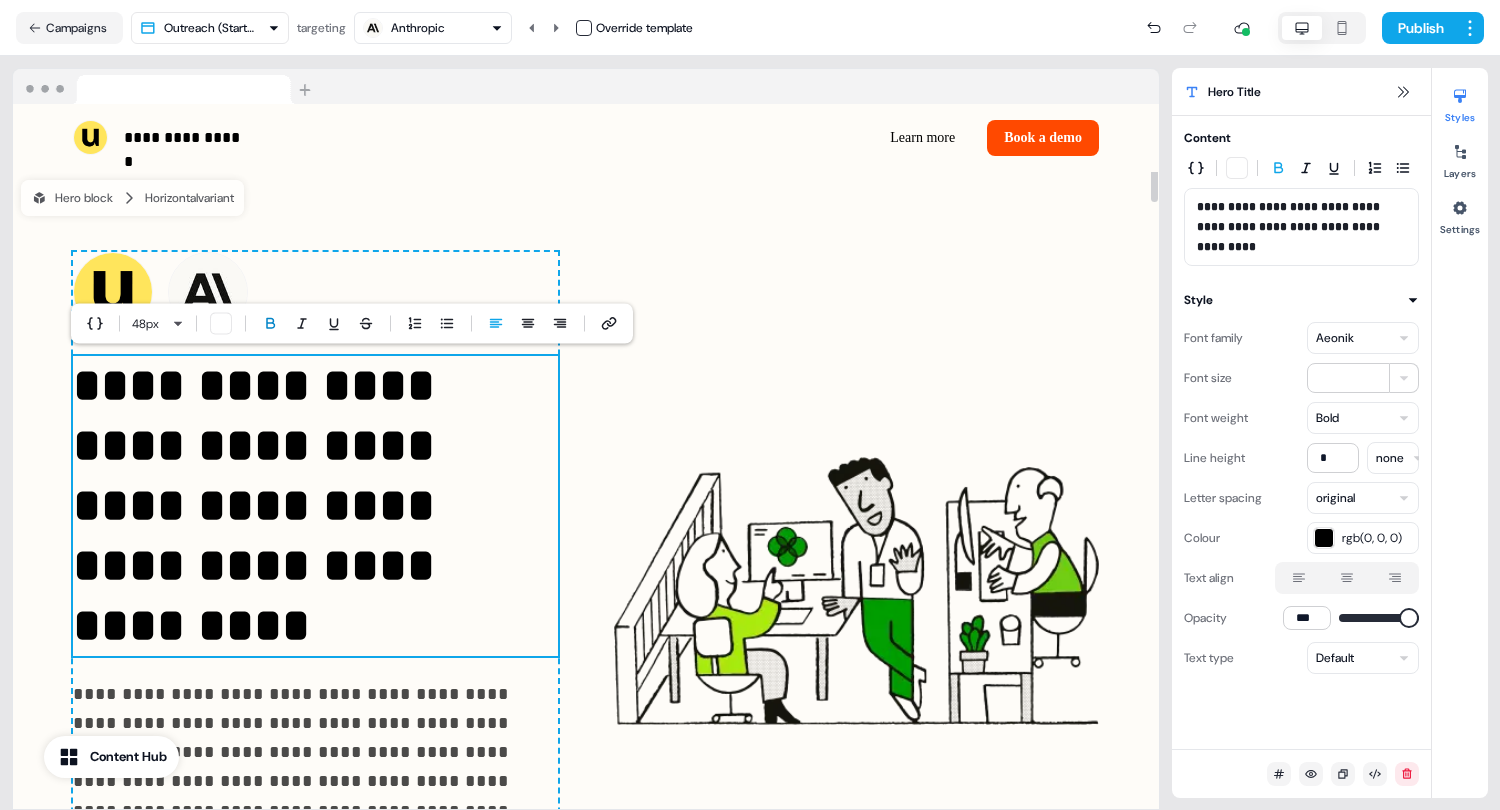 click 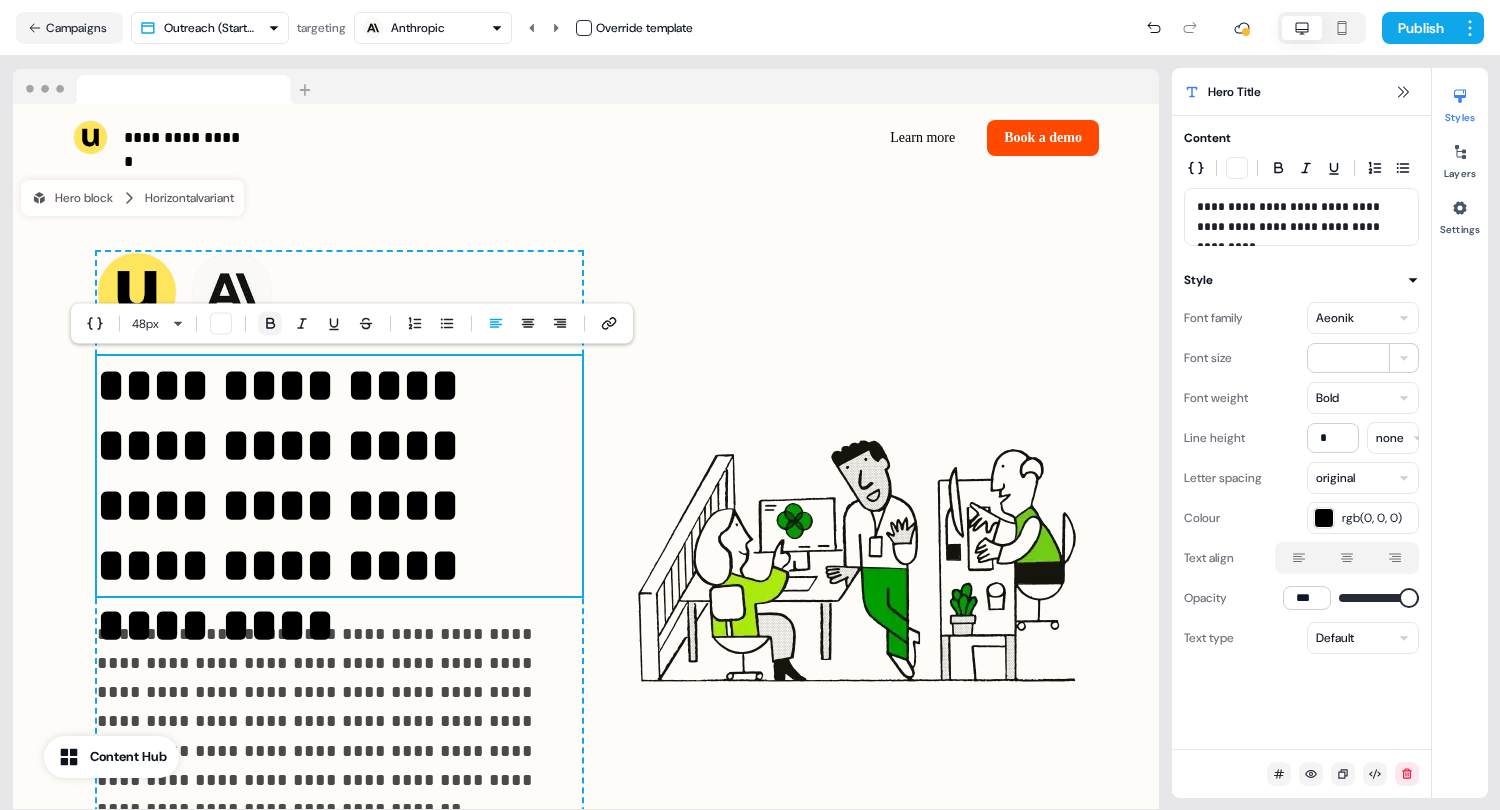 click 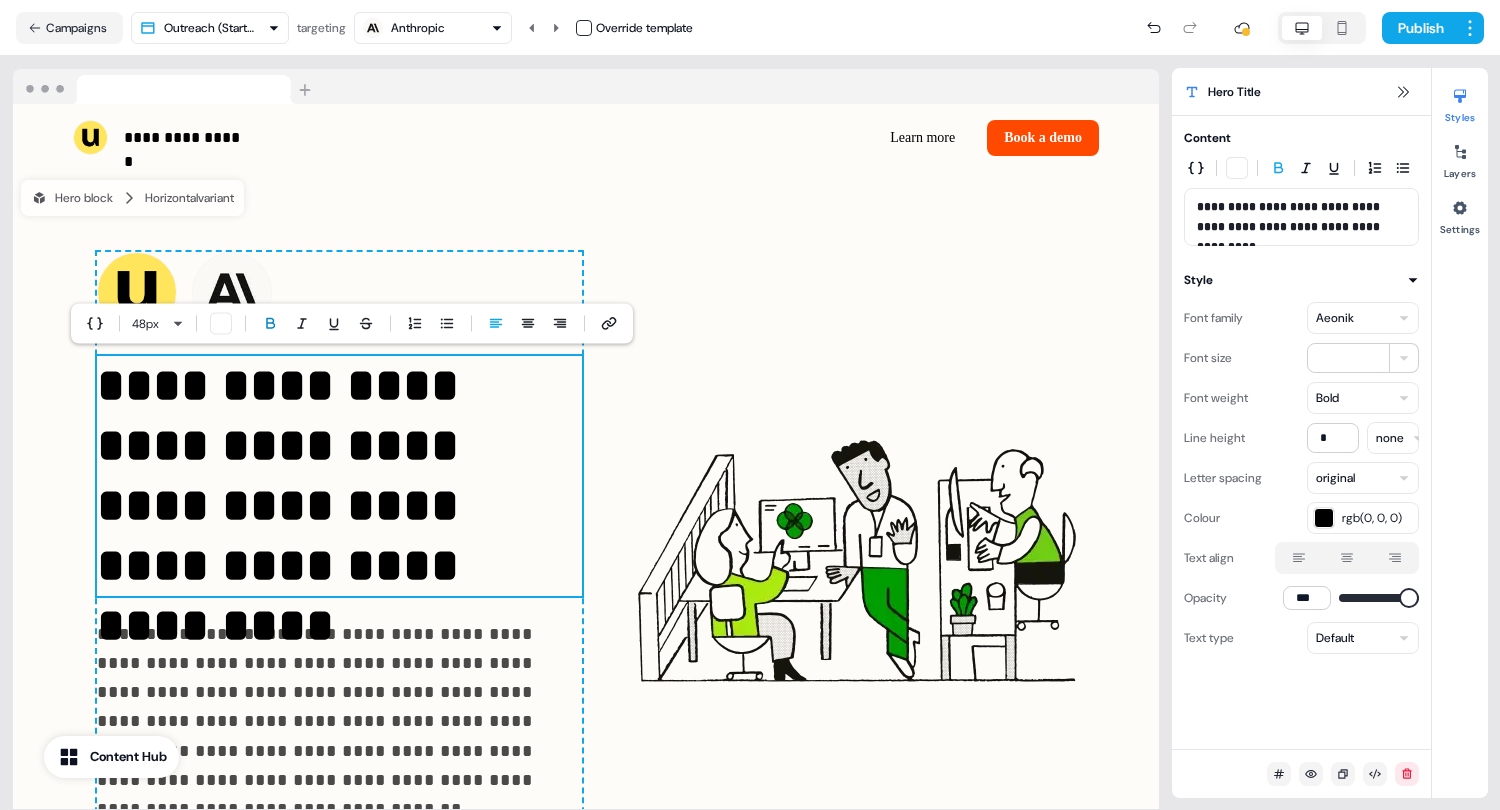 click 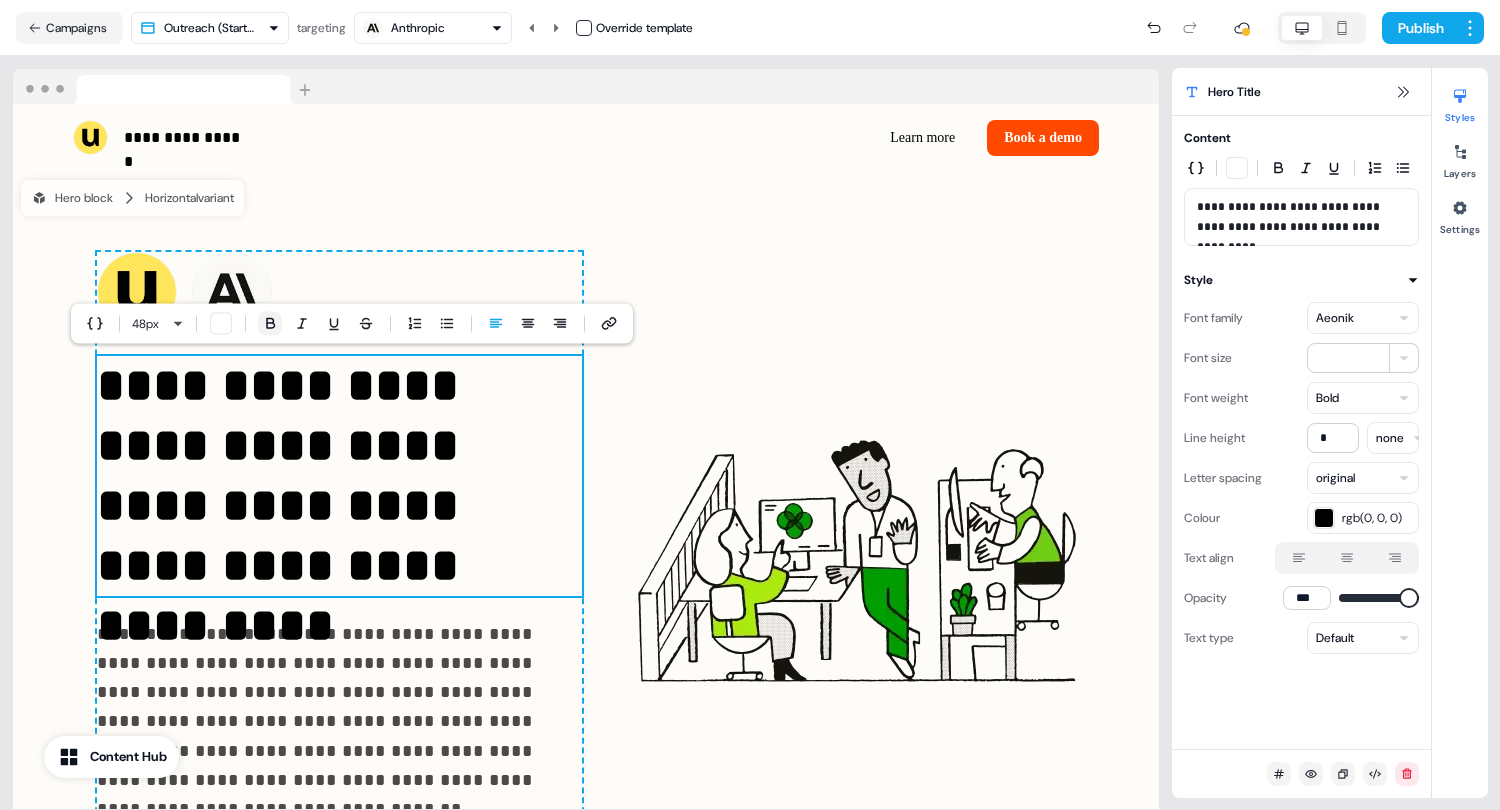 click 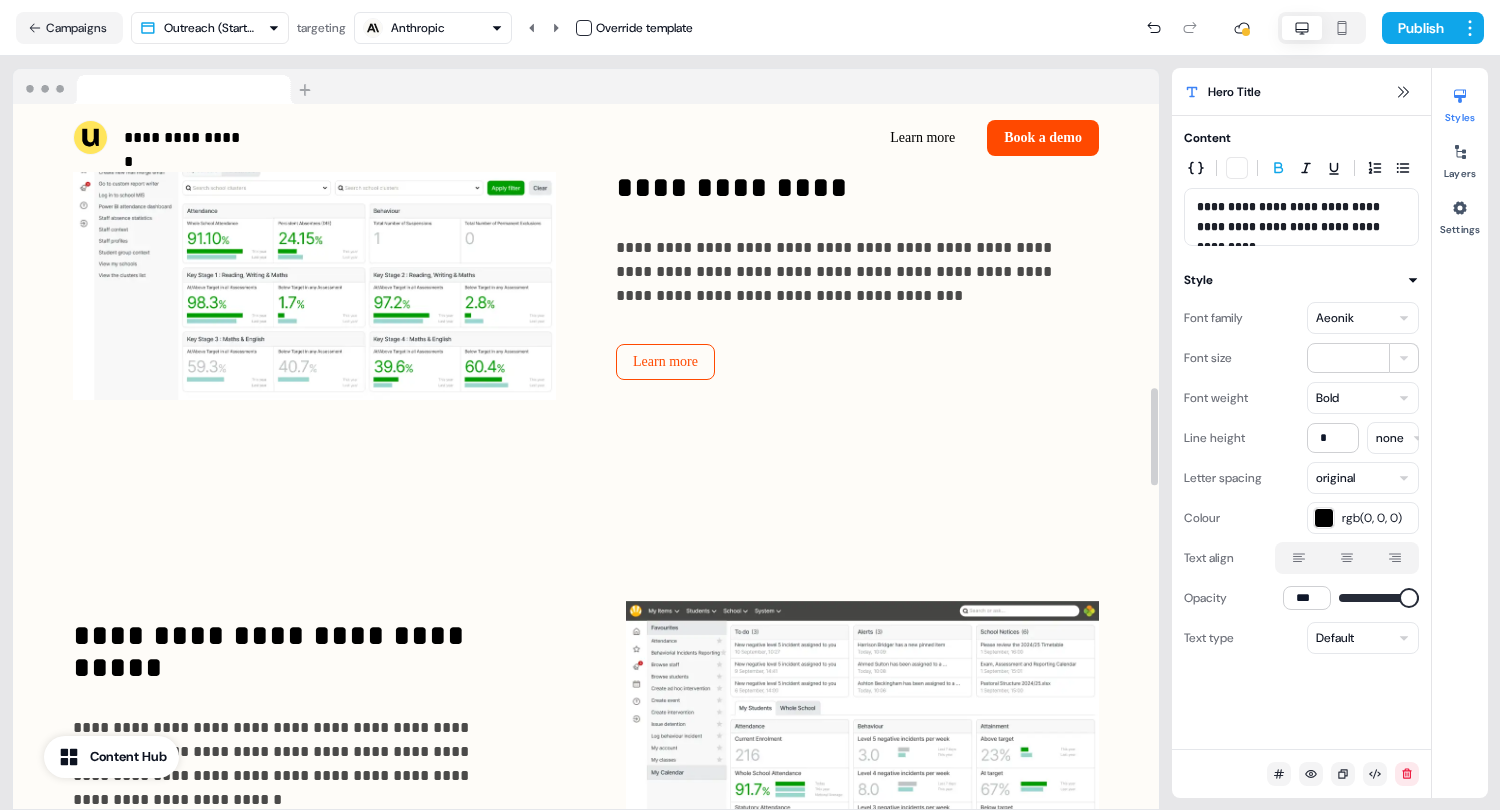 scroll, scrollTop: 2231, scrollLeft: 0, axis: vertical 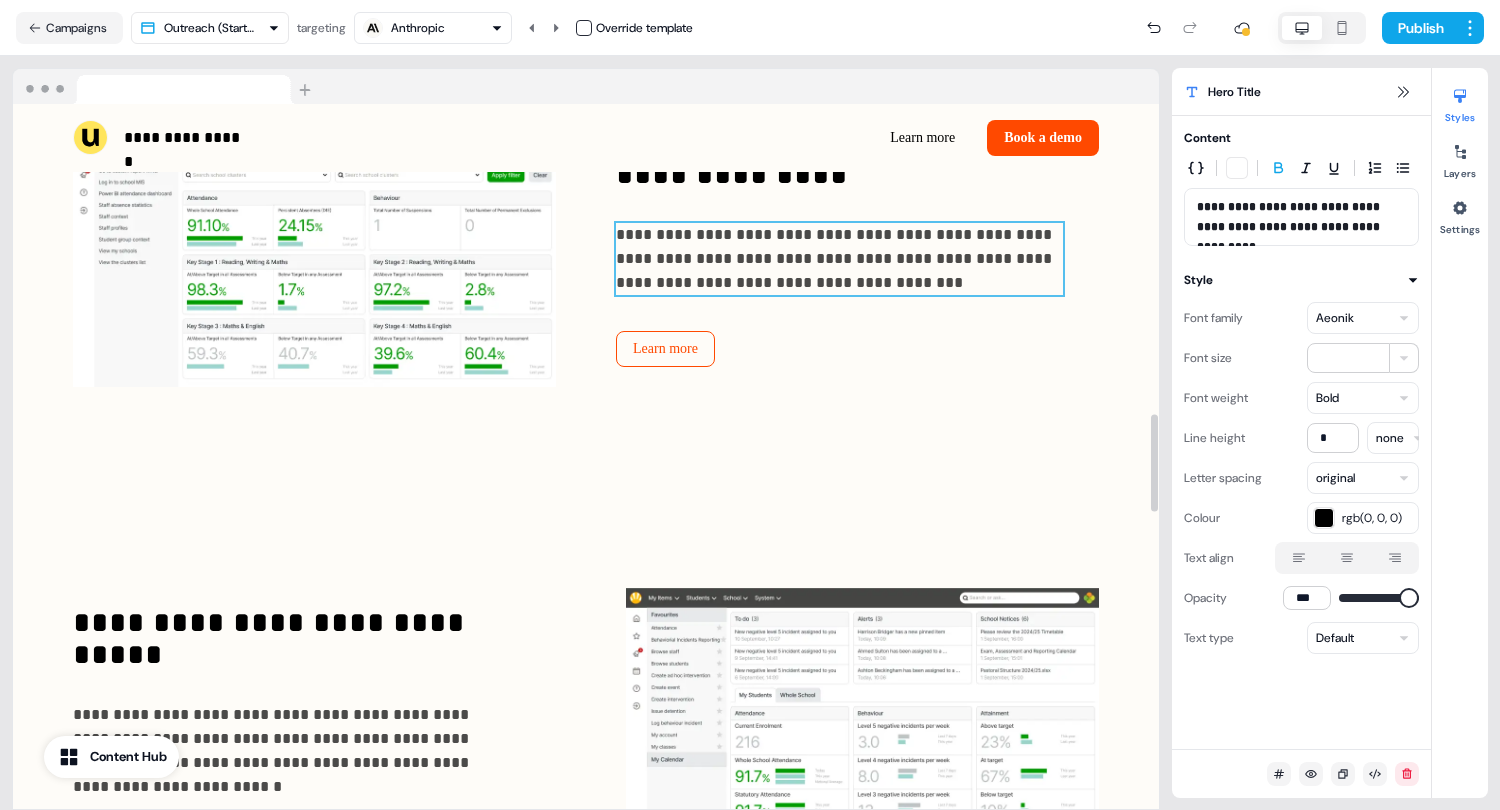 click on "**********" at bounding box center (839, 259) 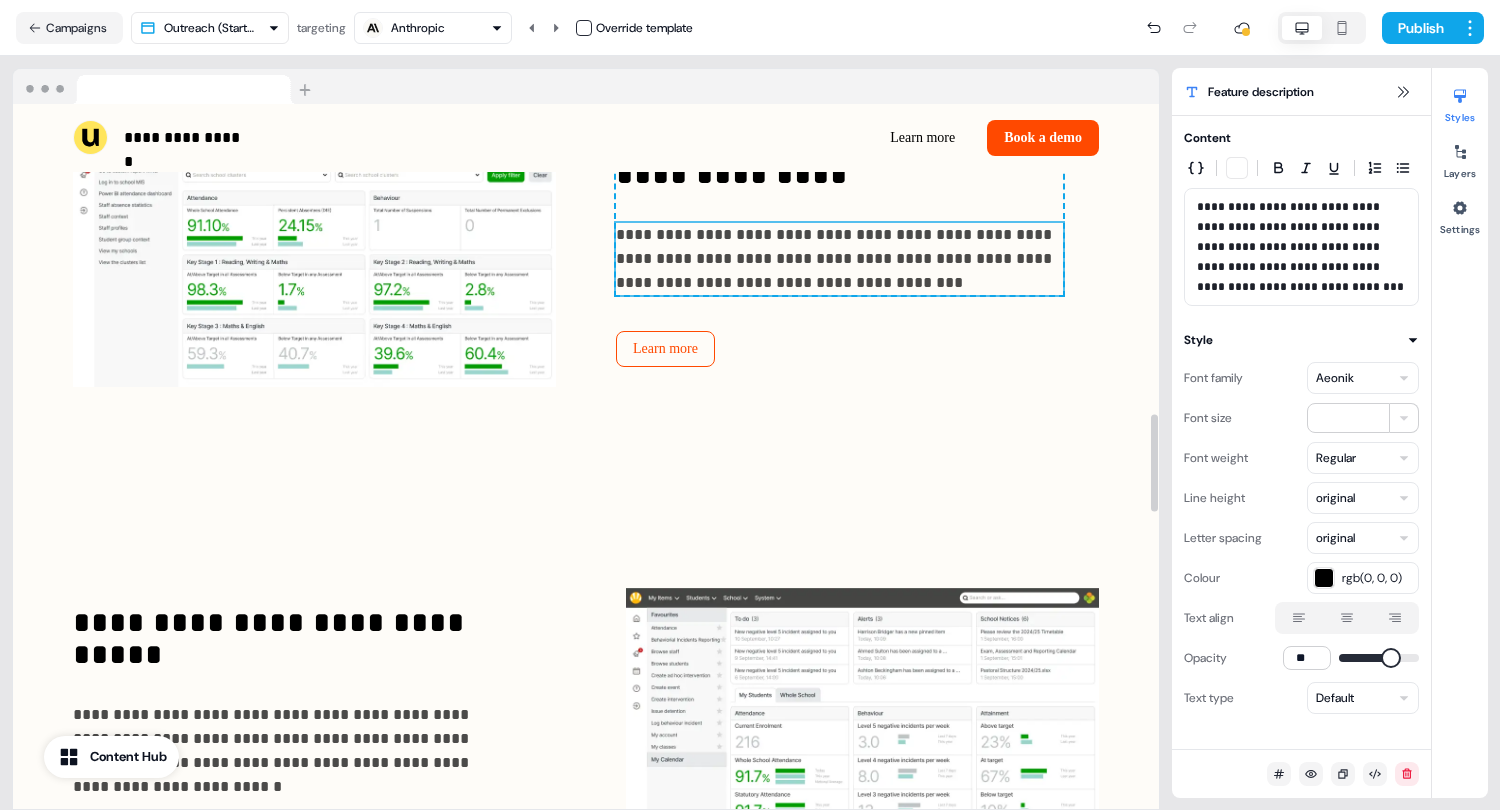 click on "**********" at bounding box center [839, 259] 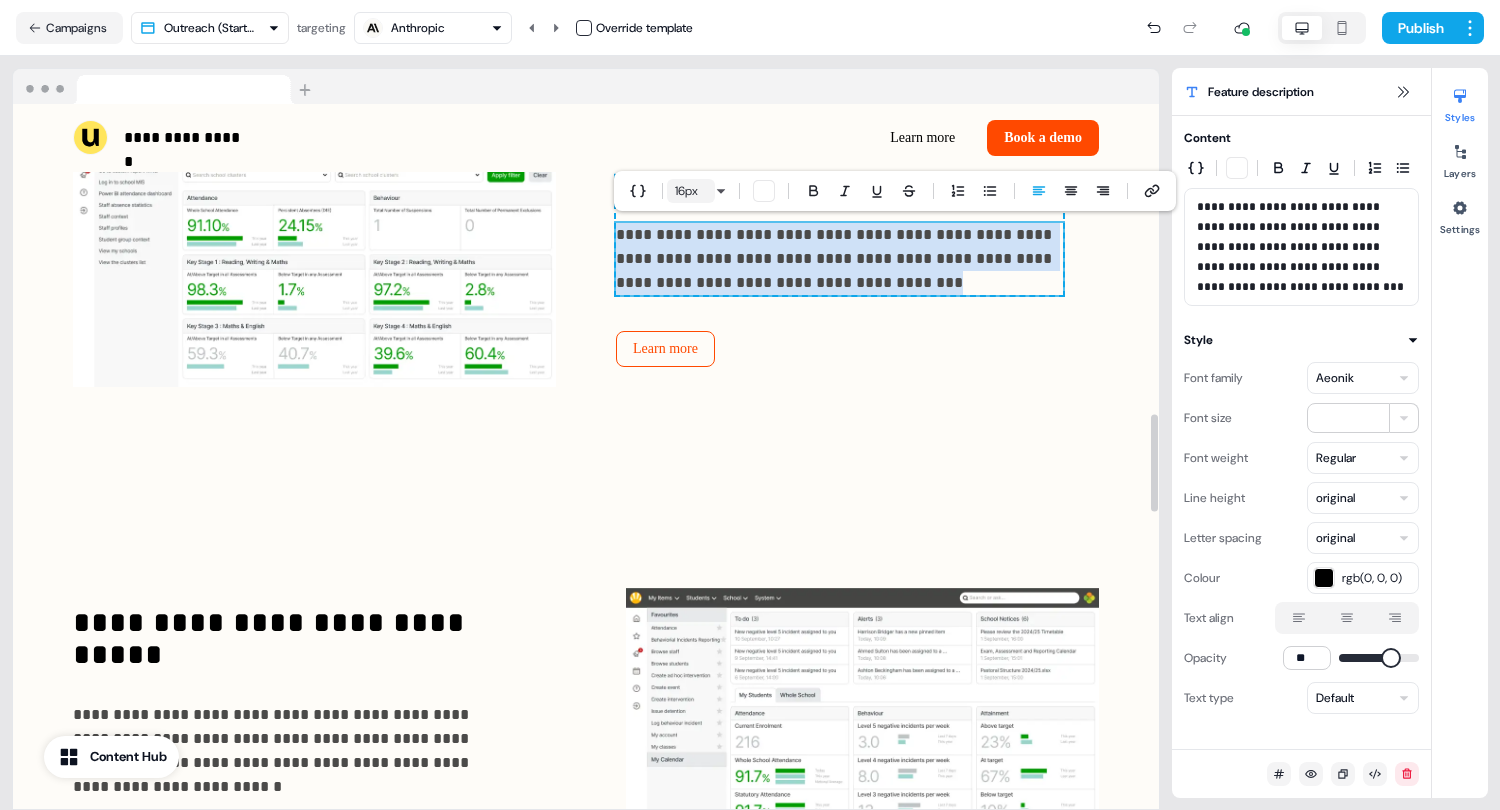 click on "16 px" at bounding box center (691, 191) 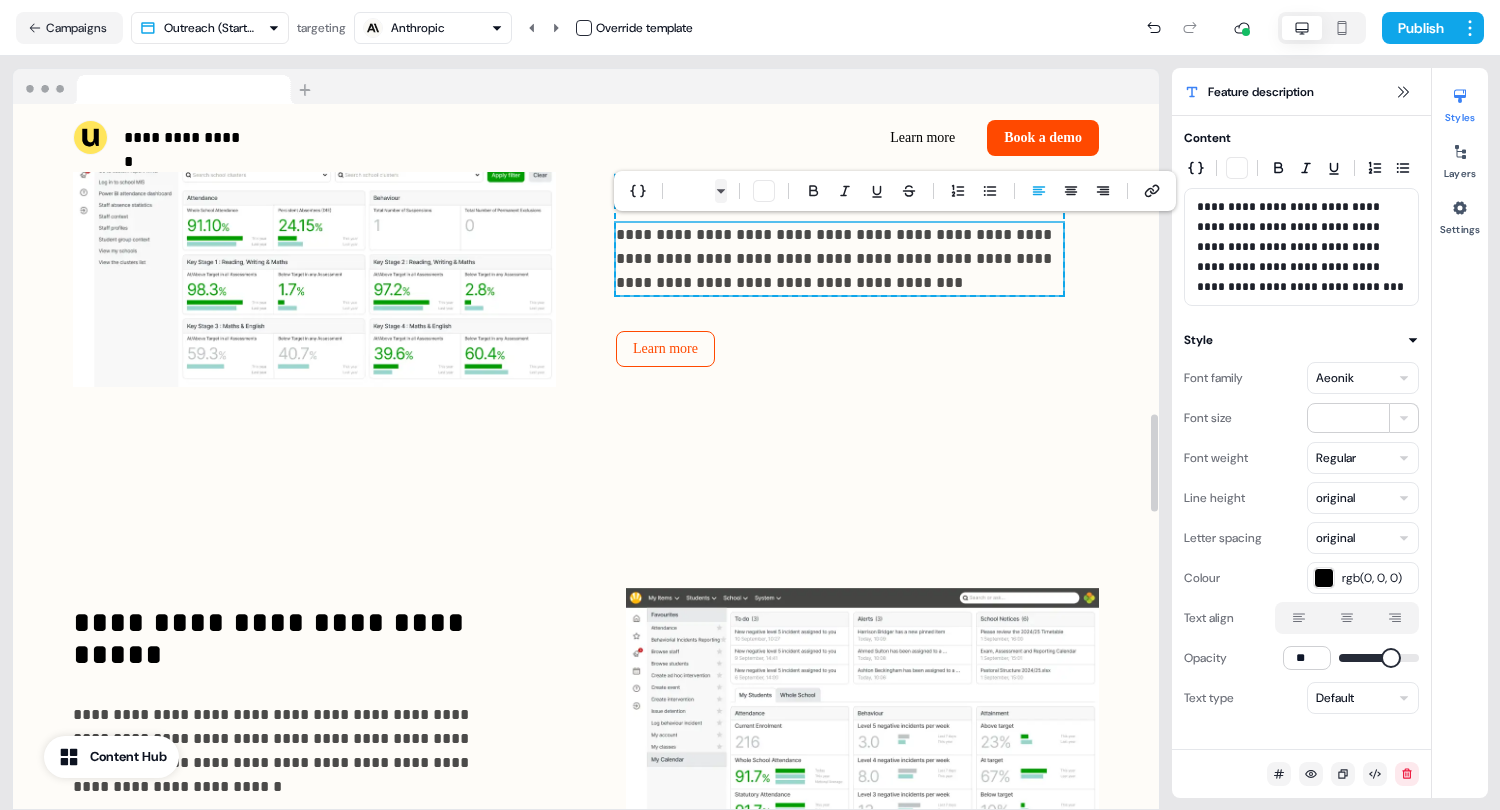 click on "**********" at bounding box center (750, 405) 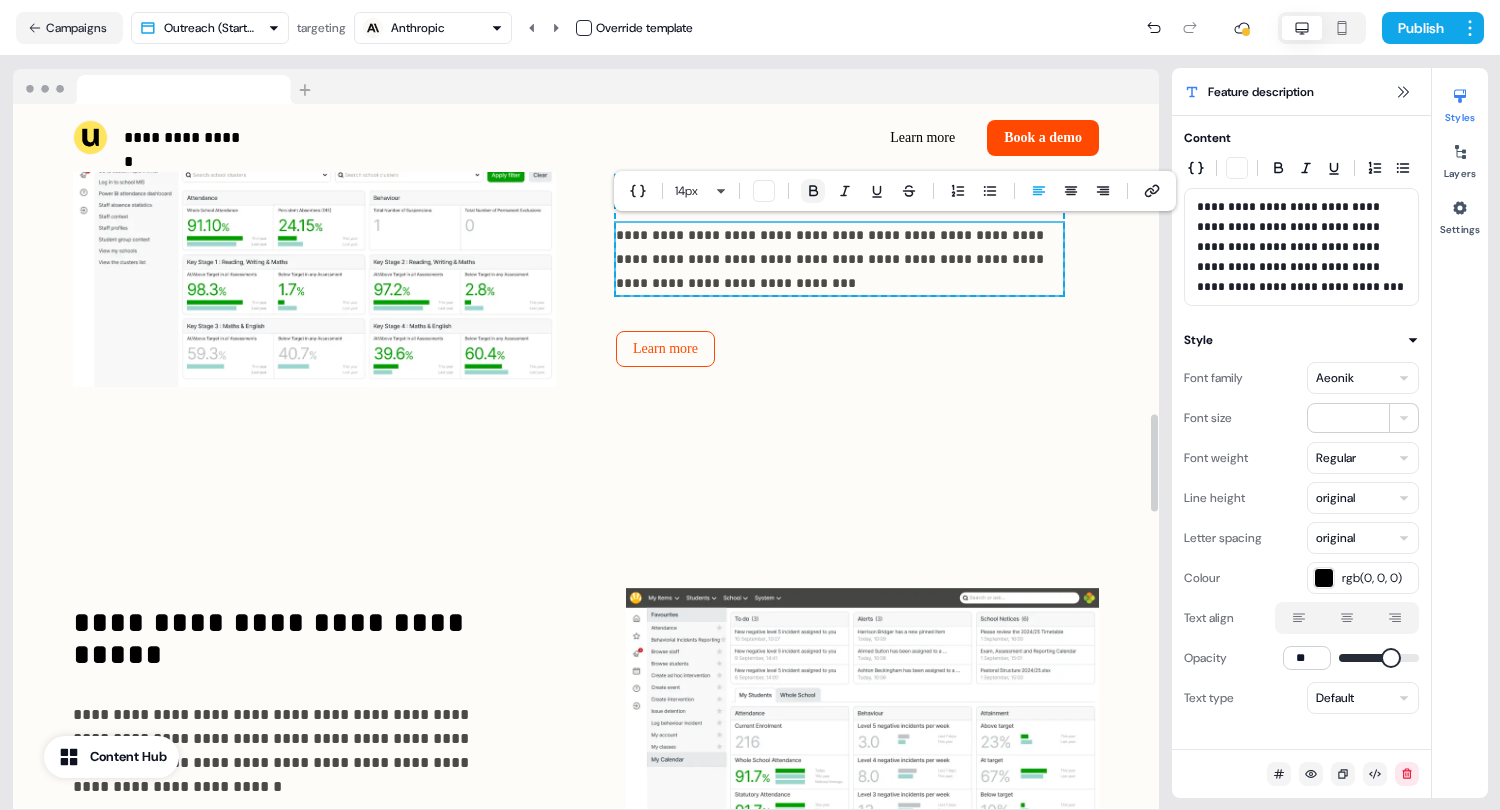 click 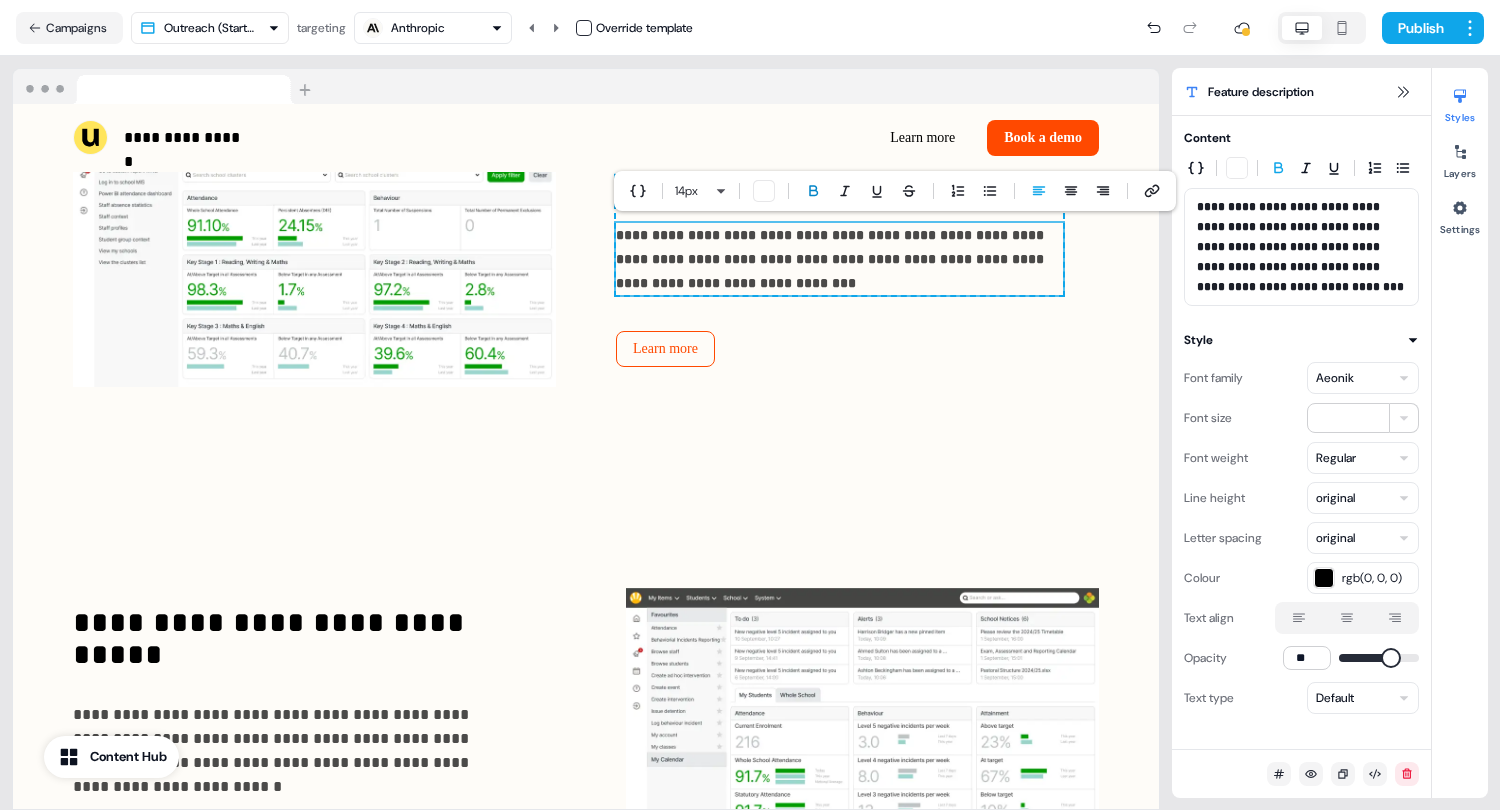 click 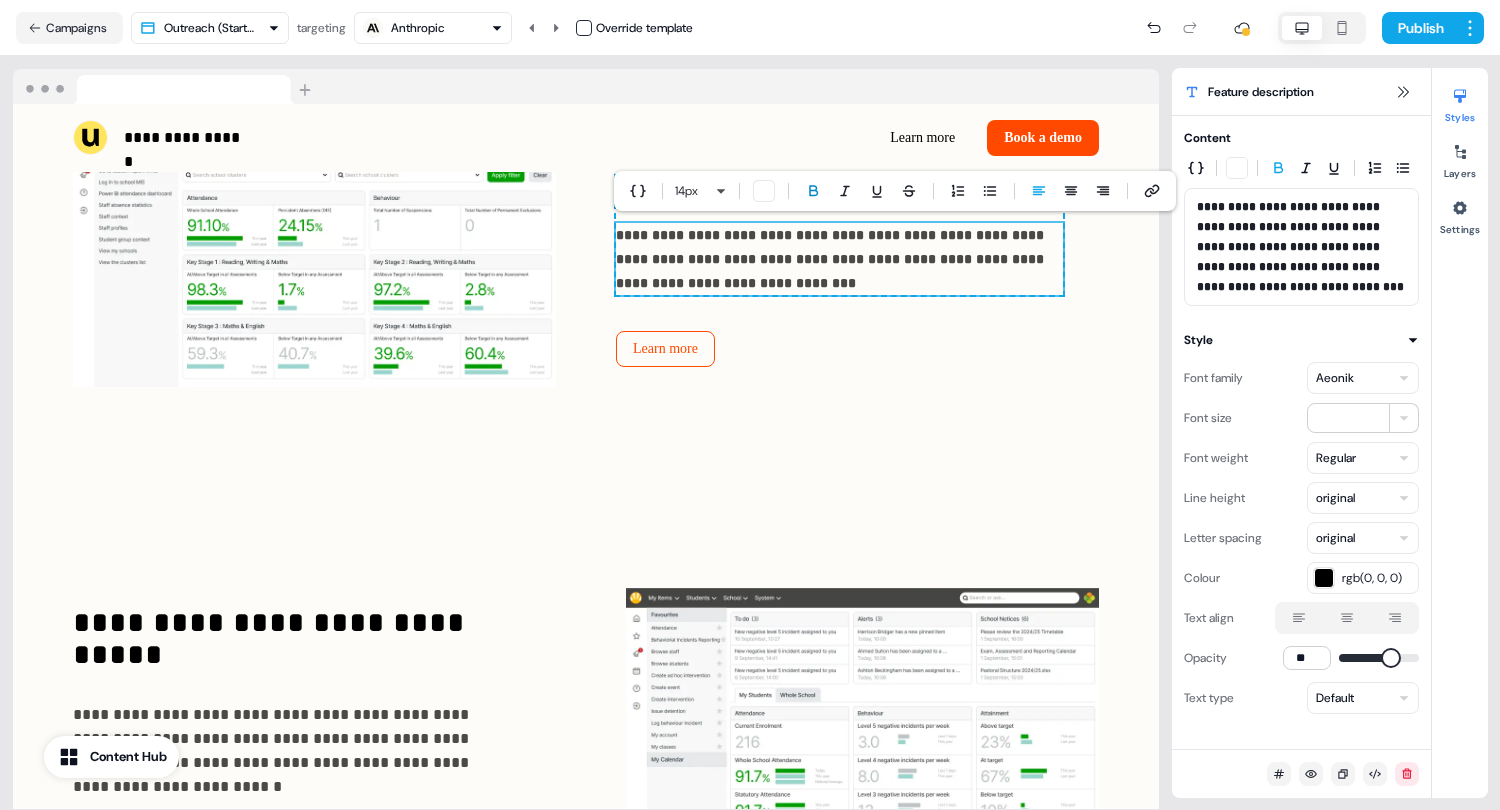 click 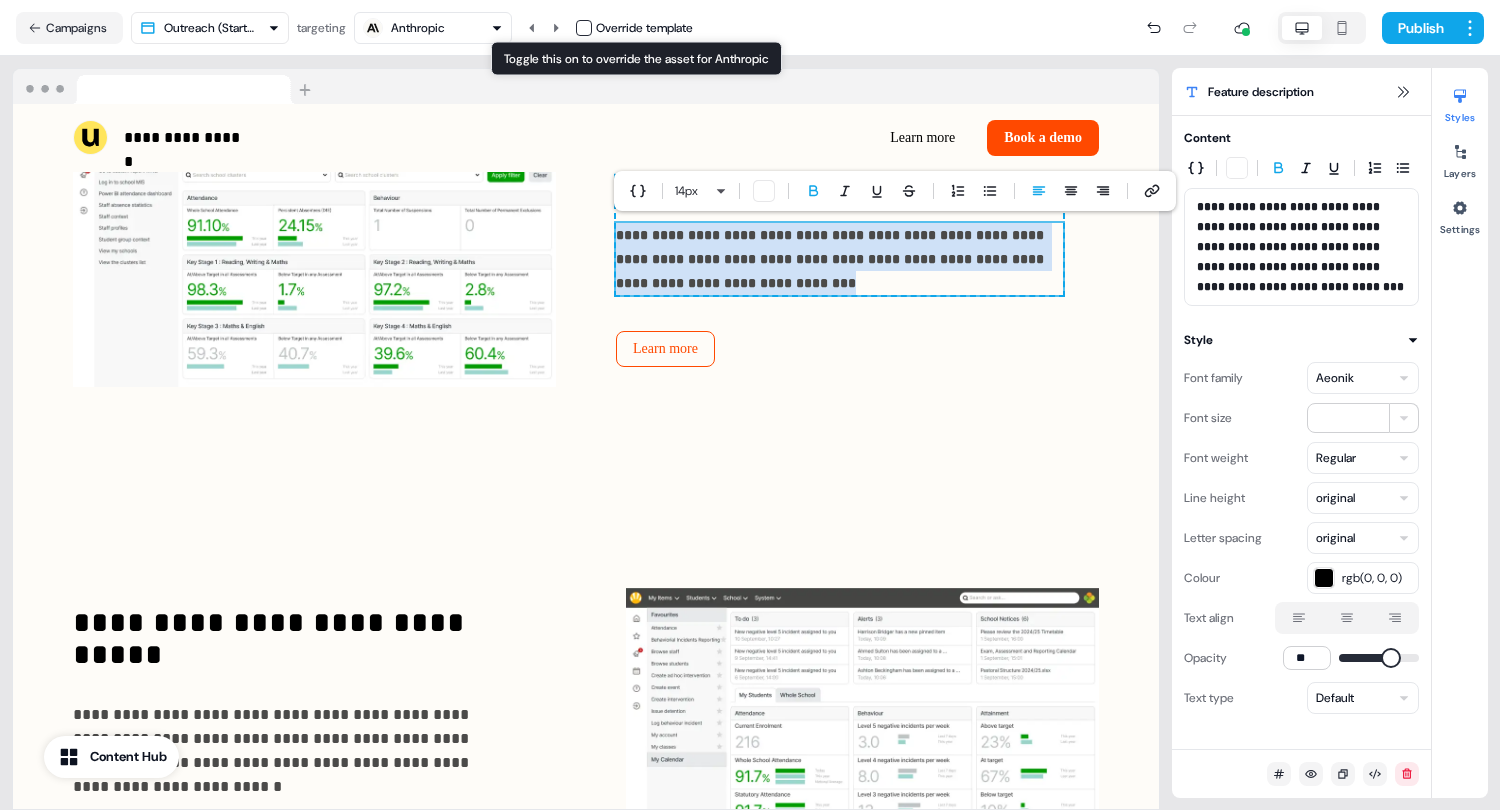 click at bounding box center (584, 28) 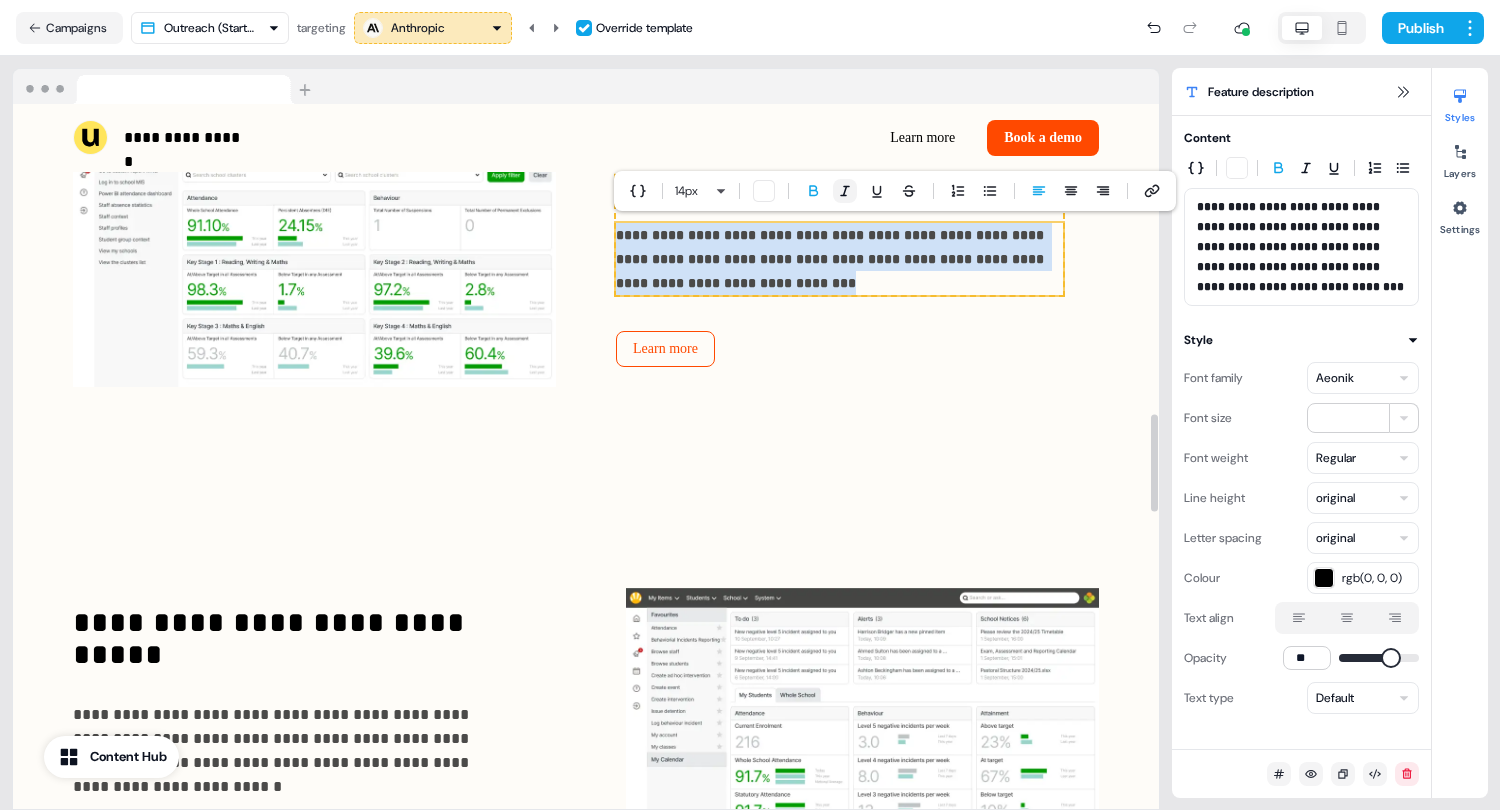 click 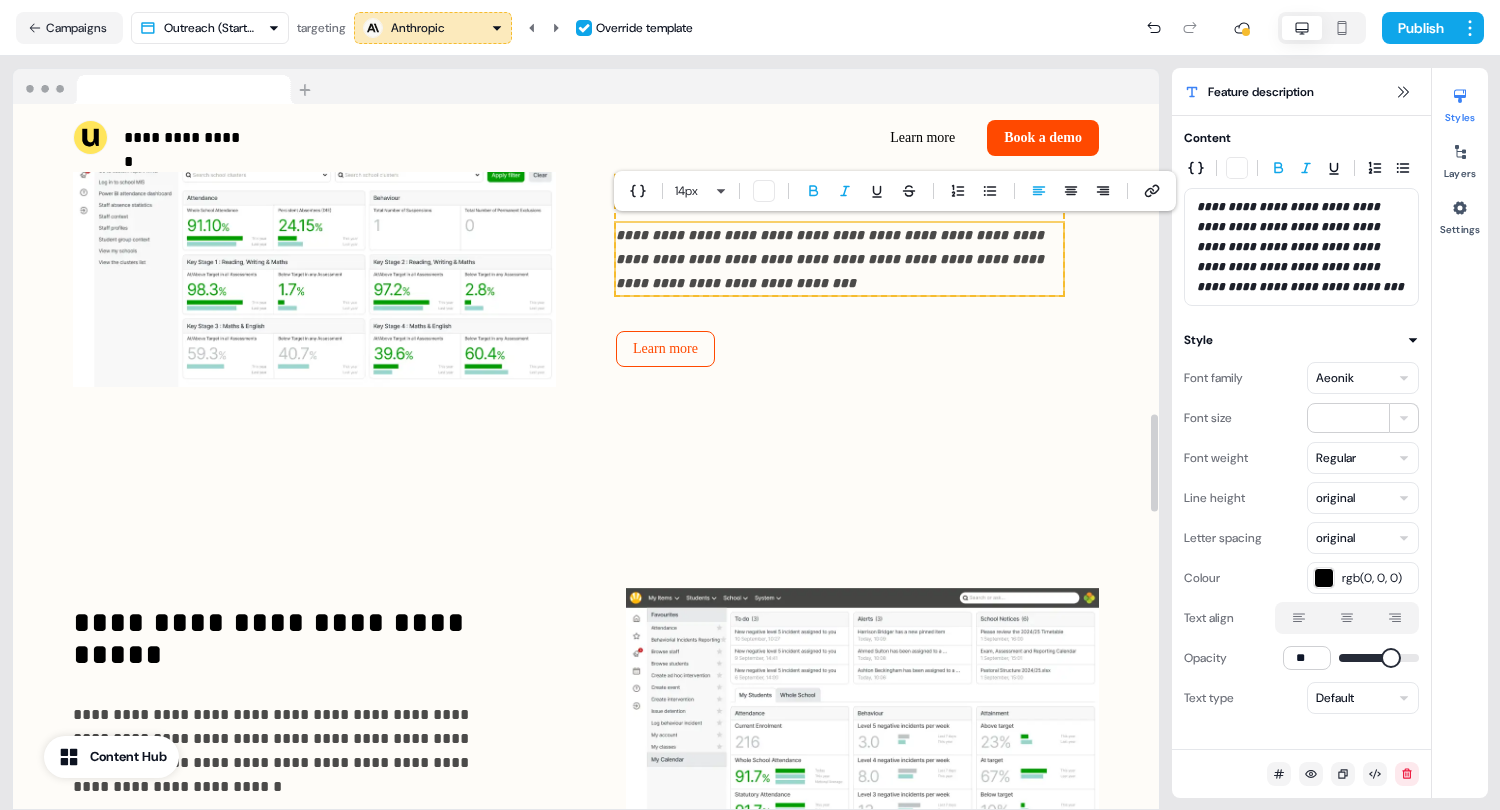 click on "**********" at bounding box center (750, 405) 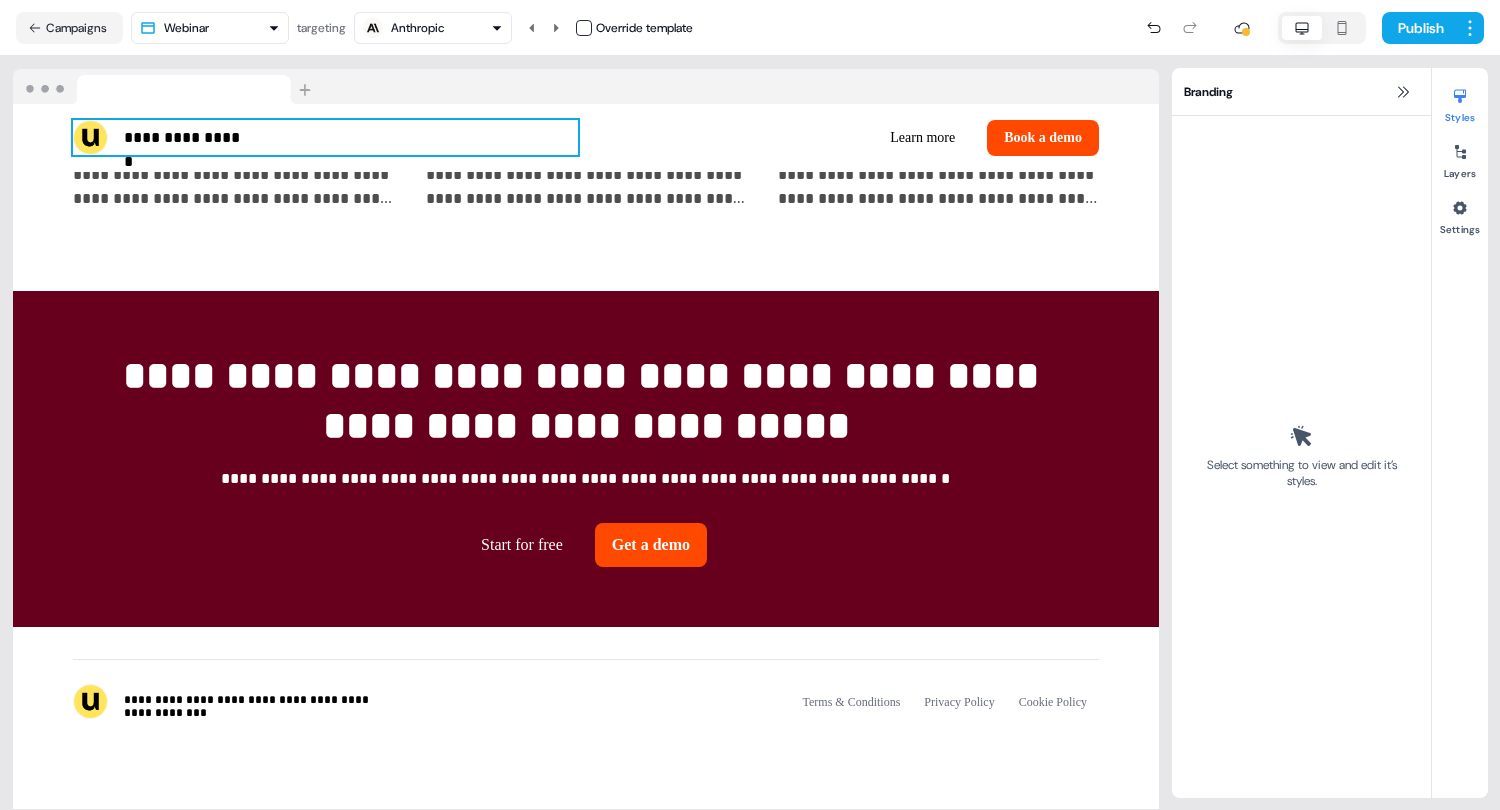 scroll, scrollTop: 1435, scrollLeft: 0, axis: vertical 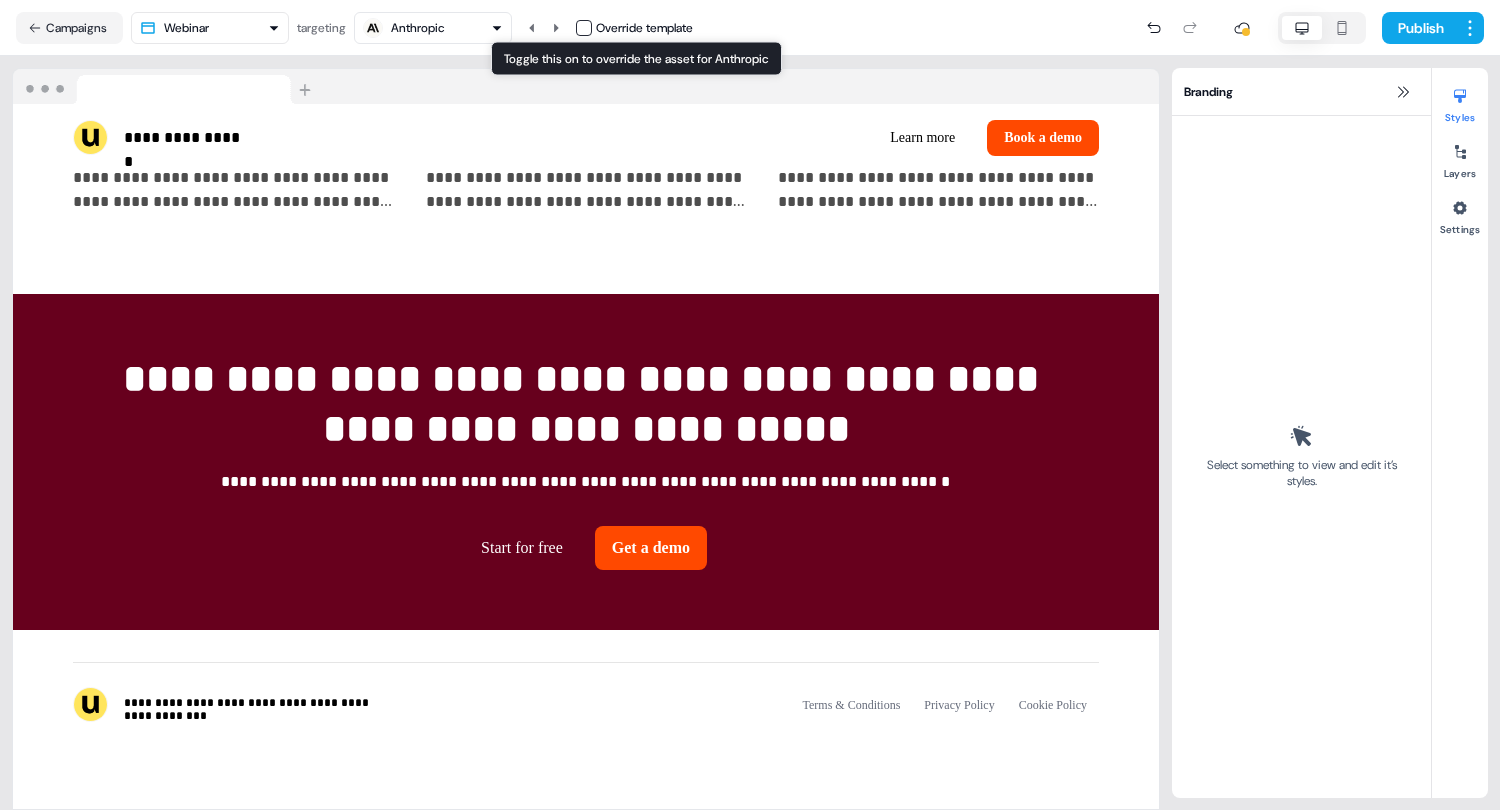 click at bounding box center (584, 28) 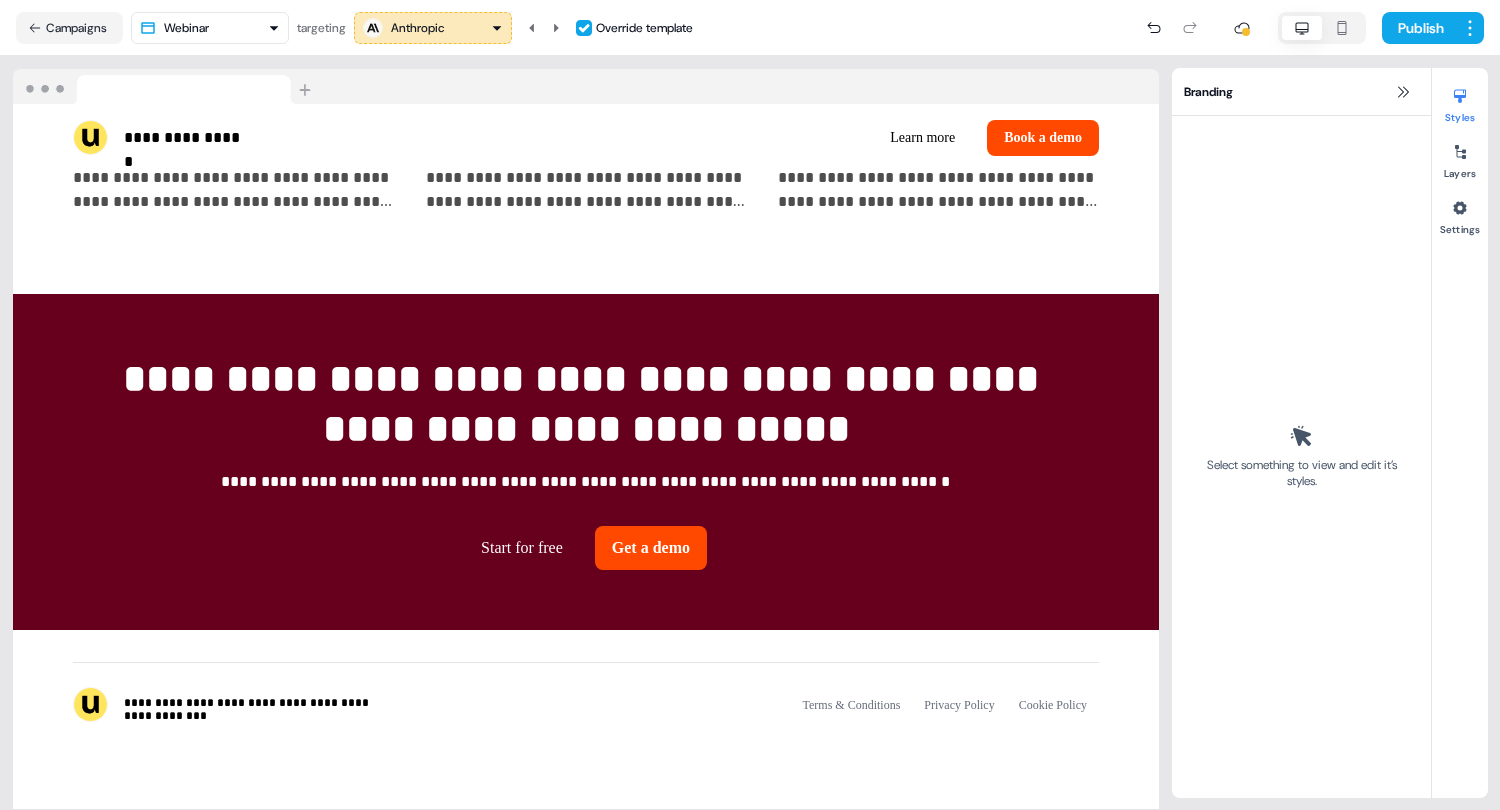 click on "Anthropic" at bounding box center (433, 28) 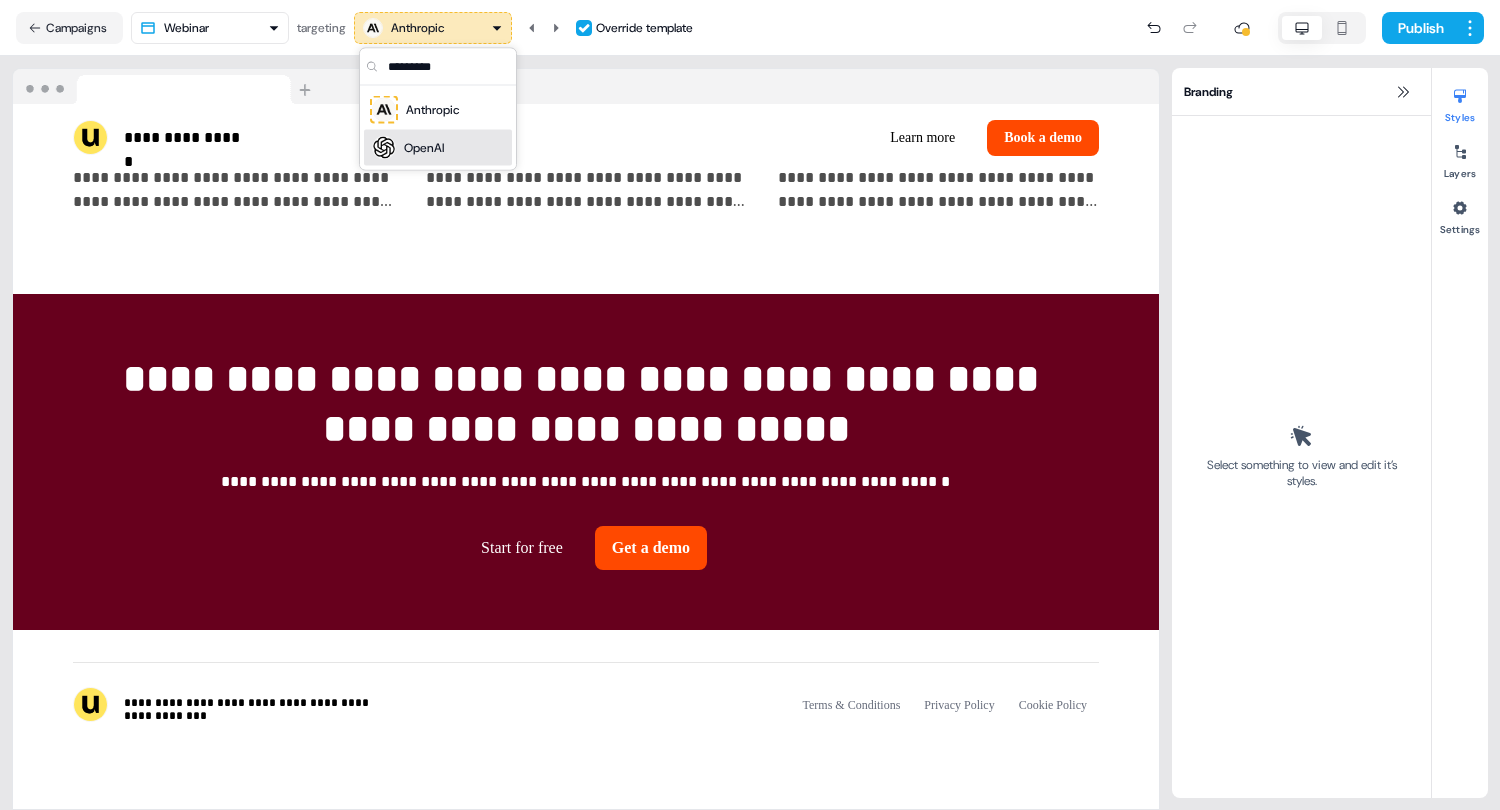 click on "OpenAI" at bounding box center [424, 148] 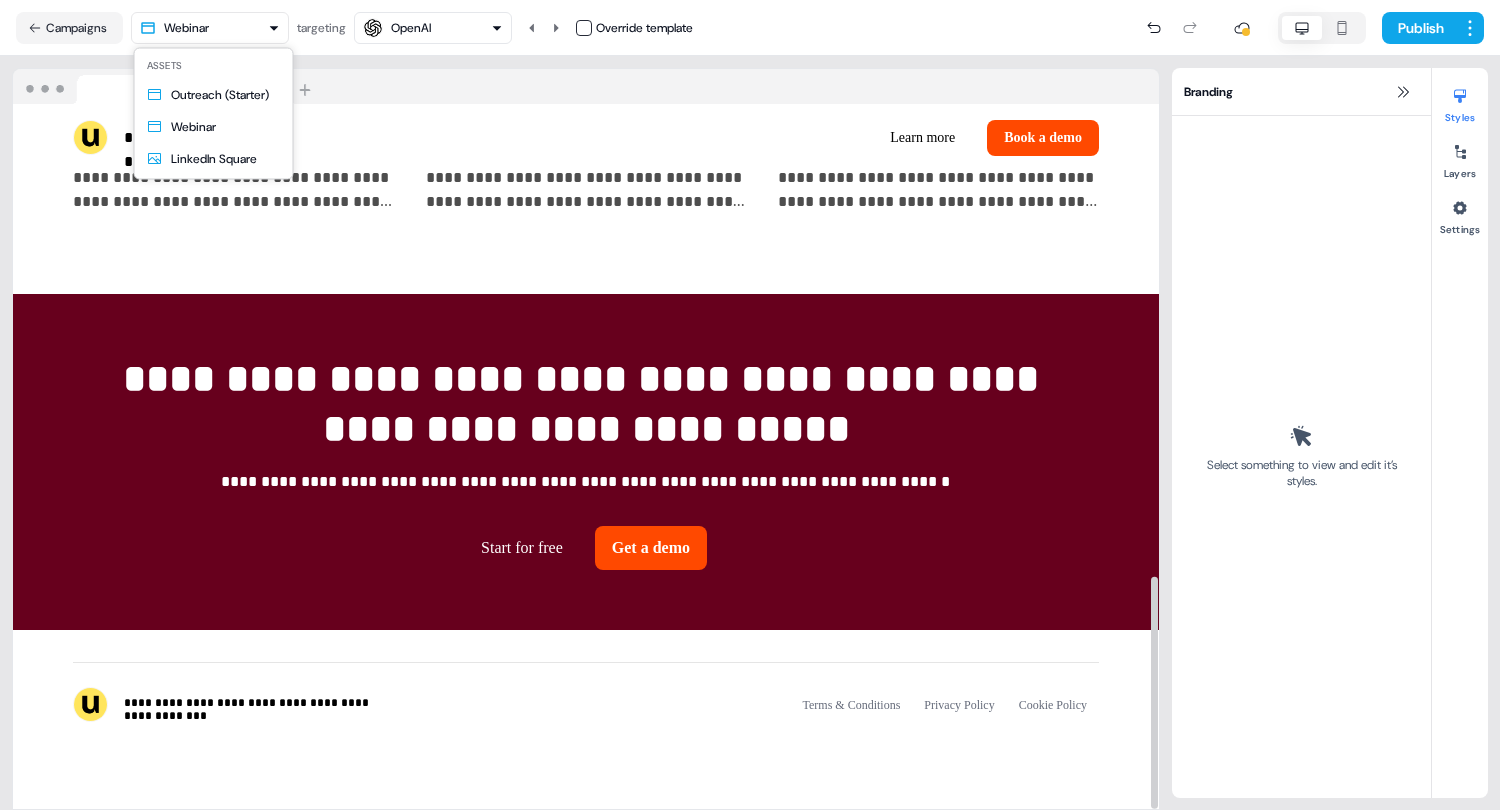 click on "**********" at bounding box center [750, 405] 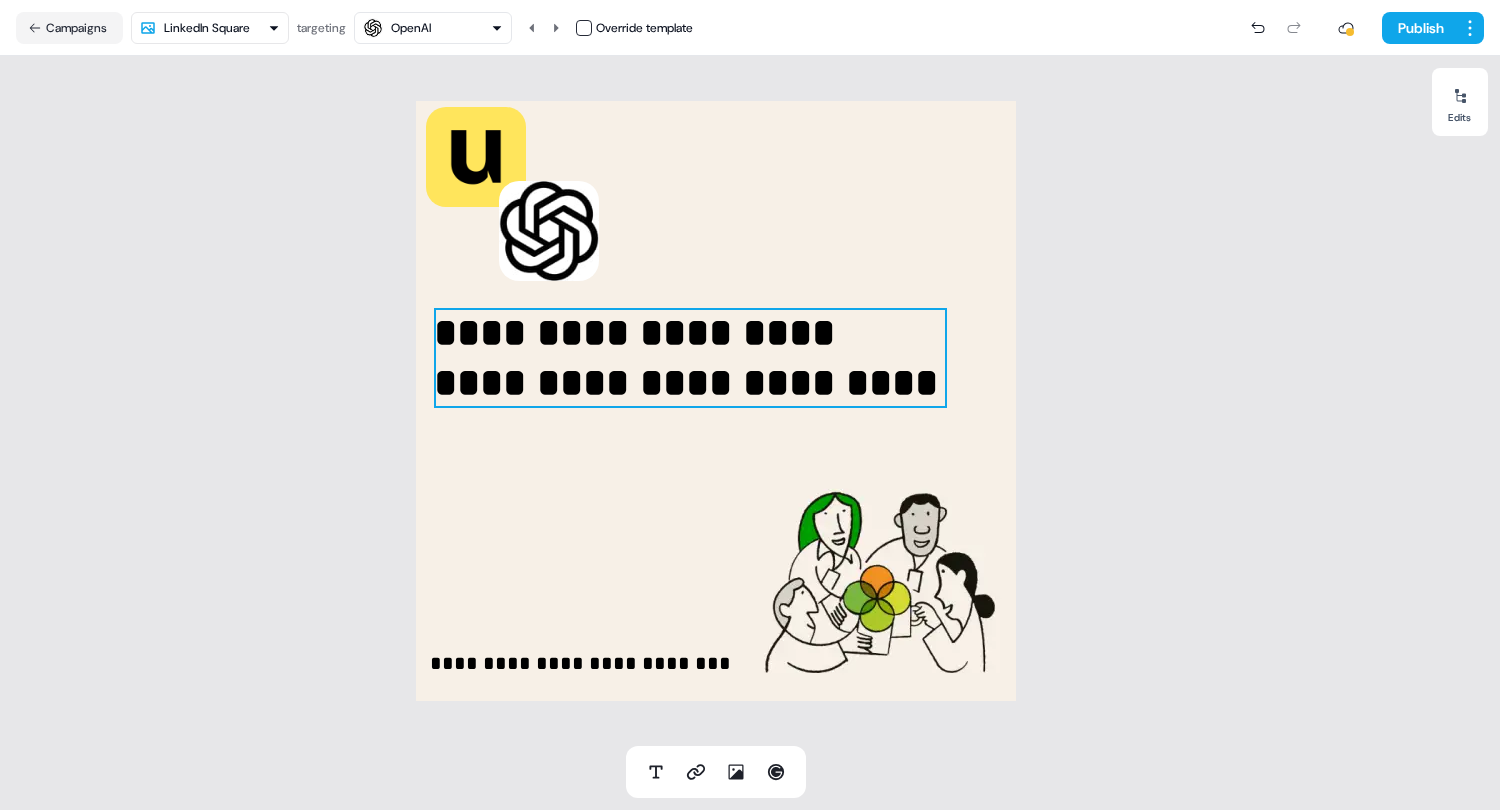 click on "**********" at bounding box center [690, 358] 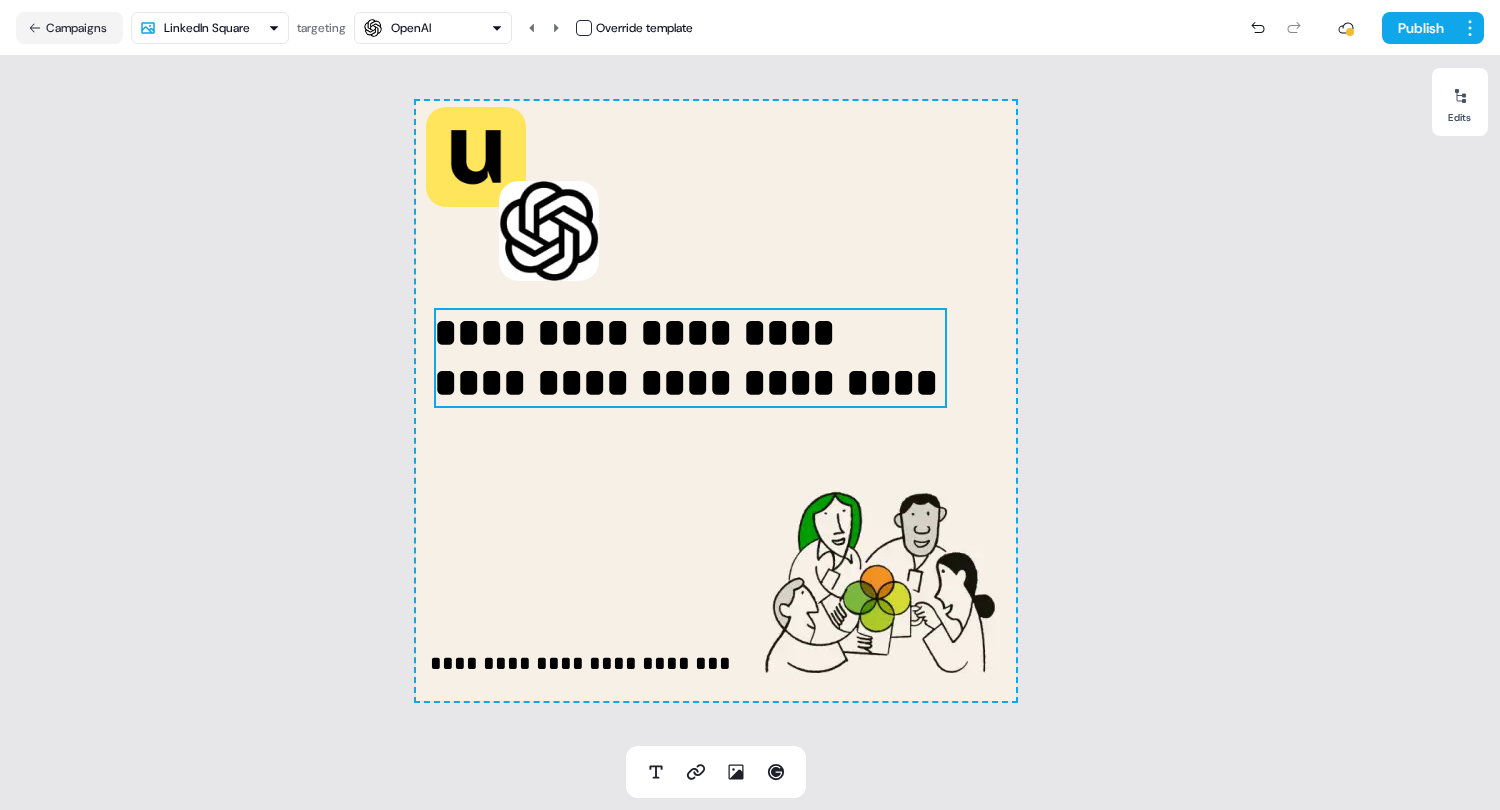 click on "**********" at bounding box center [690, 358] 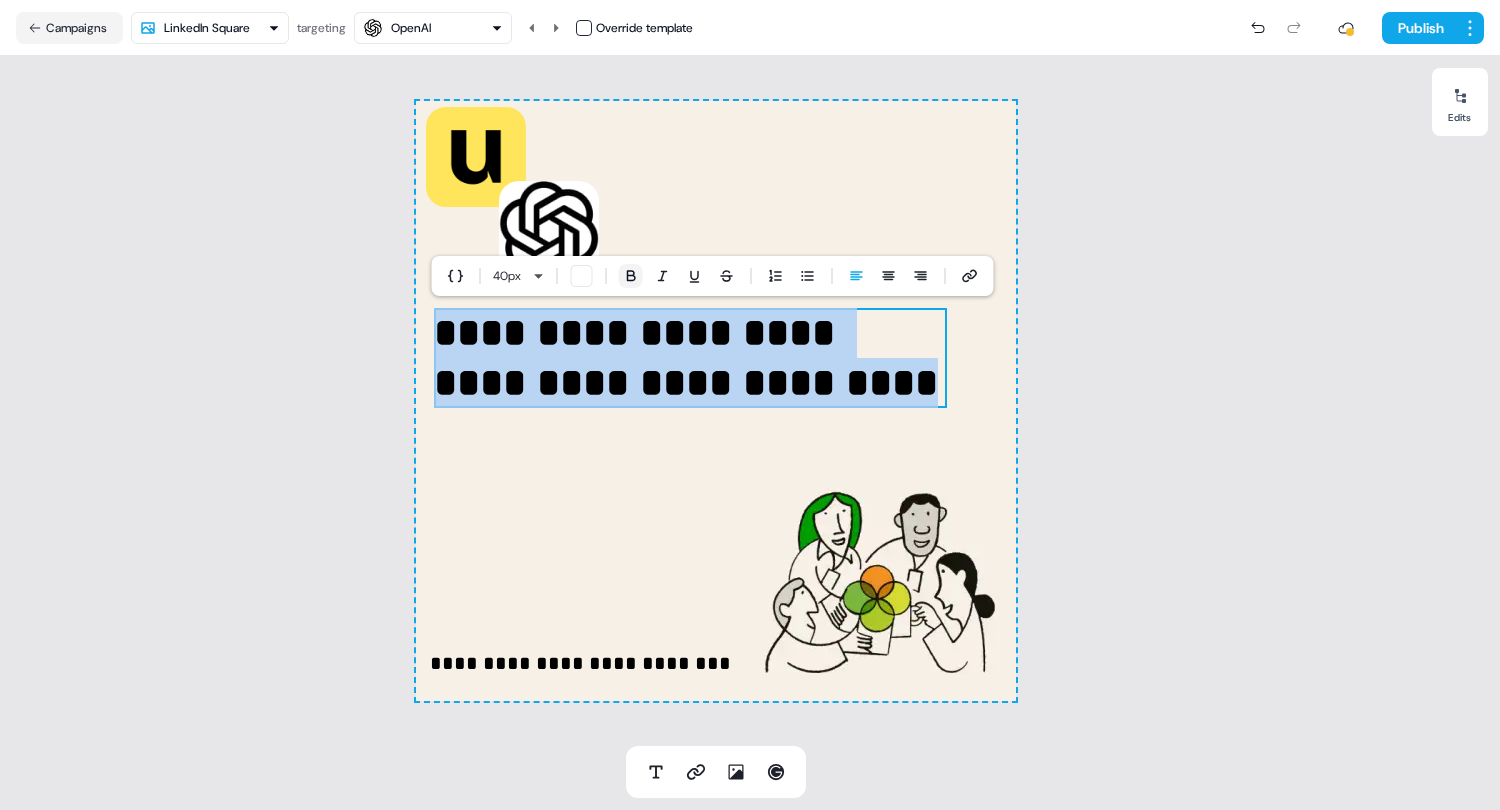 click at bounding box center [631, 276] 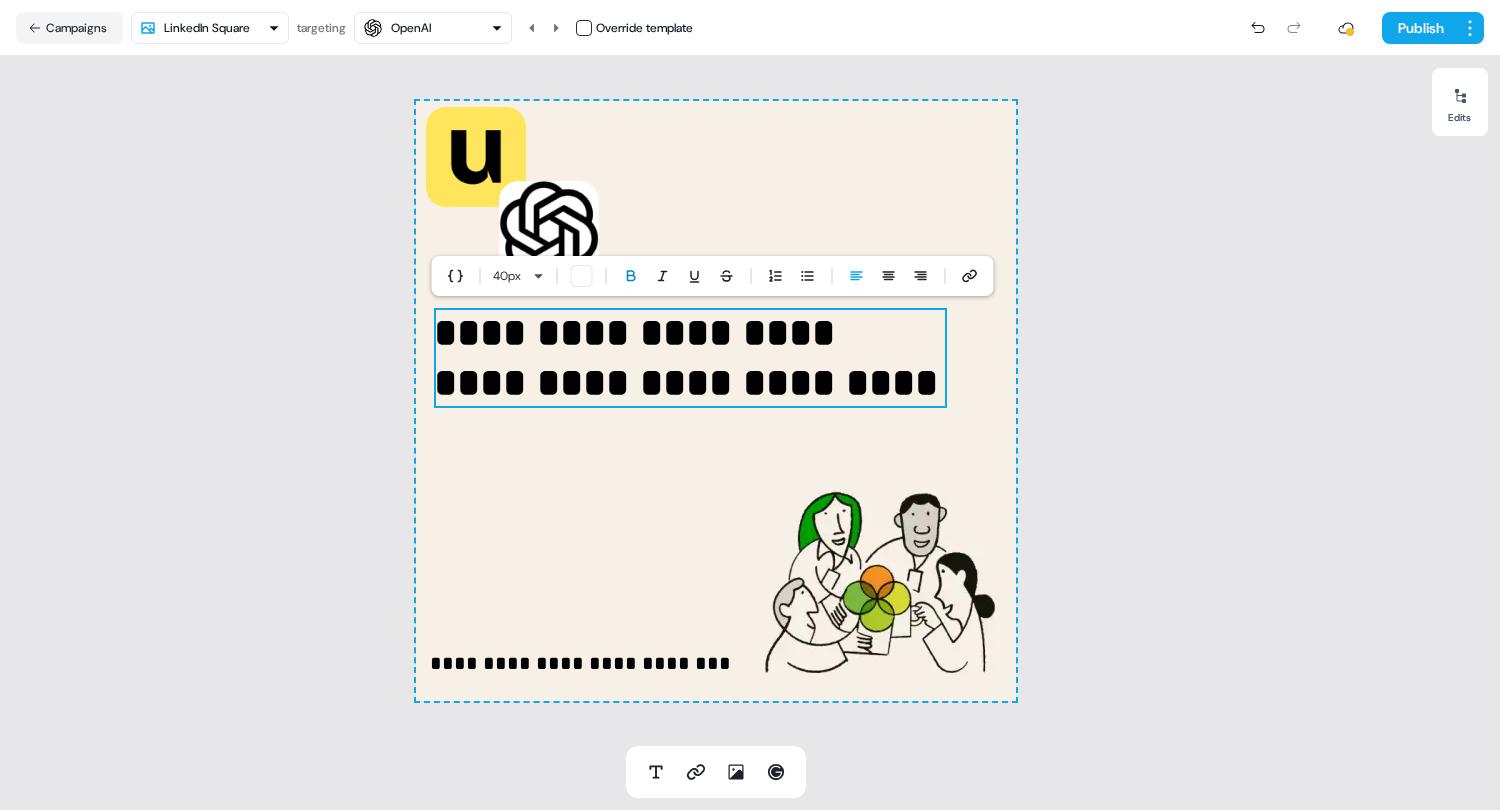 click 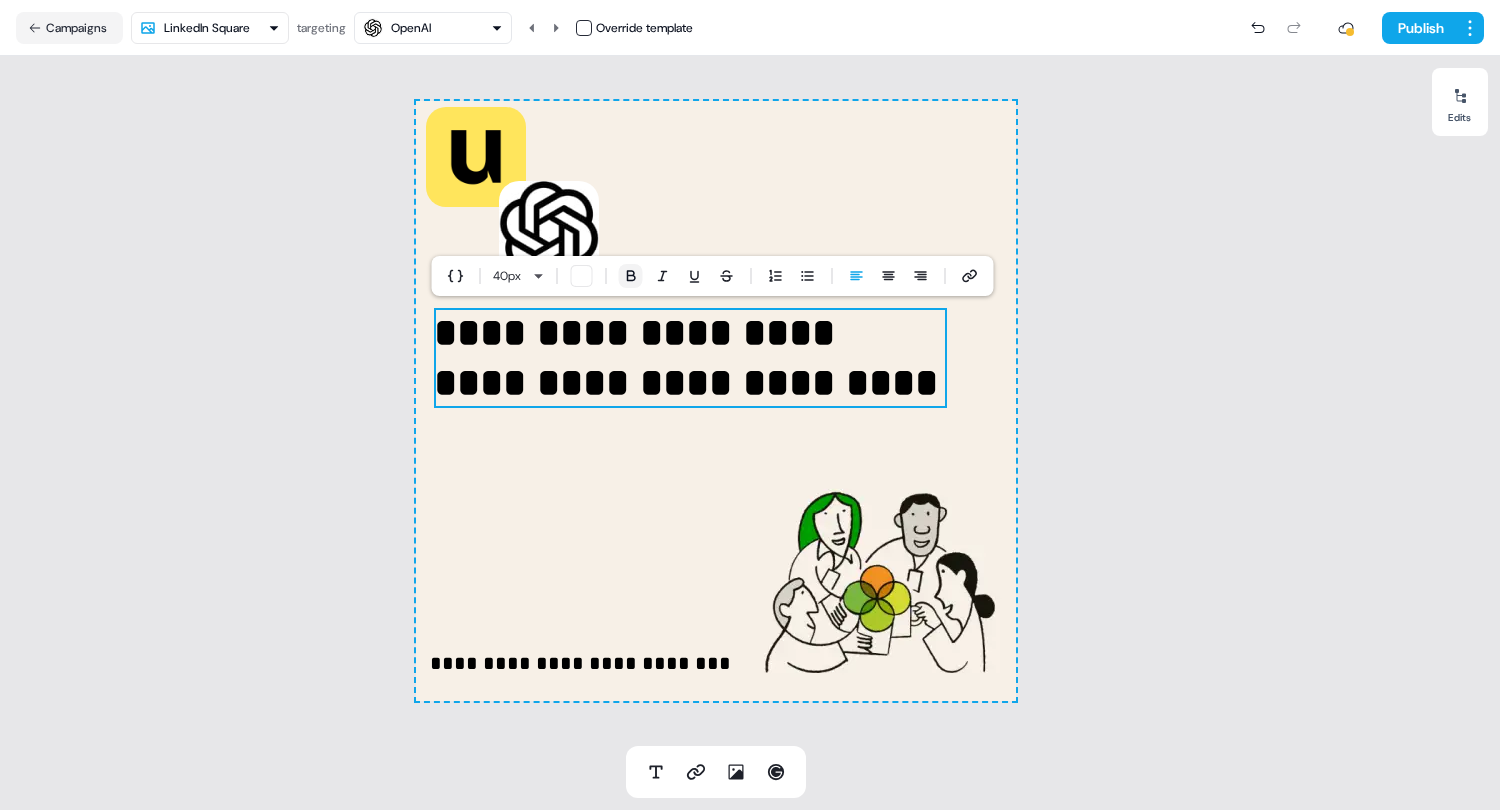 click at bounding box center [631, 276] 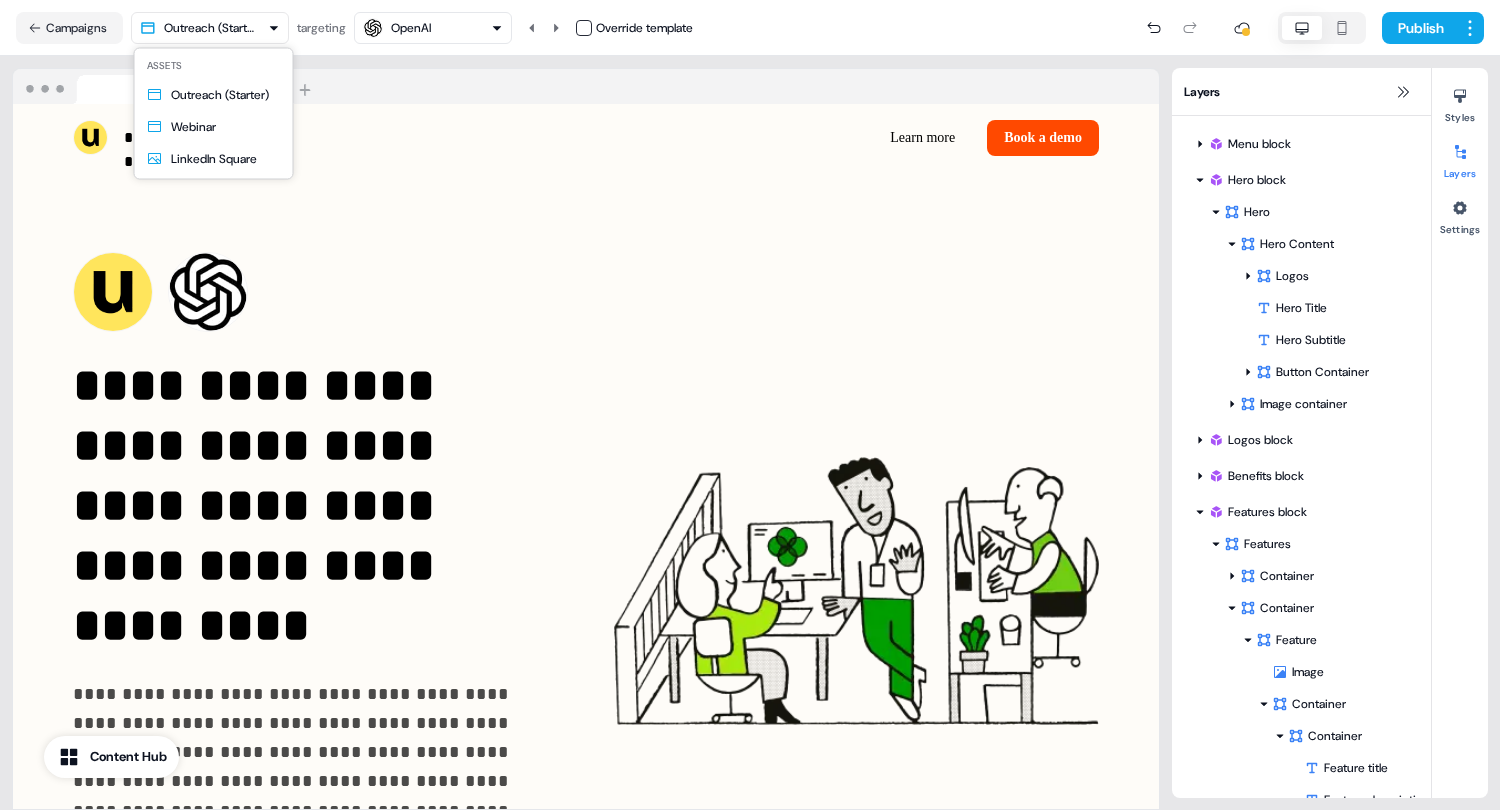 click on "**********" at bounding box center [750, 405] 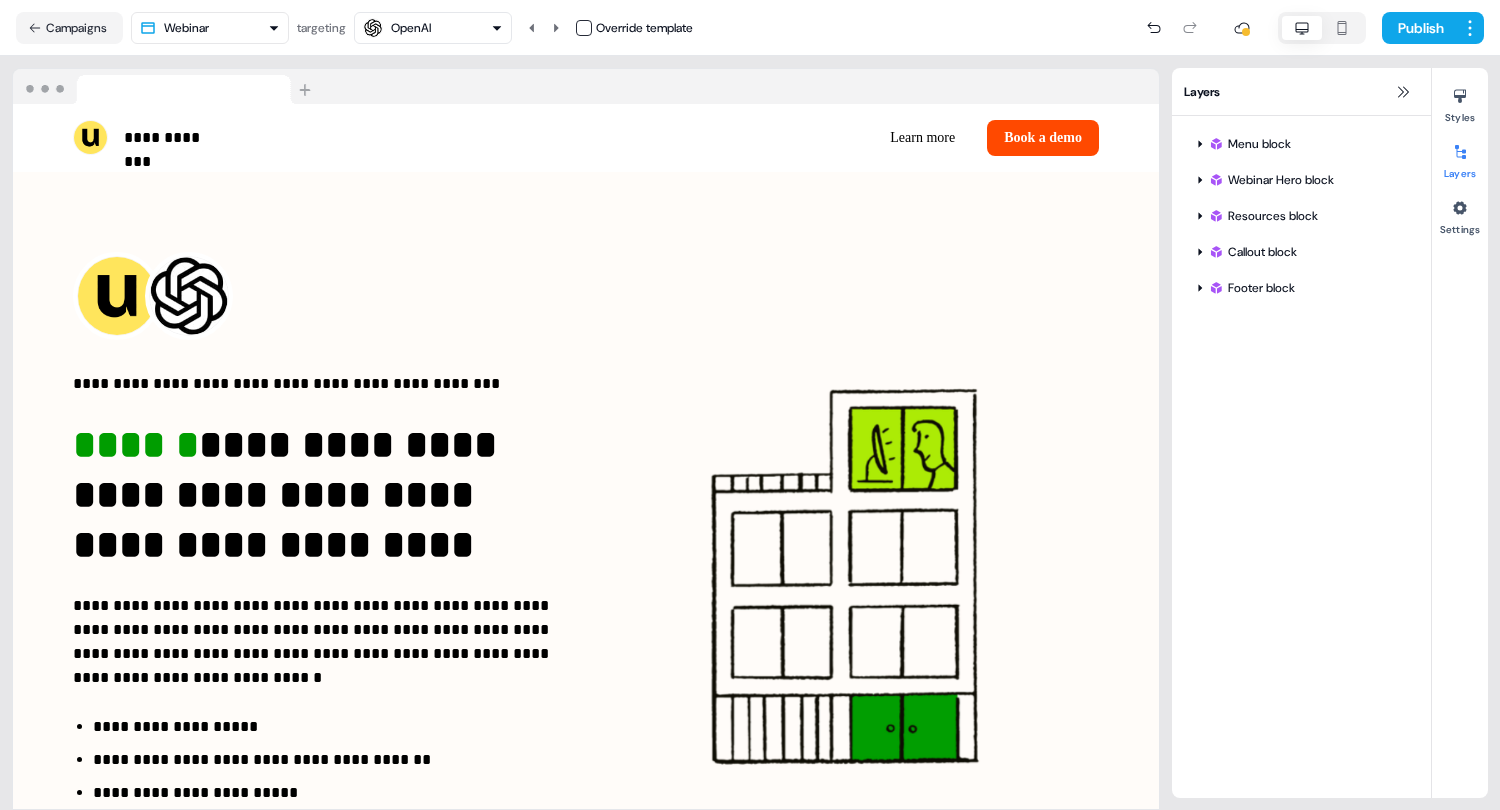 click on "OpenAI" at bounding box center (411, 28) 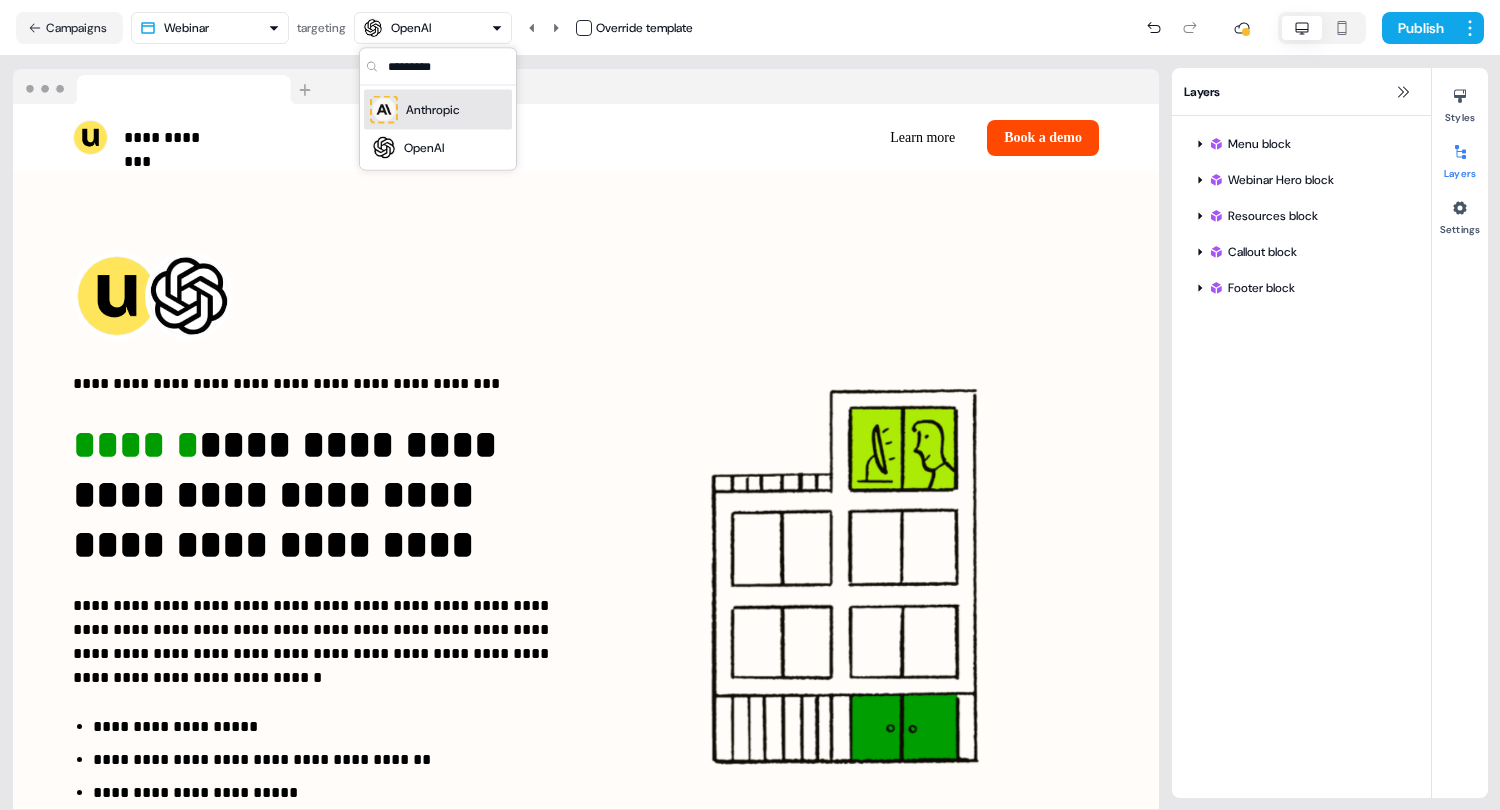 click on "Anthropic" at bounding box center (433, 110) 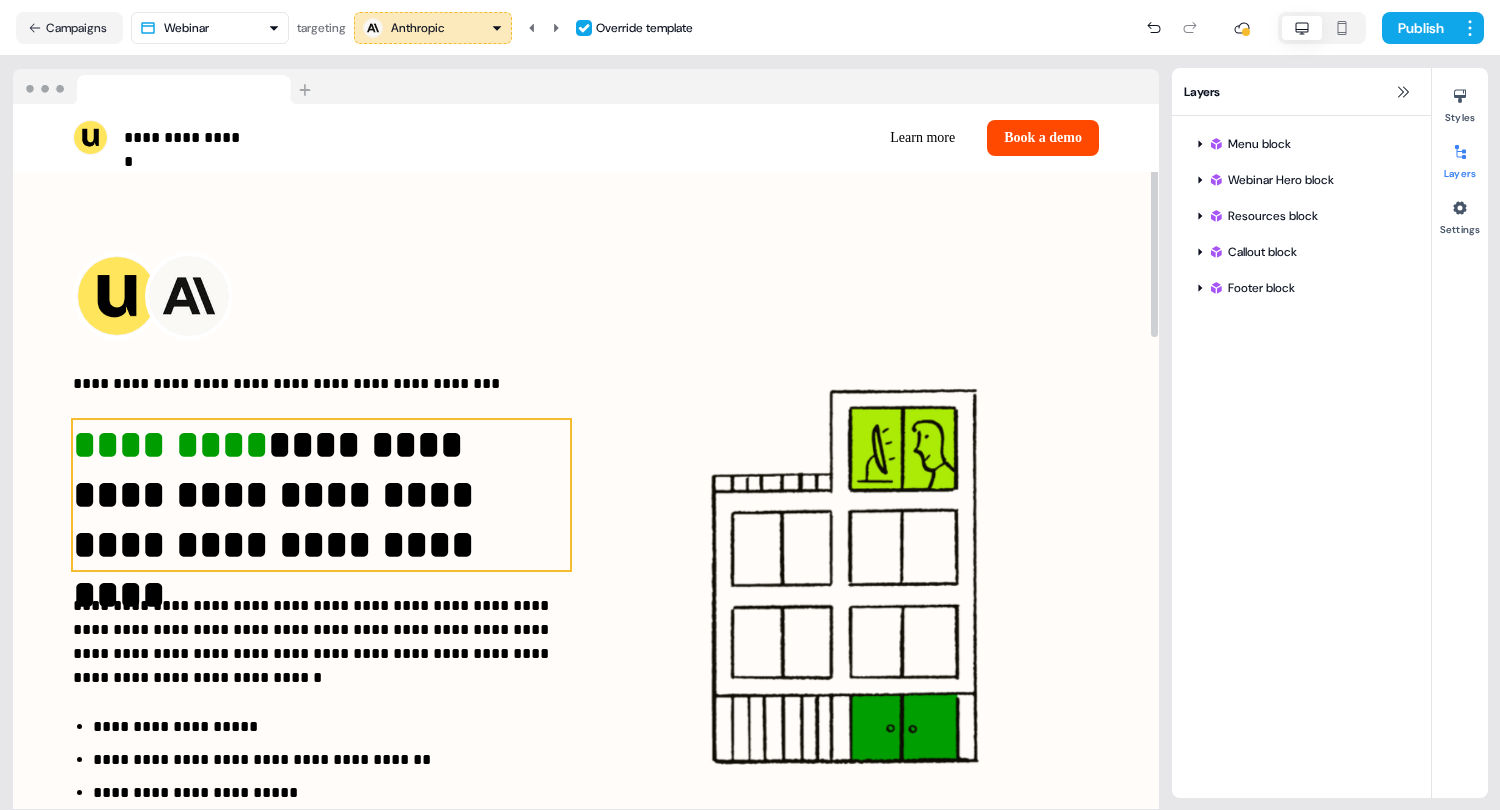 click on "**********" at bounding box center (321, 495) 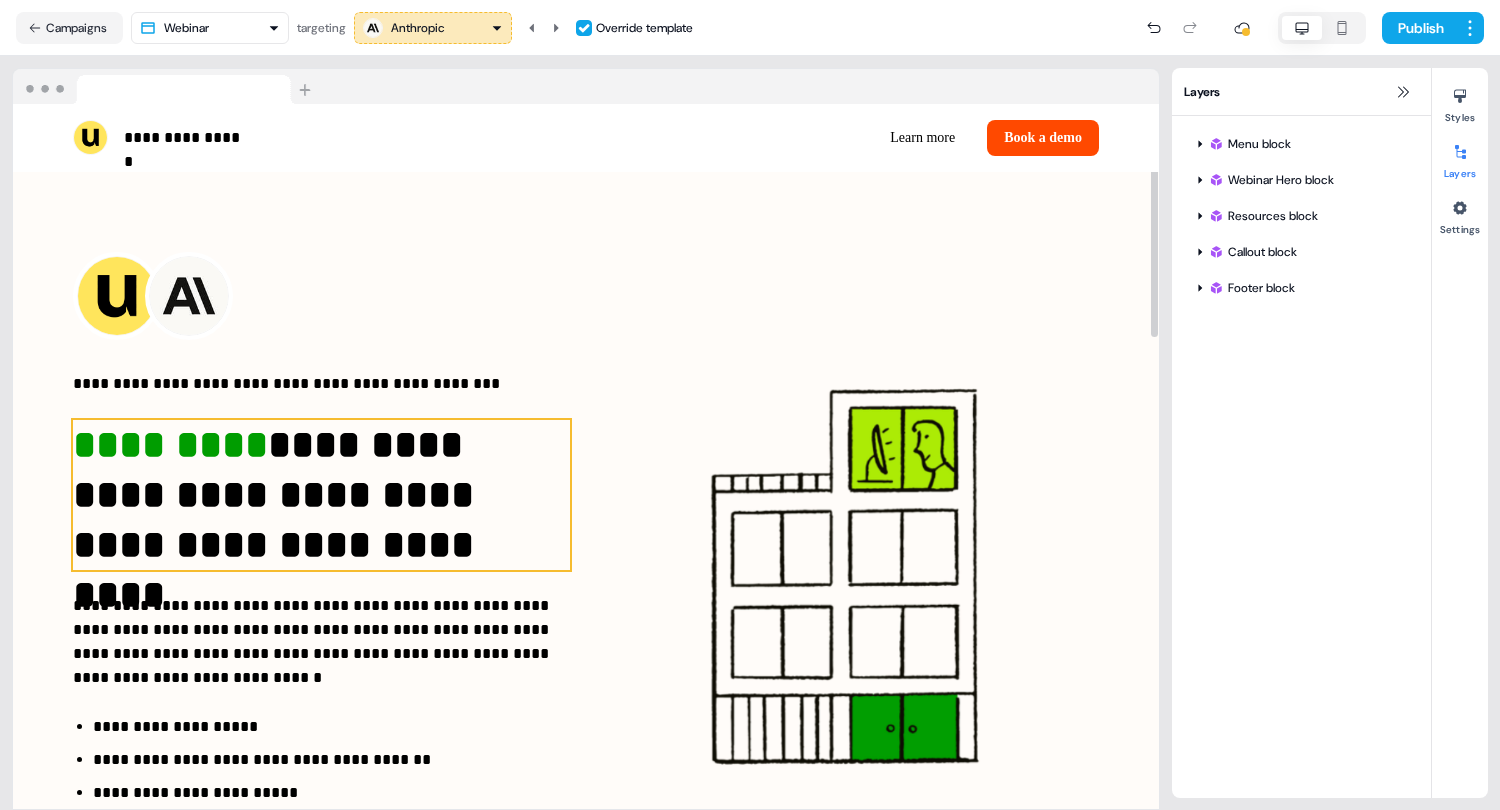 click on "**********" at bounding box center (321, 495) 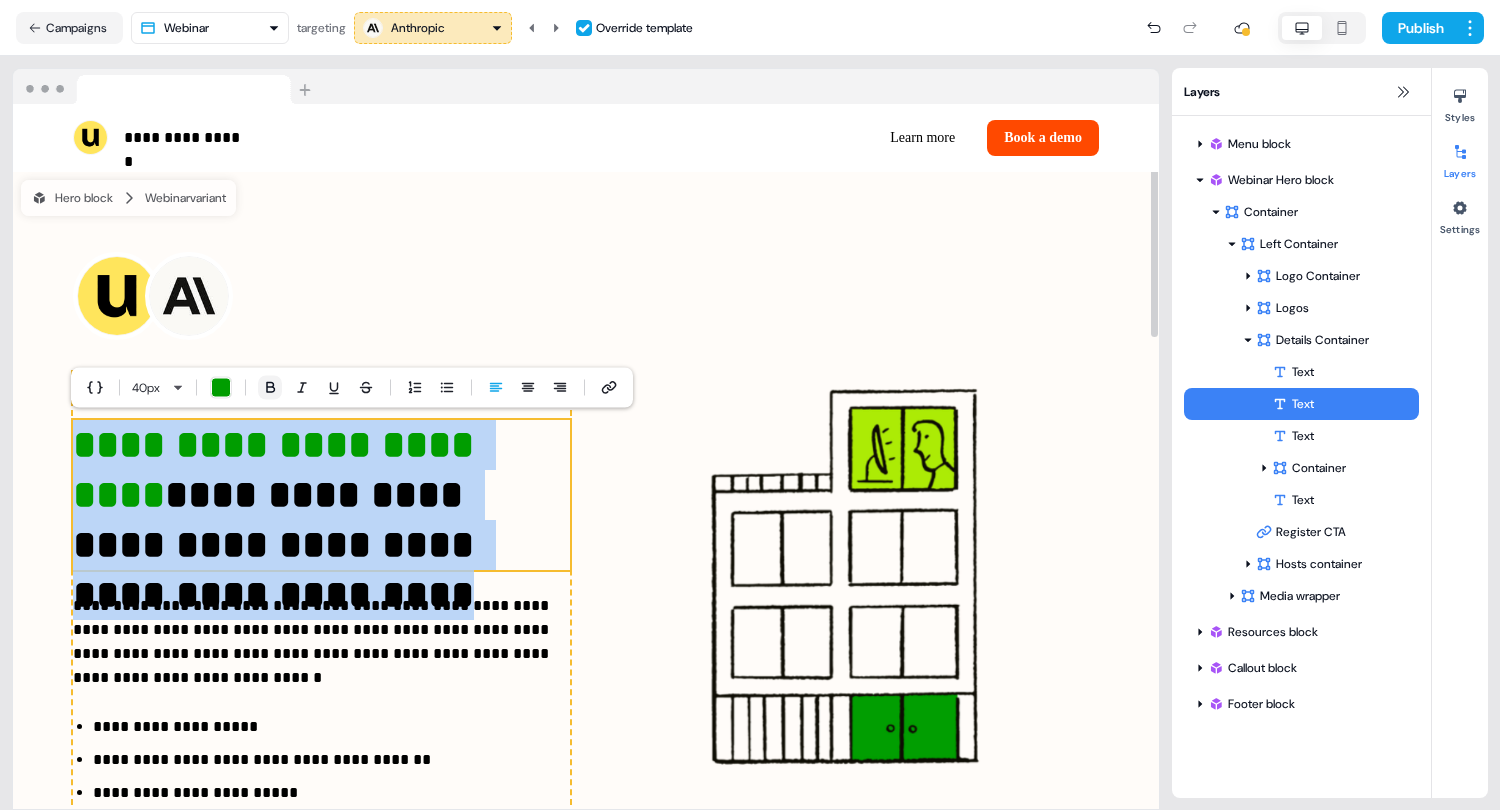 click 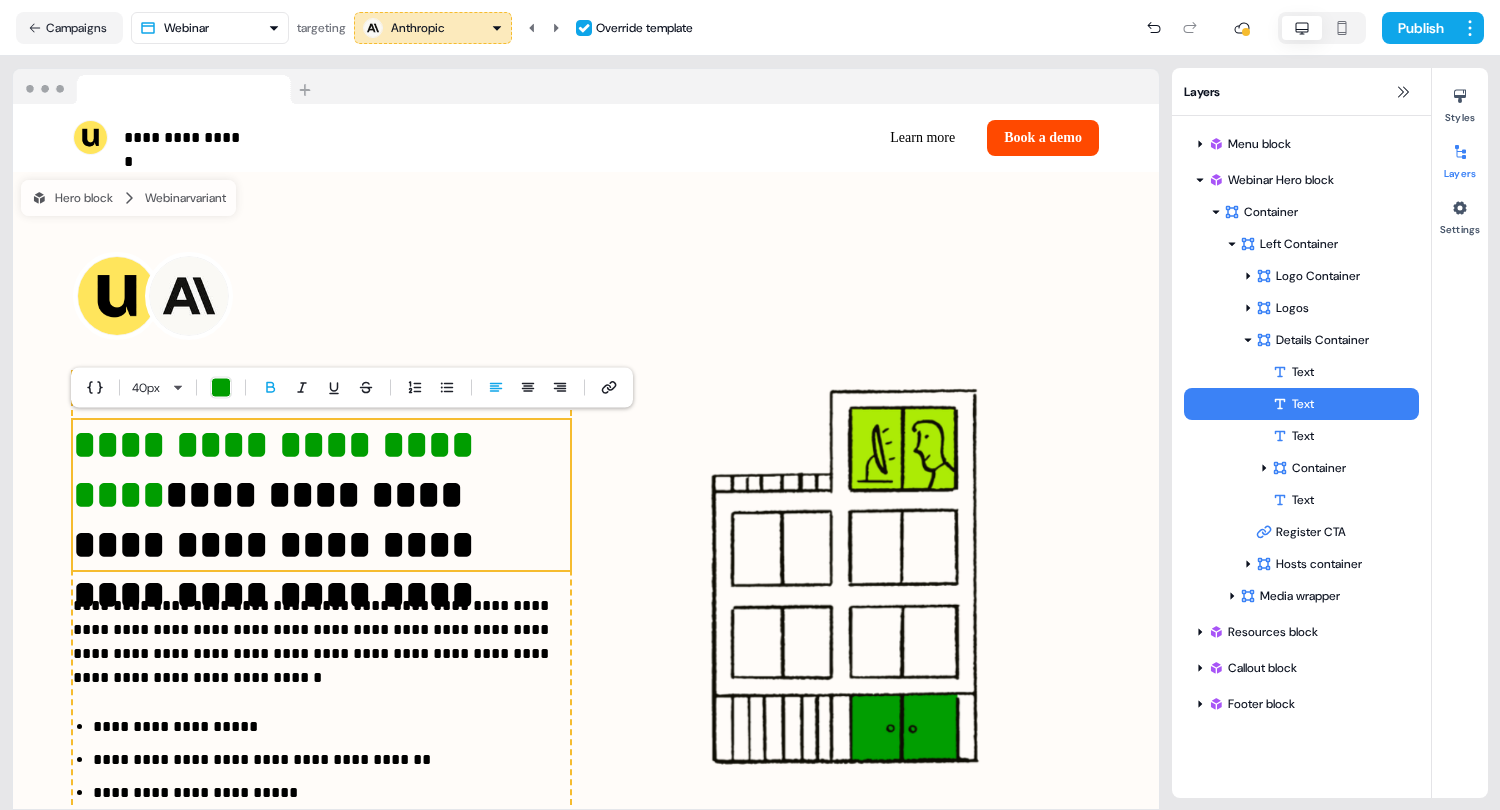 click at bounding box center [584, 28] 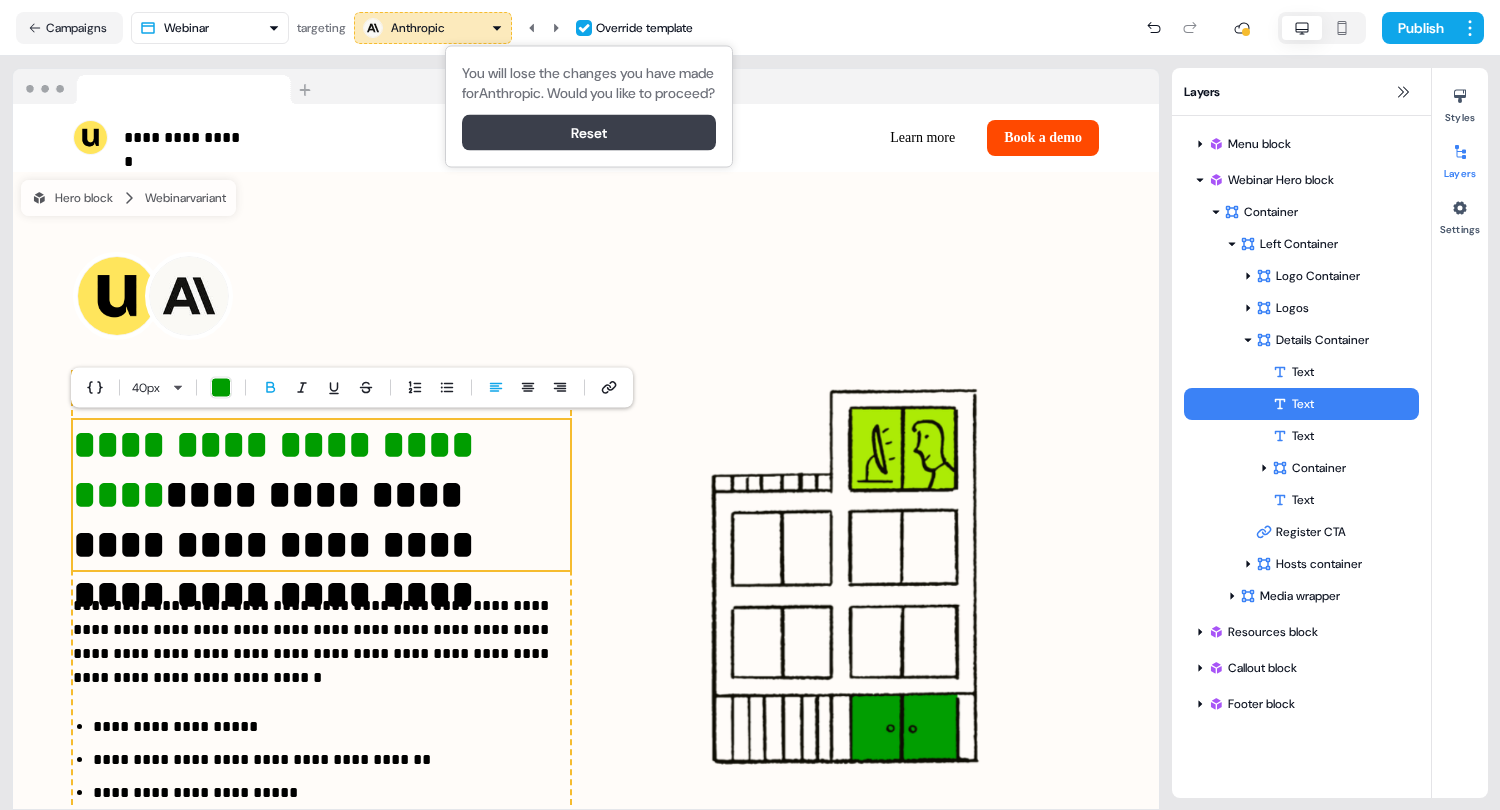 click on "Reset" at bounding box center [589, 133] 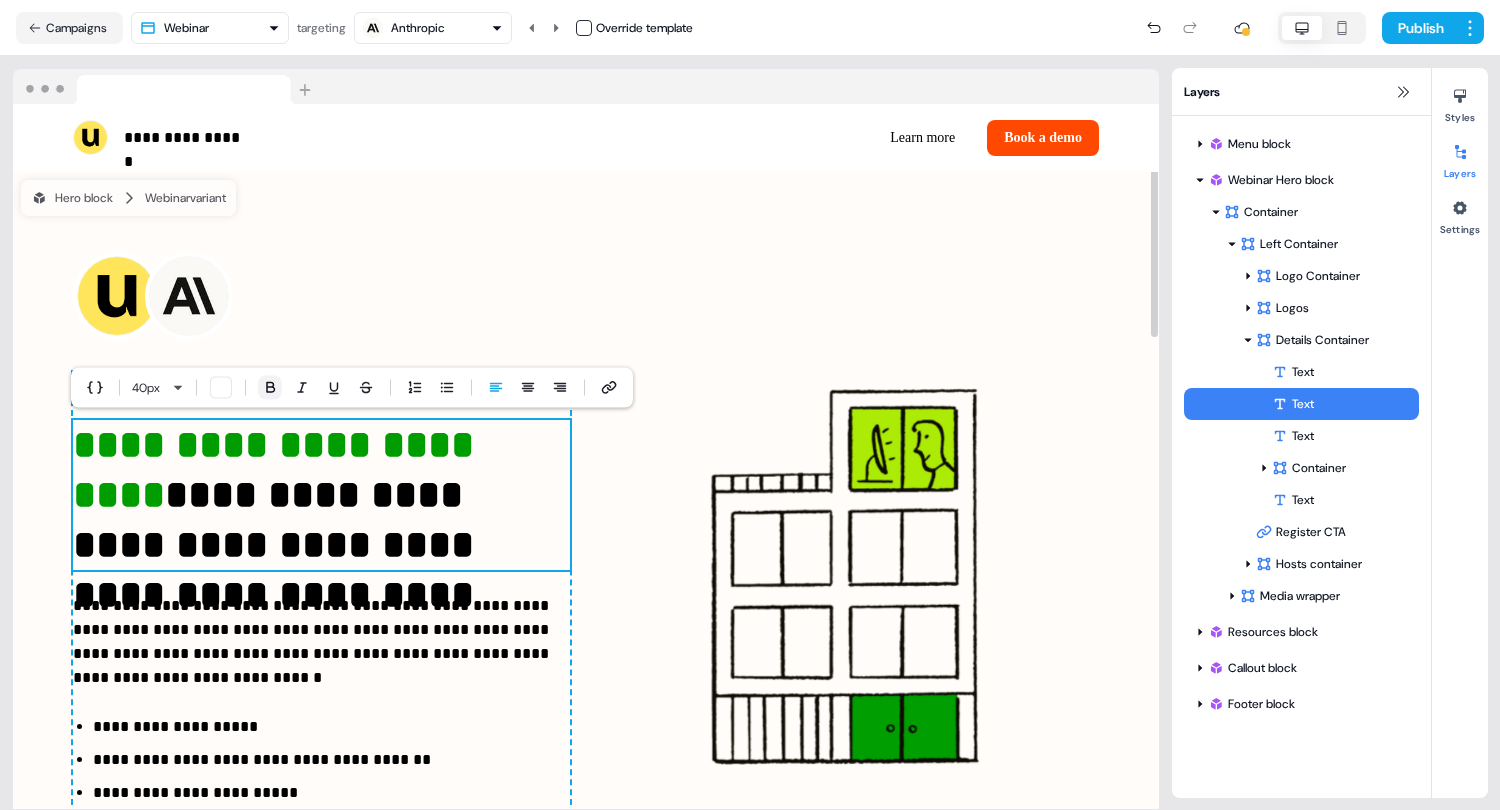click 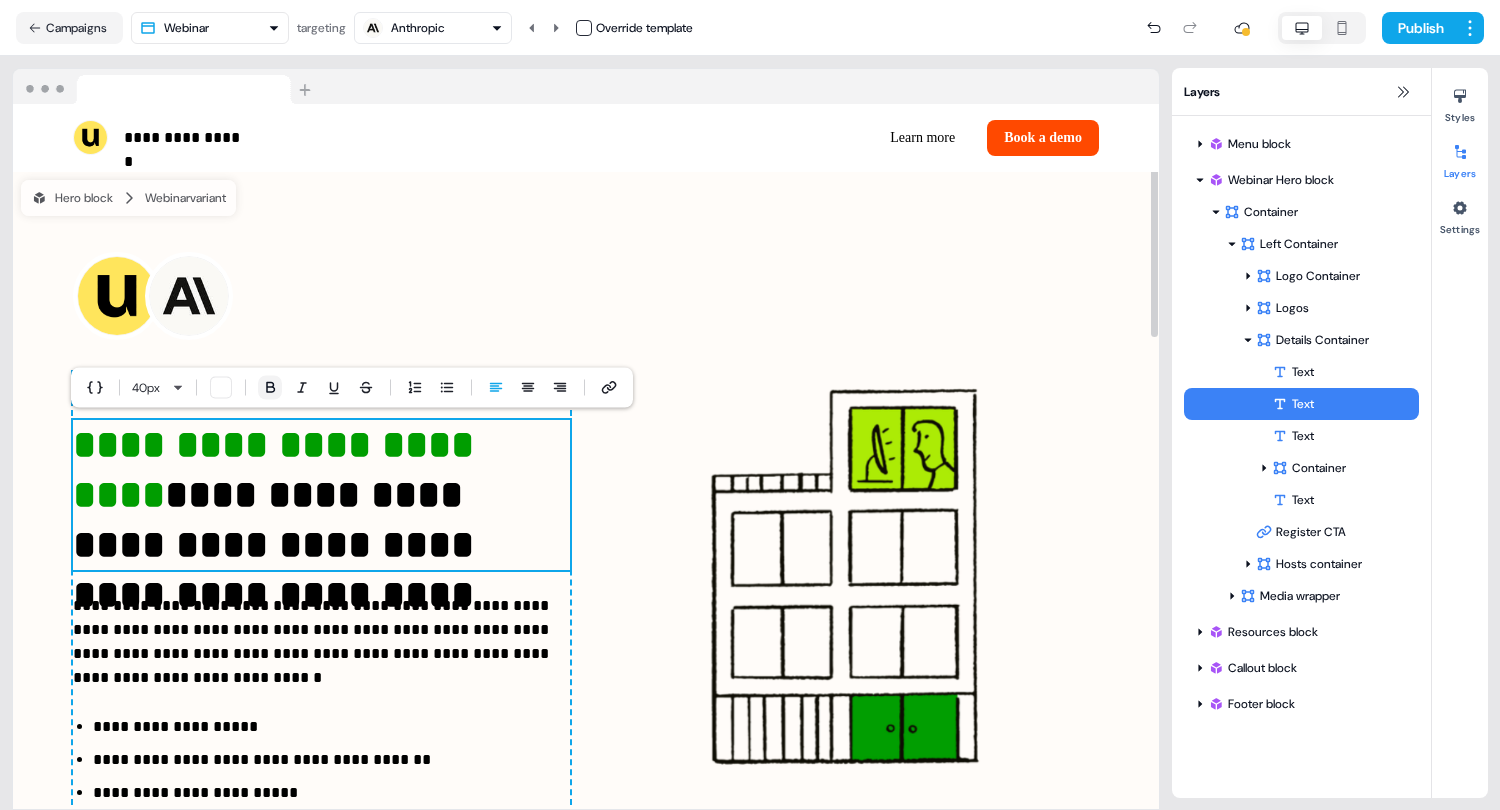 click at bounding box center (270, 388) 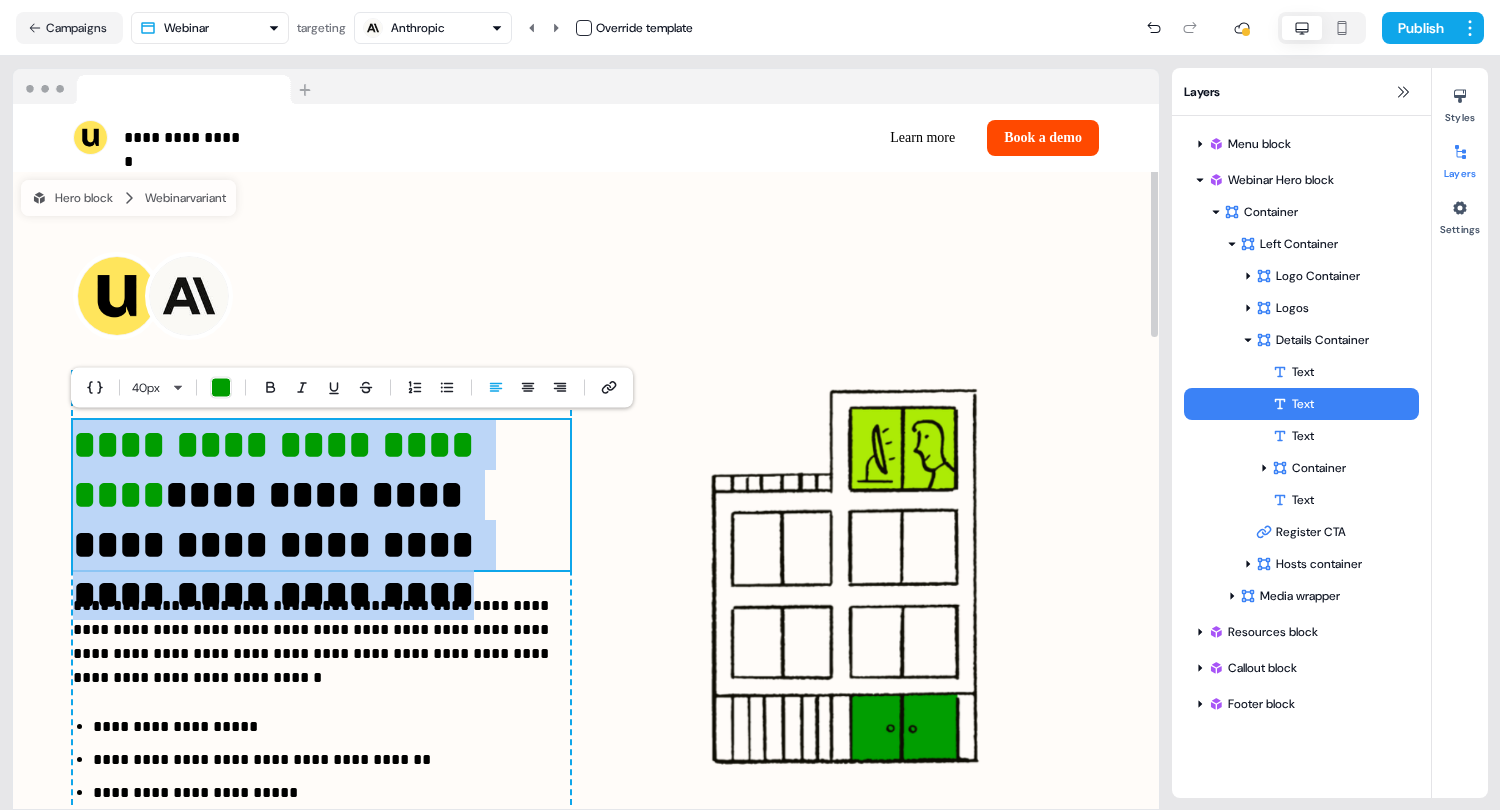 click on "**********" at bounding box center (321, 642) 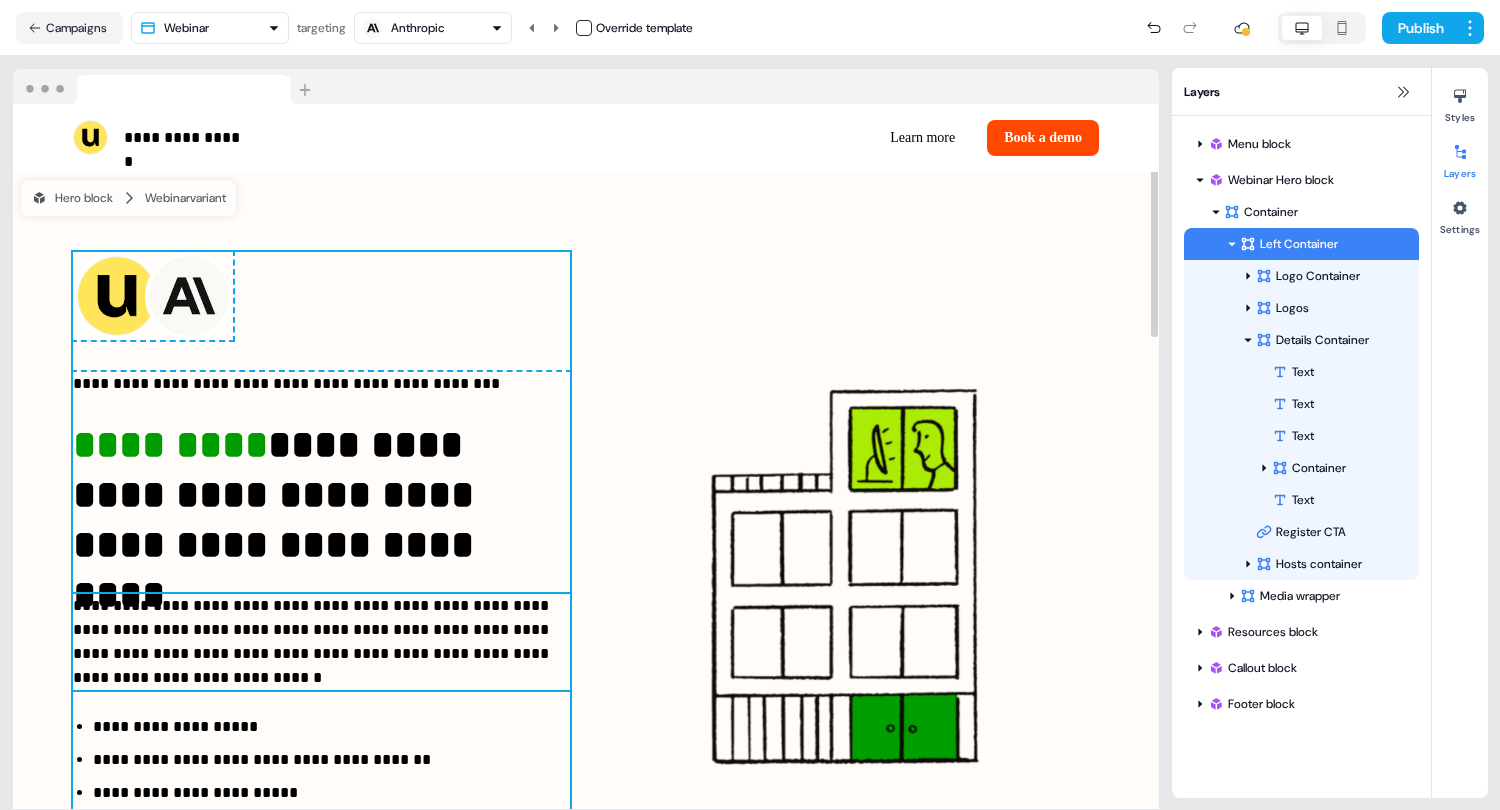 click on "**********" at bounding box center [321, 642] 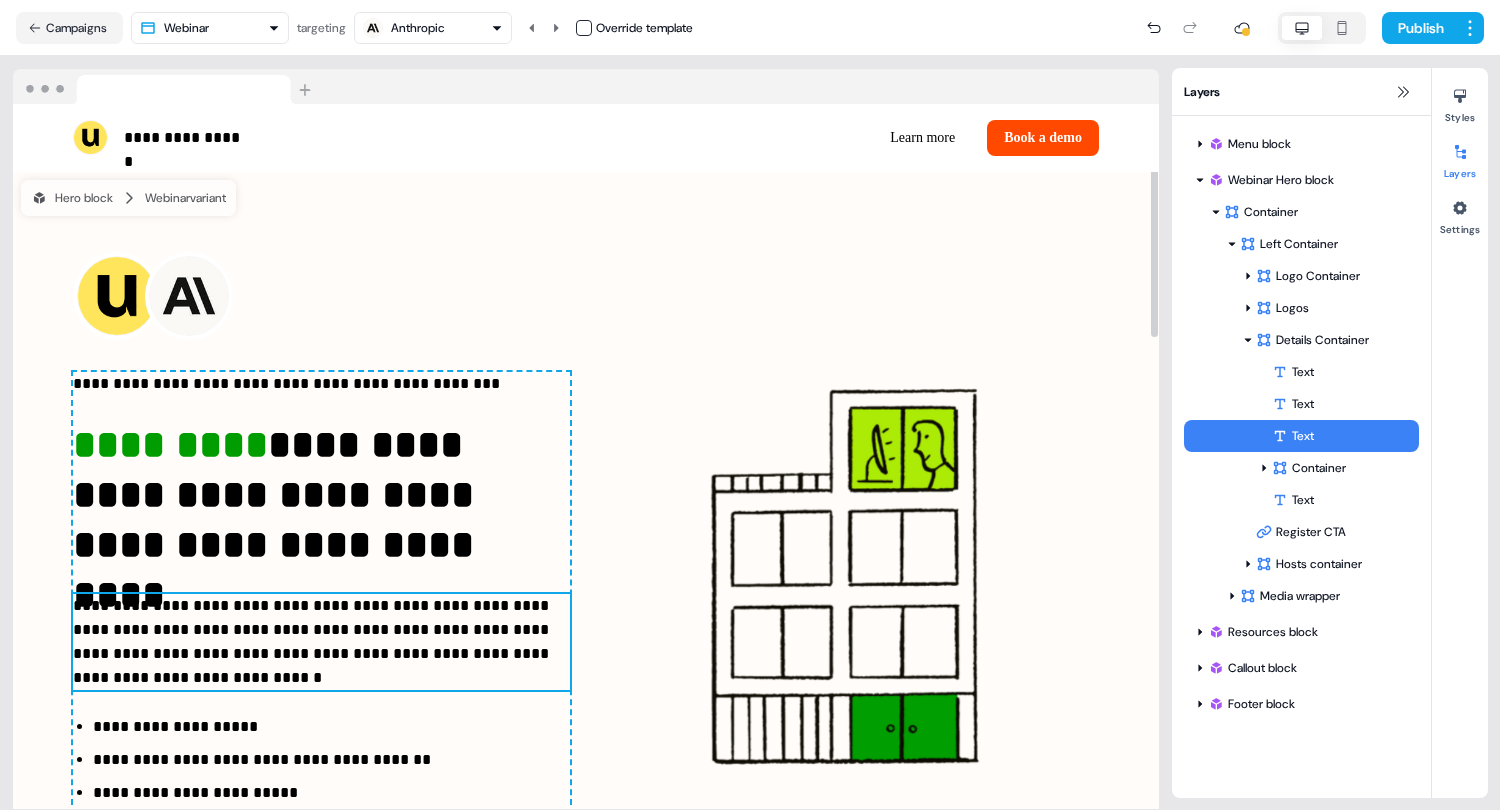 click on "**********" at bounding box center [321, 642] 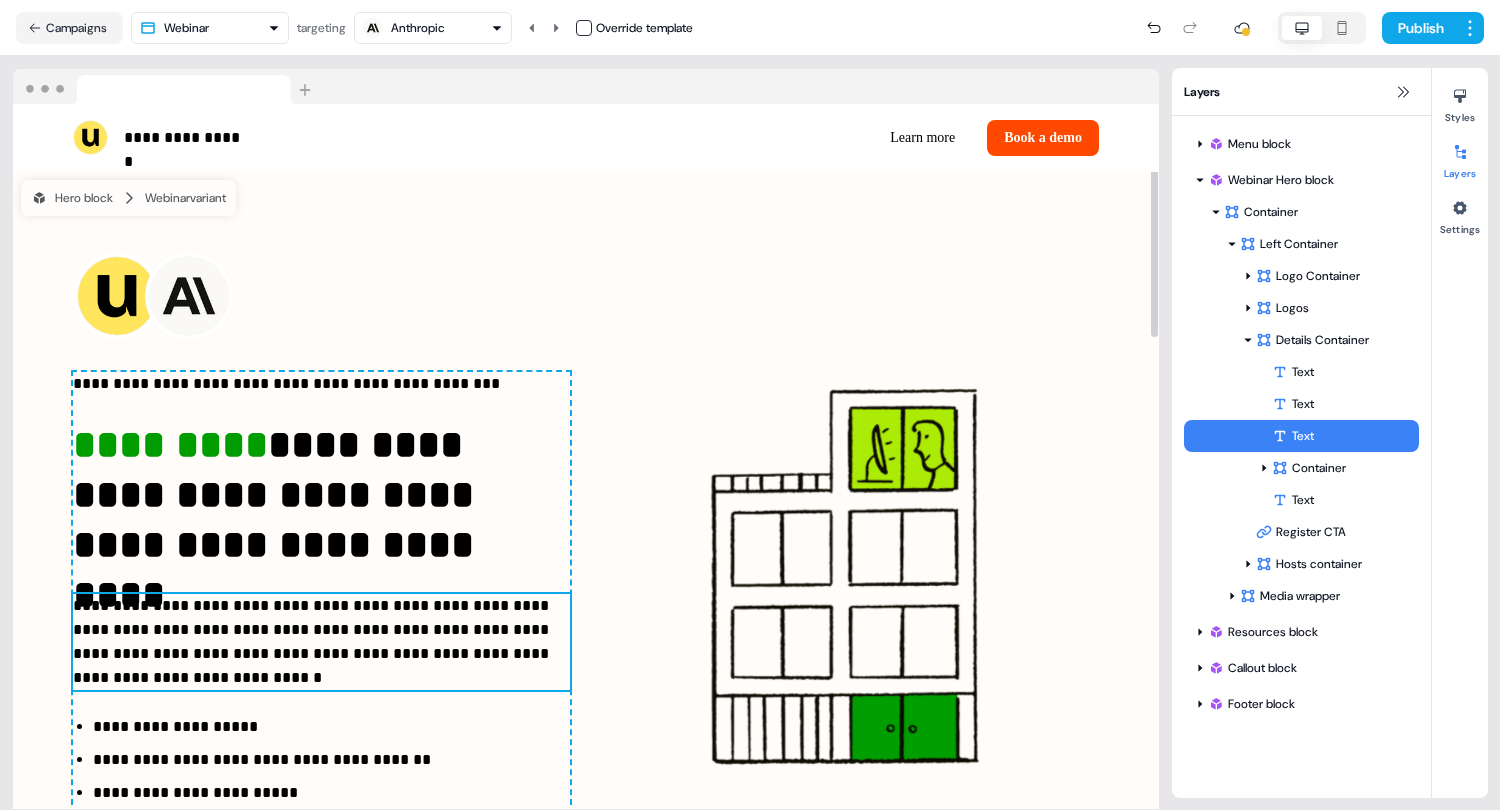 click on "**********" at bounding box center [321, 642] 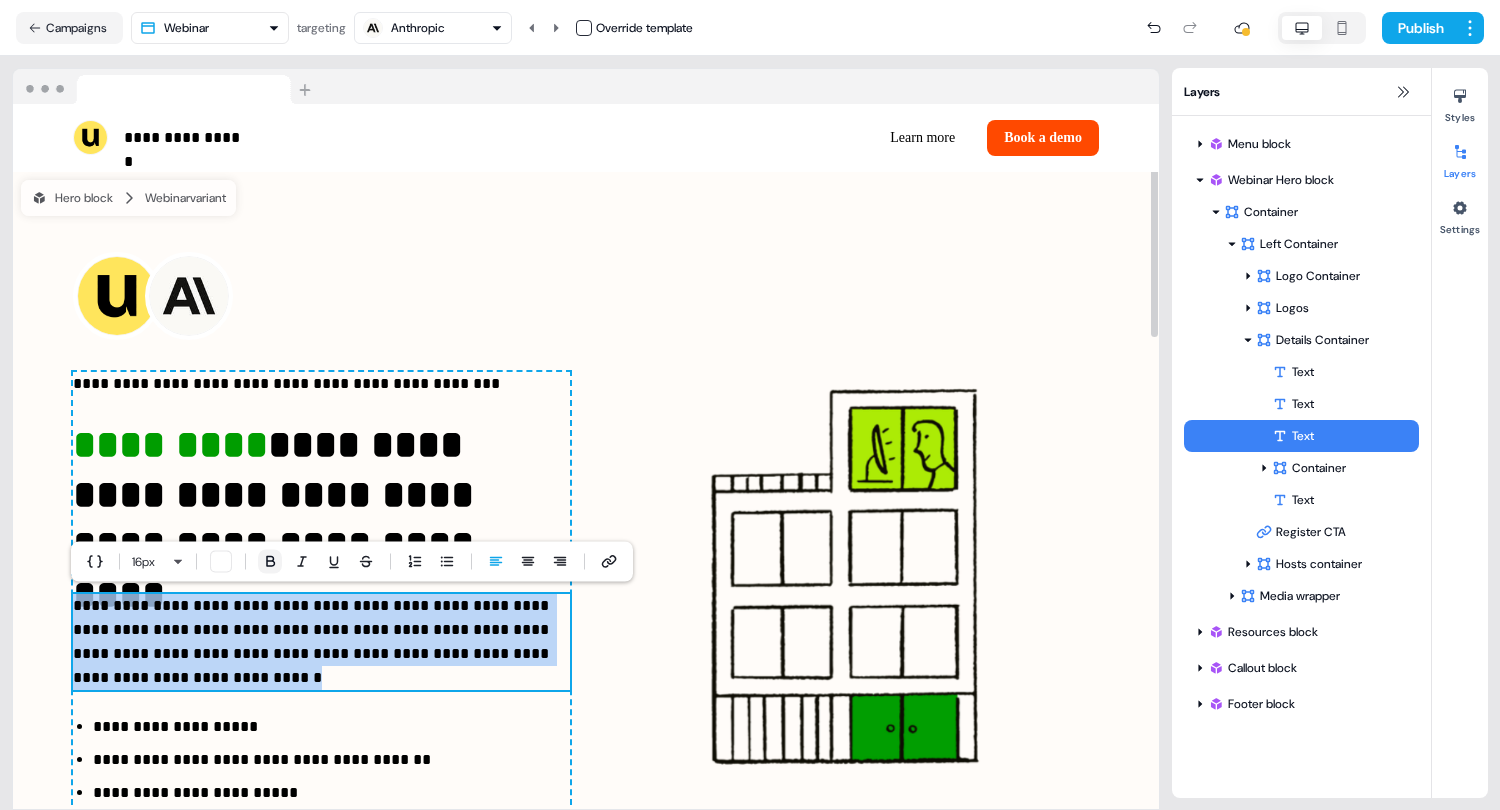 click 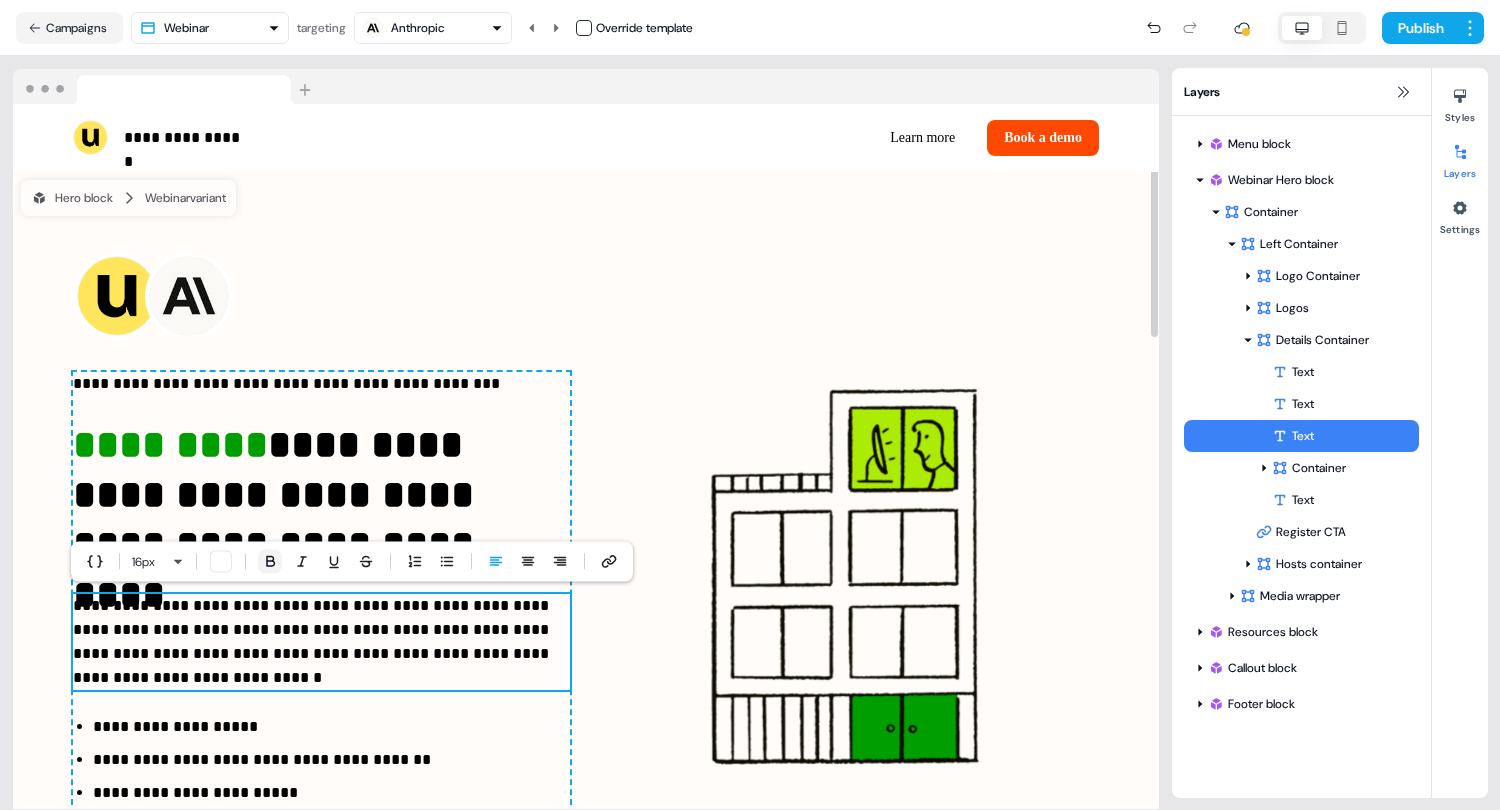 click 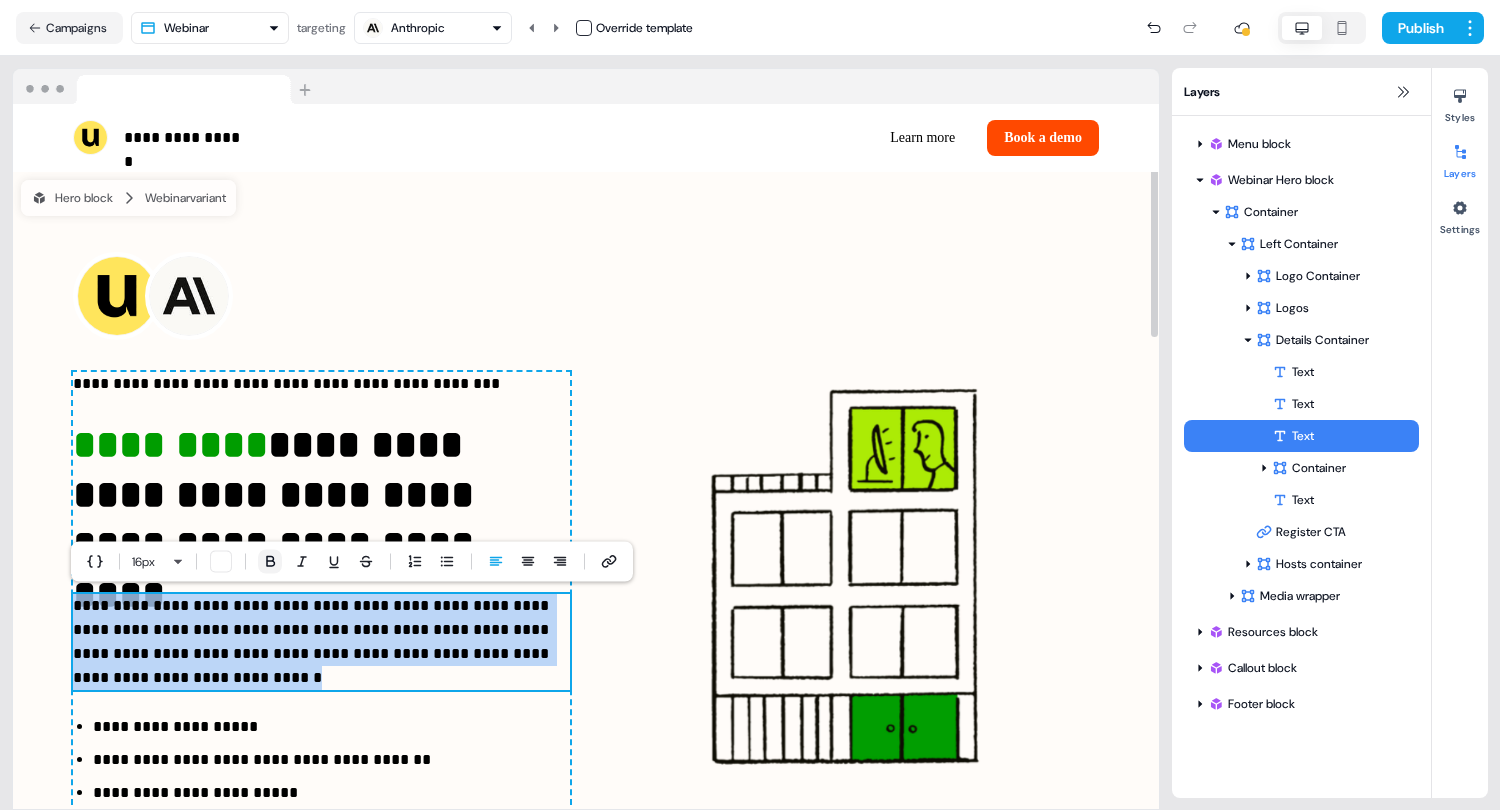 click 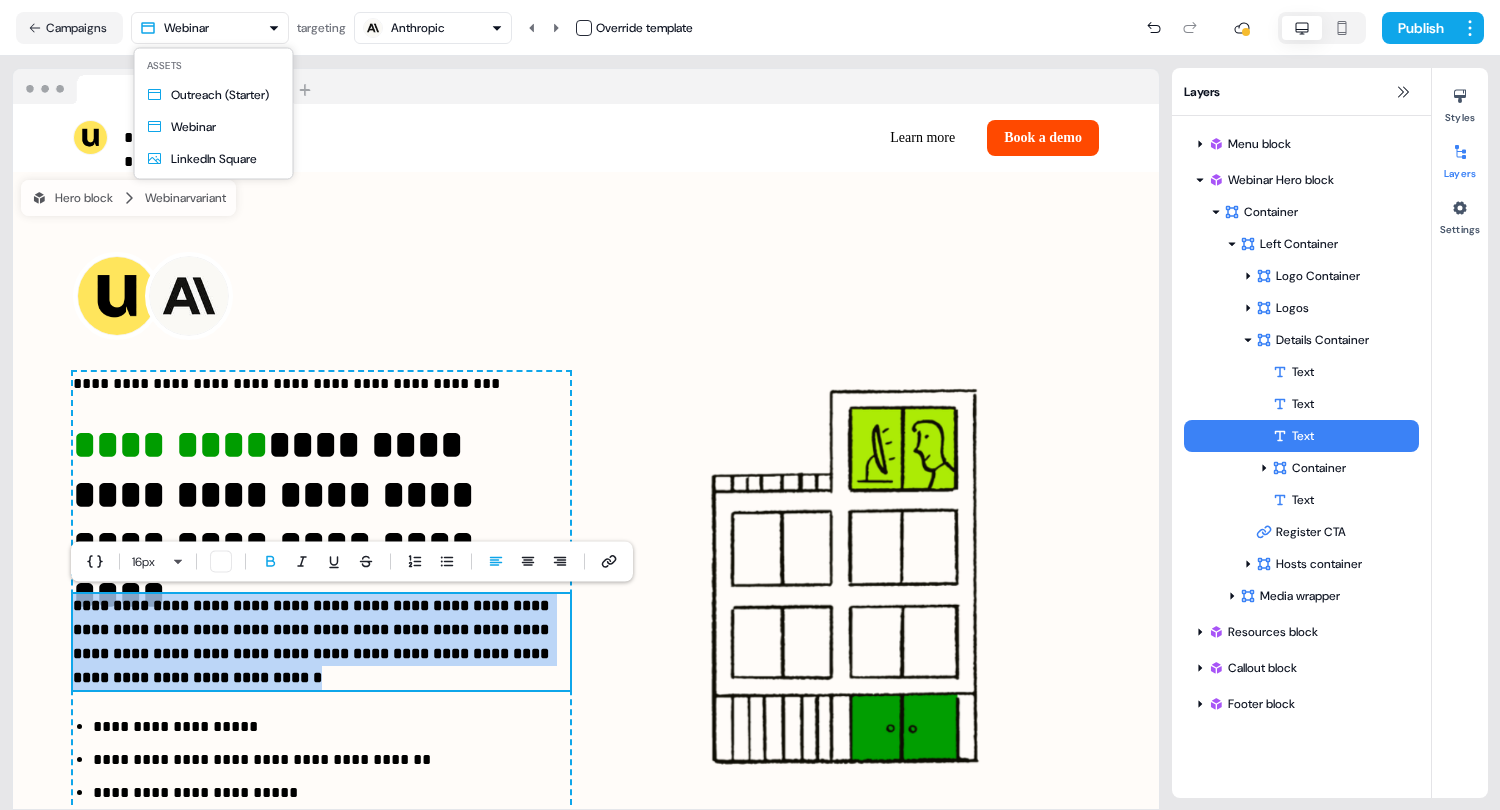click on "**********" at bounding box center [750, 405] 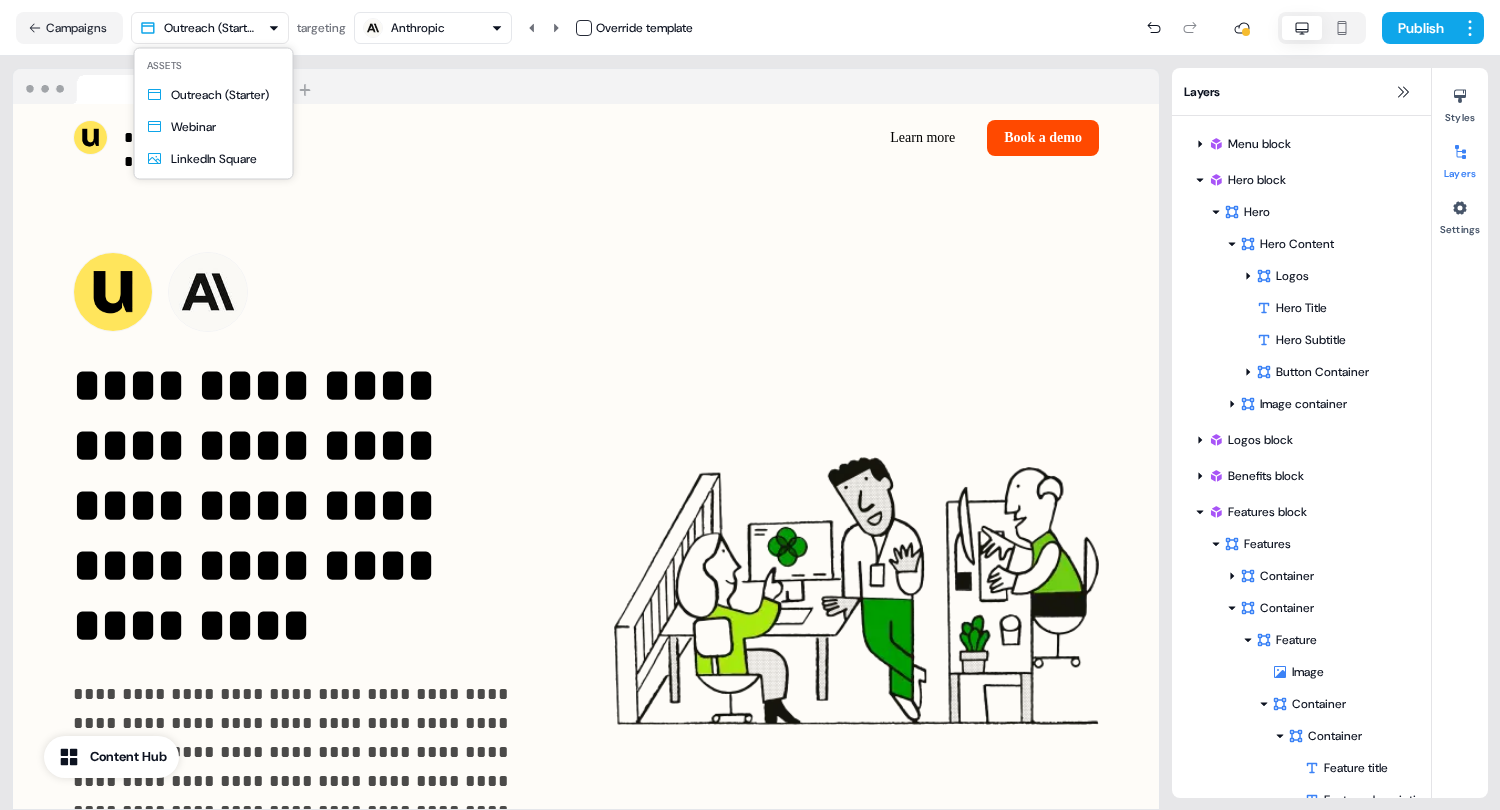 click on "**********" at bounding box center [750, 405] 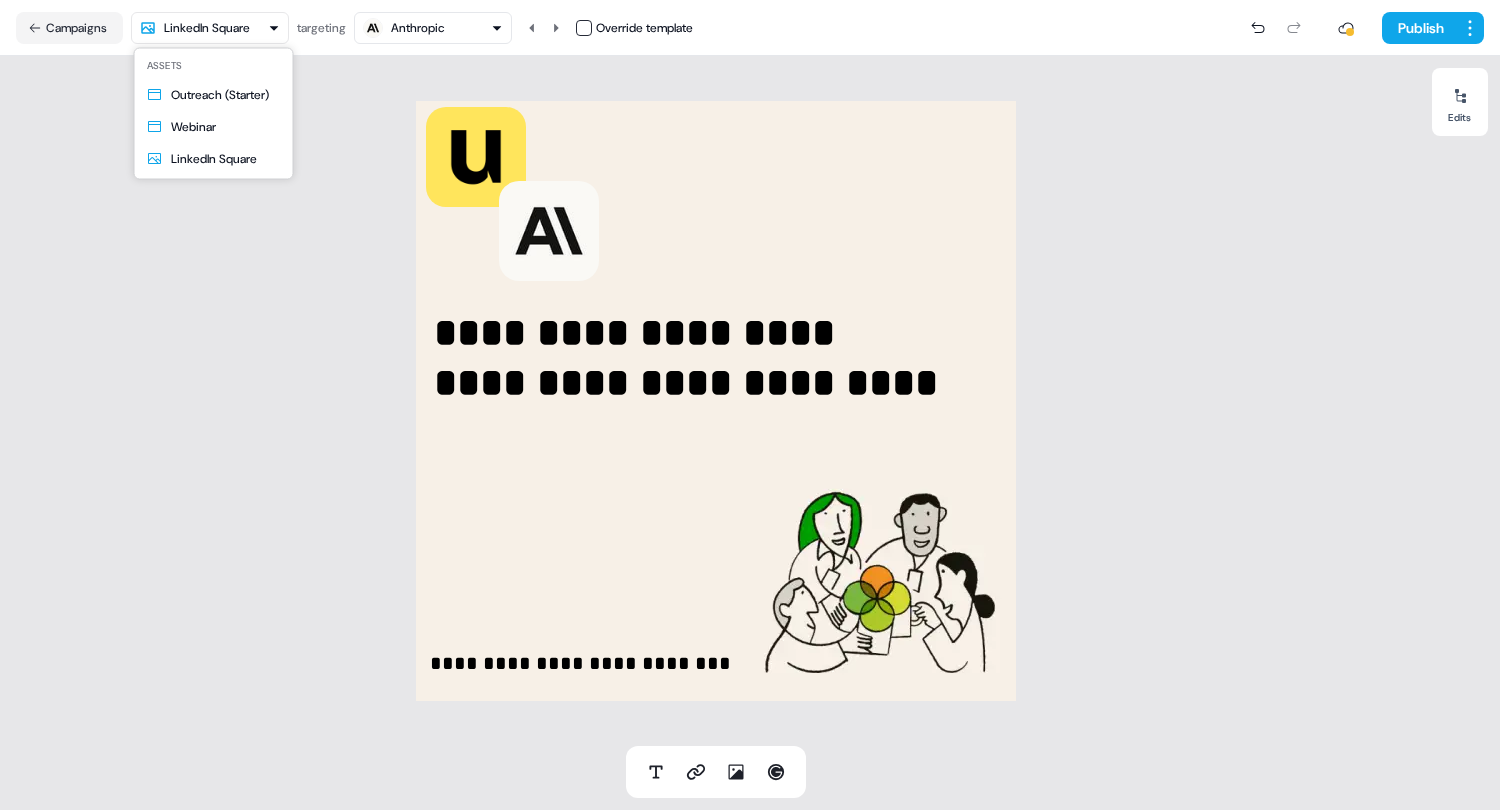 click on "**********" at bounding box center (750, 405) 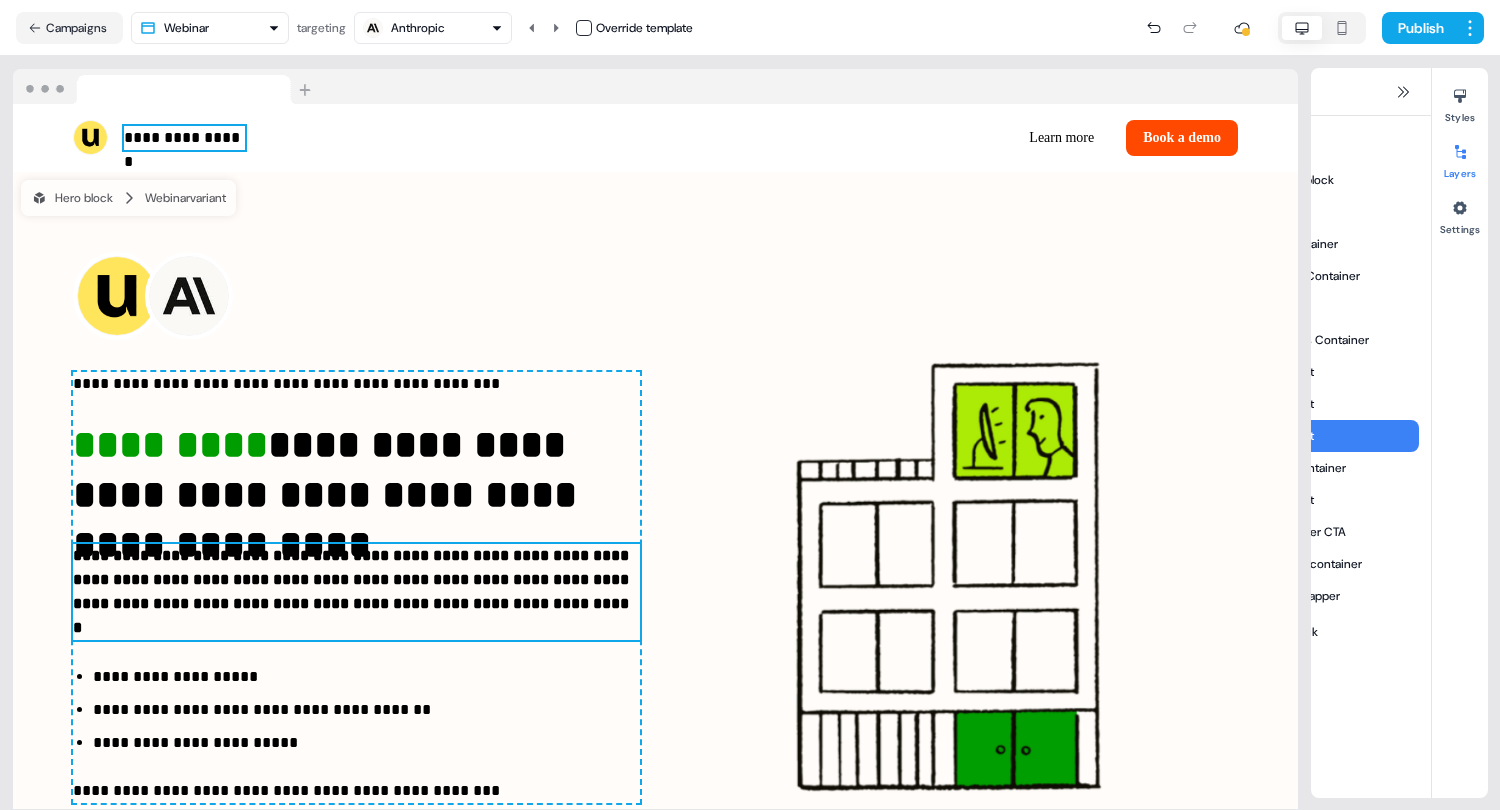 scroll, scrollTop: 0, scrollLeft: 0, axis: both 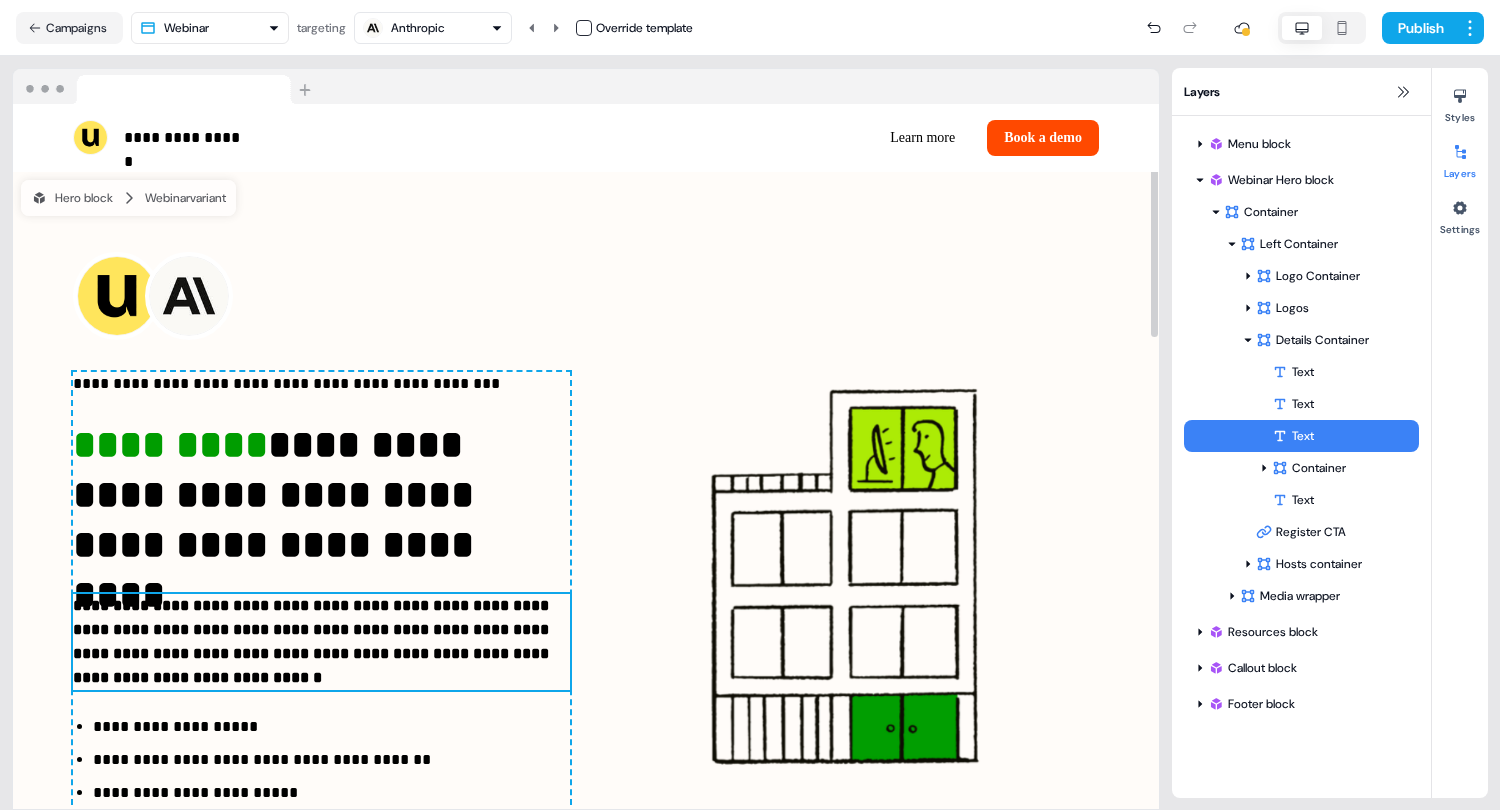 click on "**********" at bounding box center (750, 405) 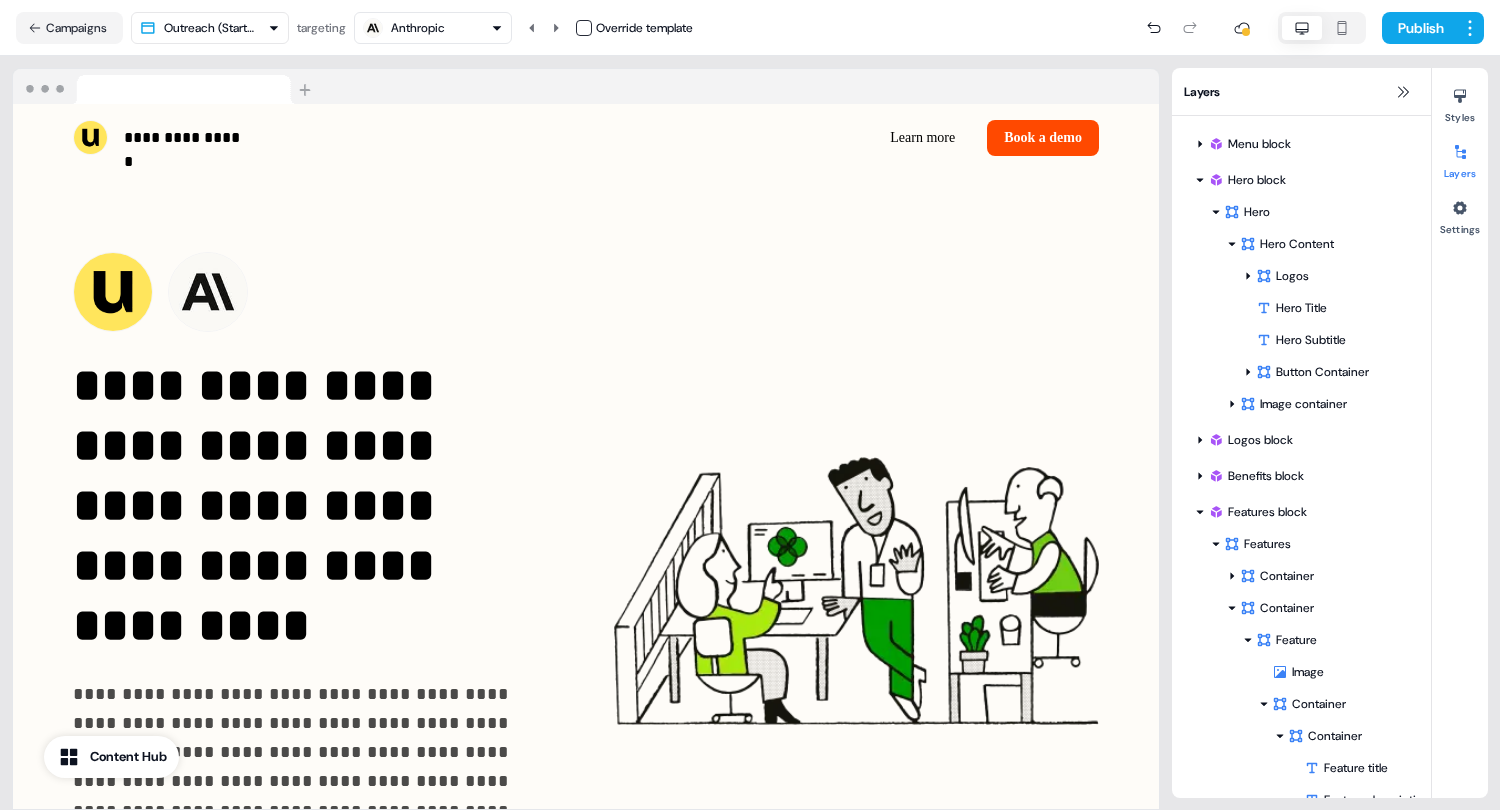 click on "Anthropic" at bounding box center [418, 28] 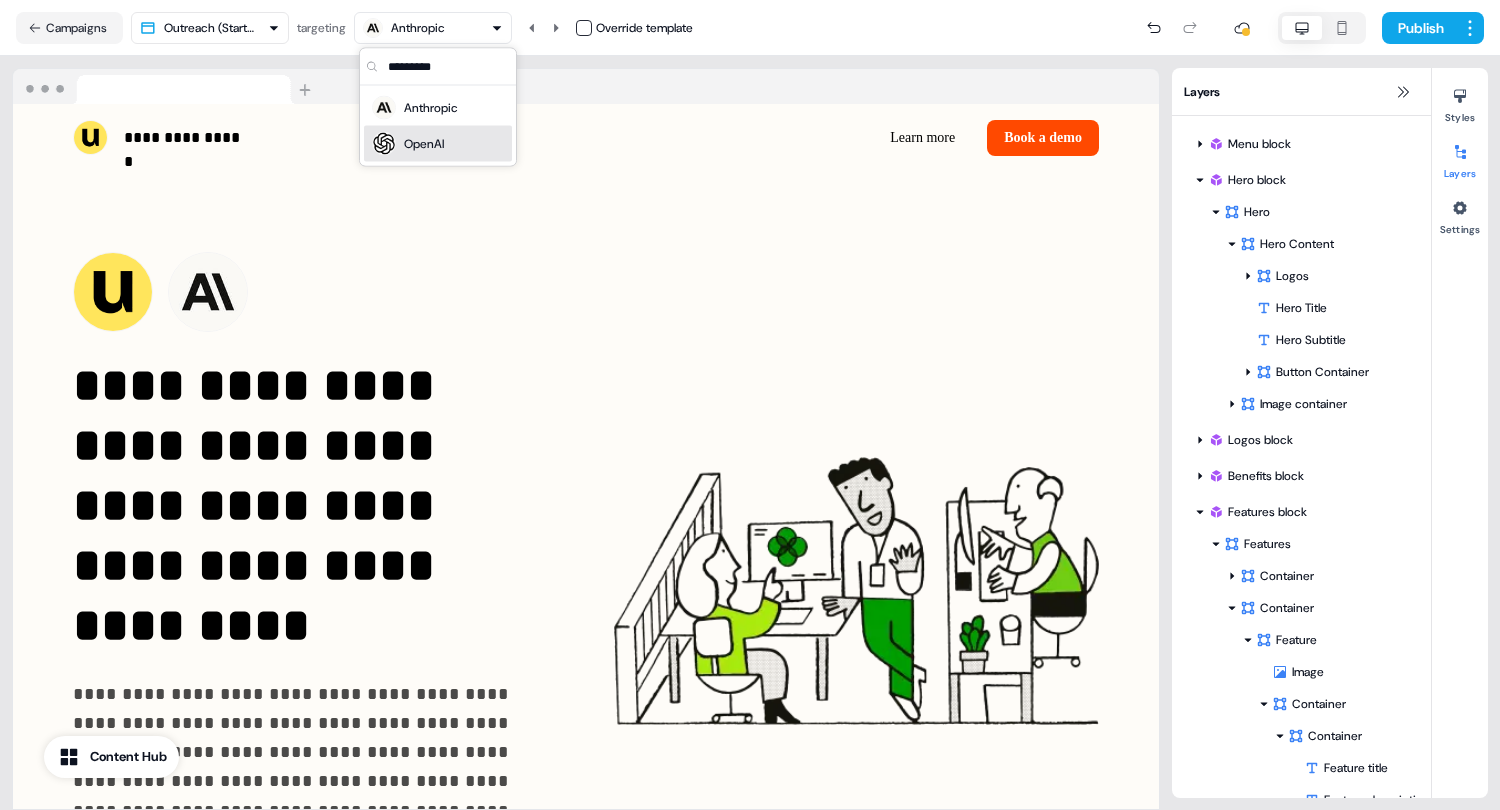 click on "OpenAI" at bounding box center [408, 144] 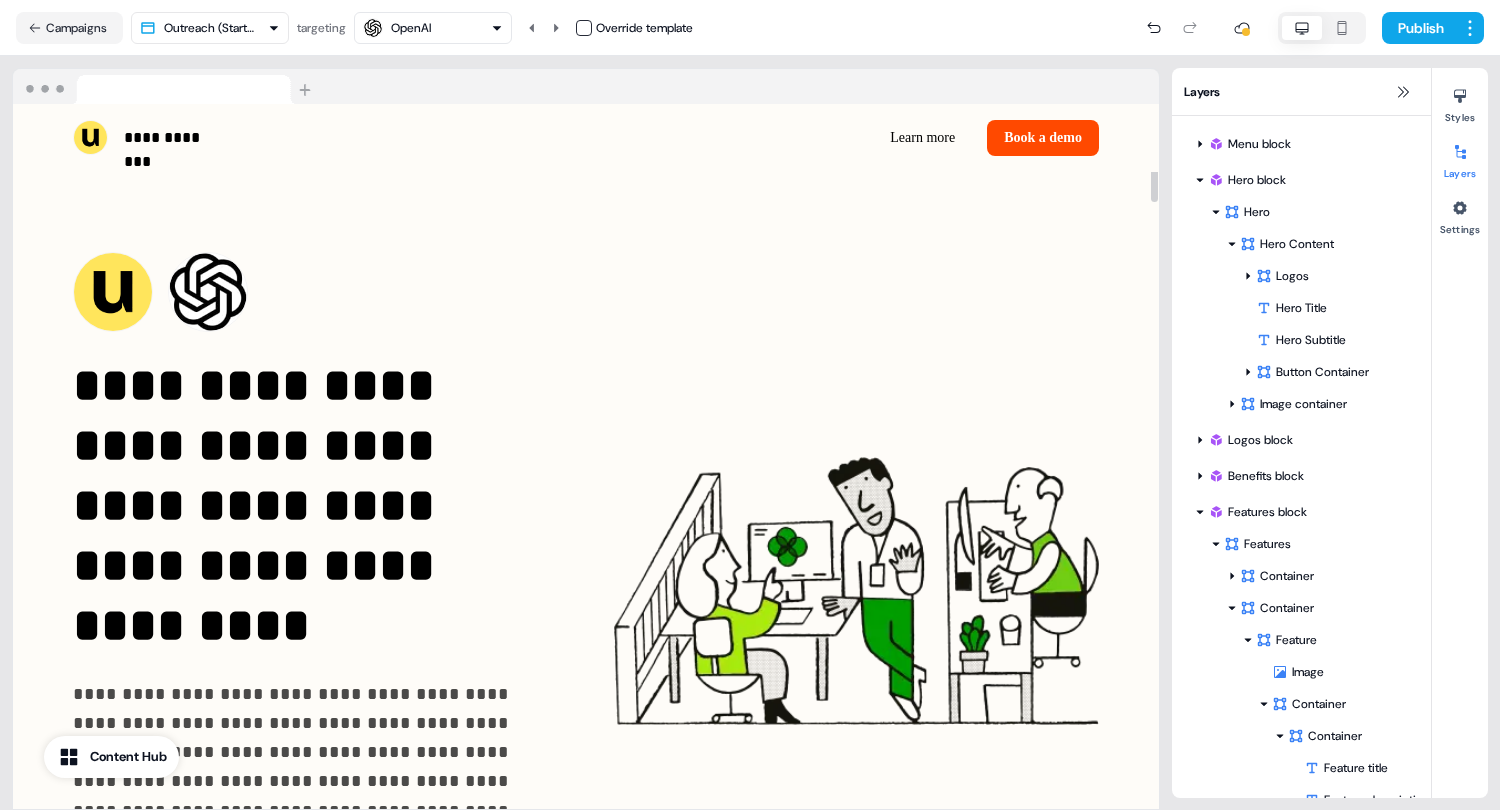 click on "**********" at bounding box center (750, 405) 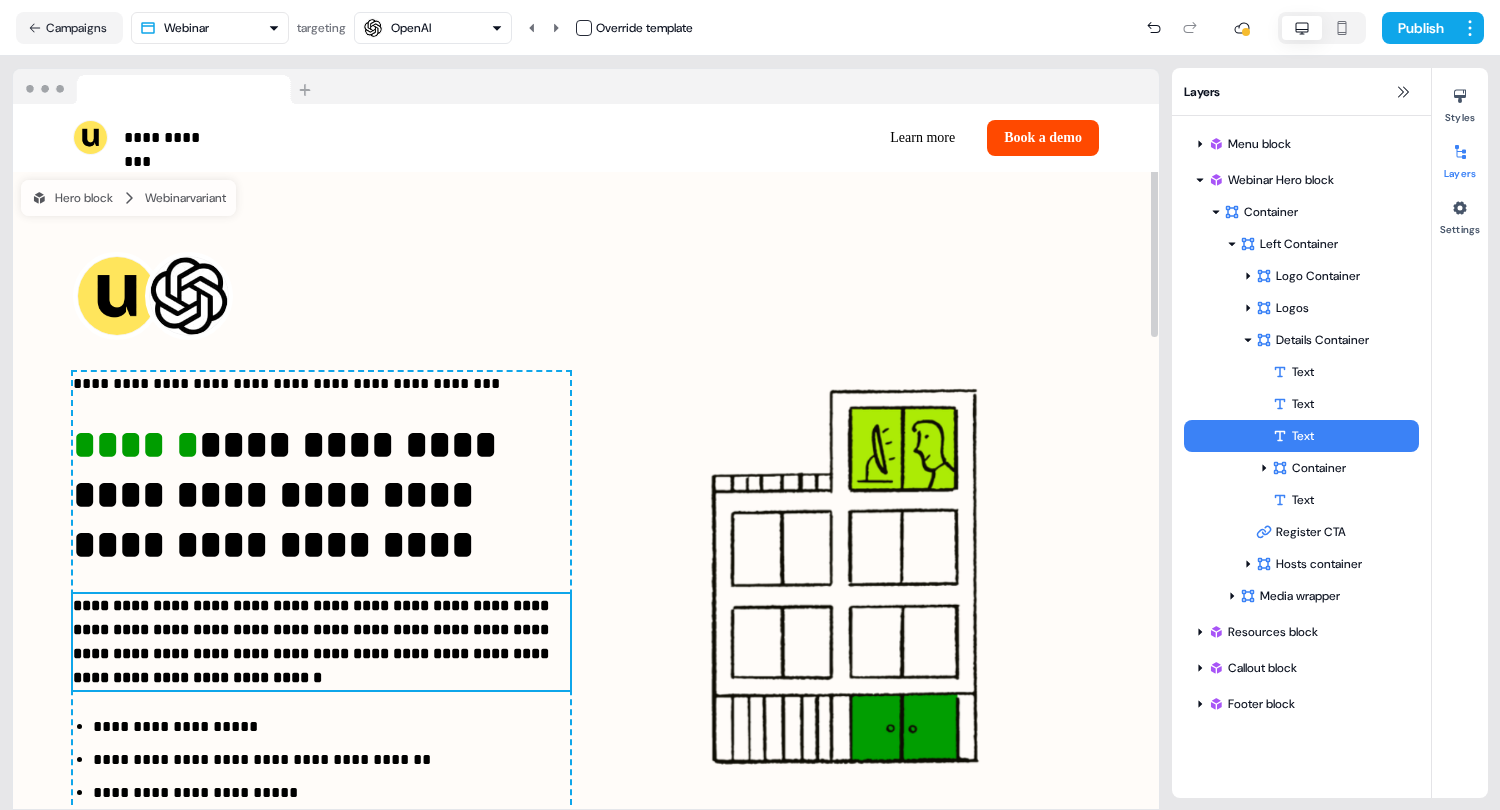 click on "**********" at bounding box center (750, 405) 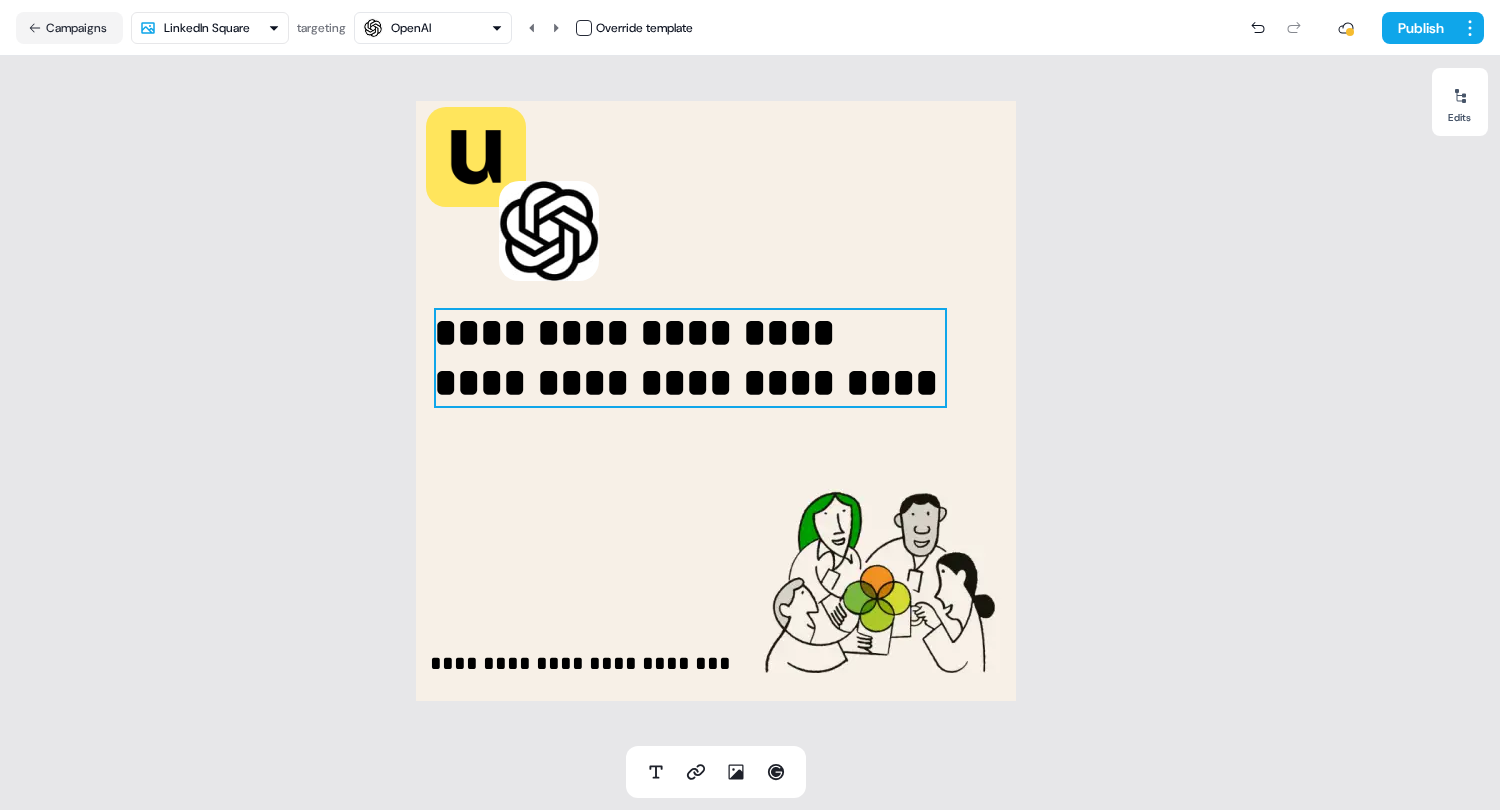 click on "**********" at bounding box center (686, 357) 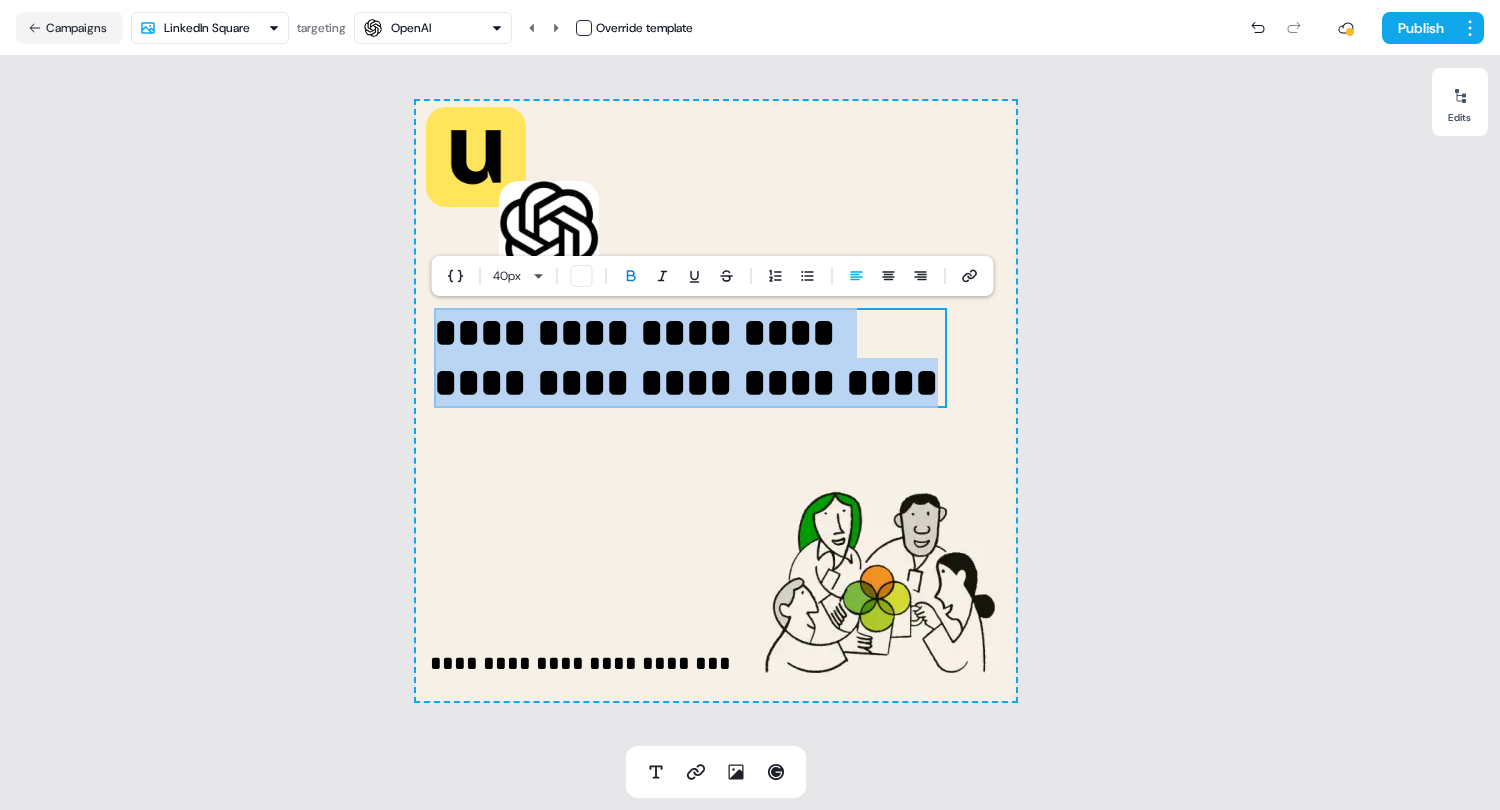 click 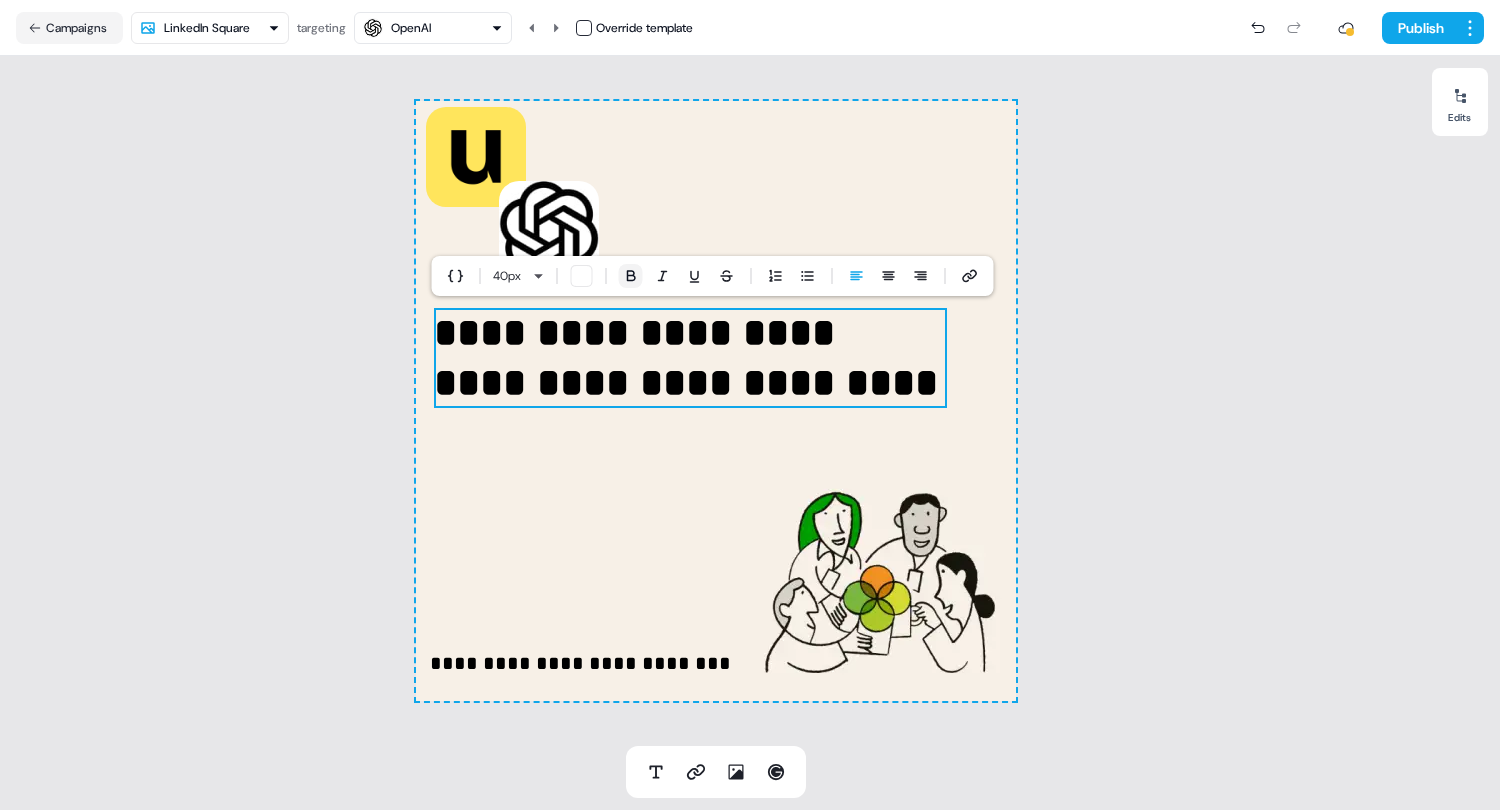 click 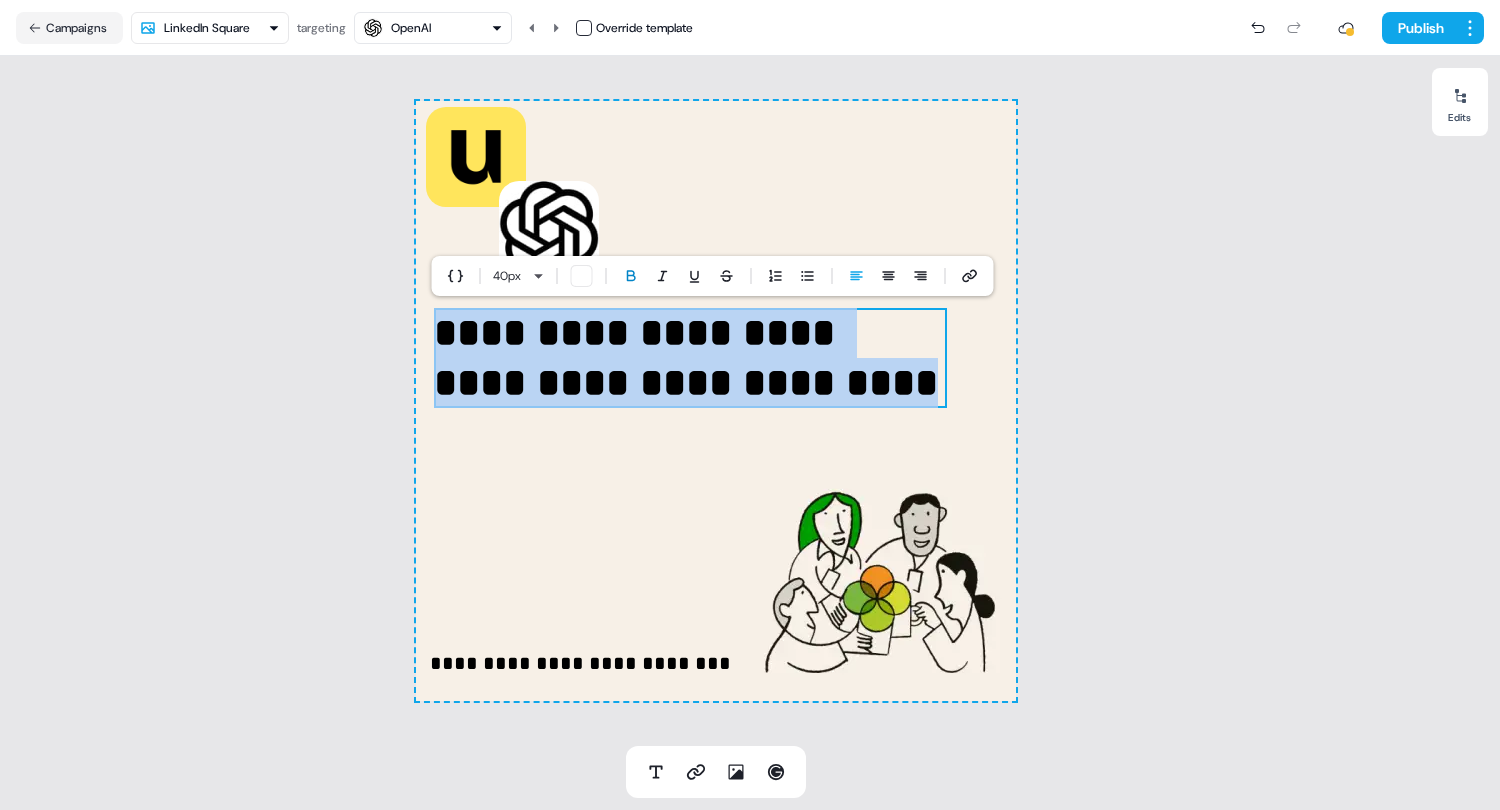 click at bounding box center (631, 276) 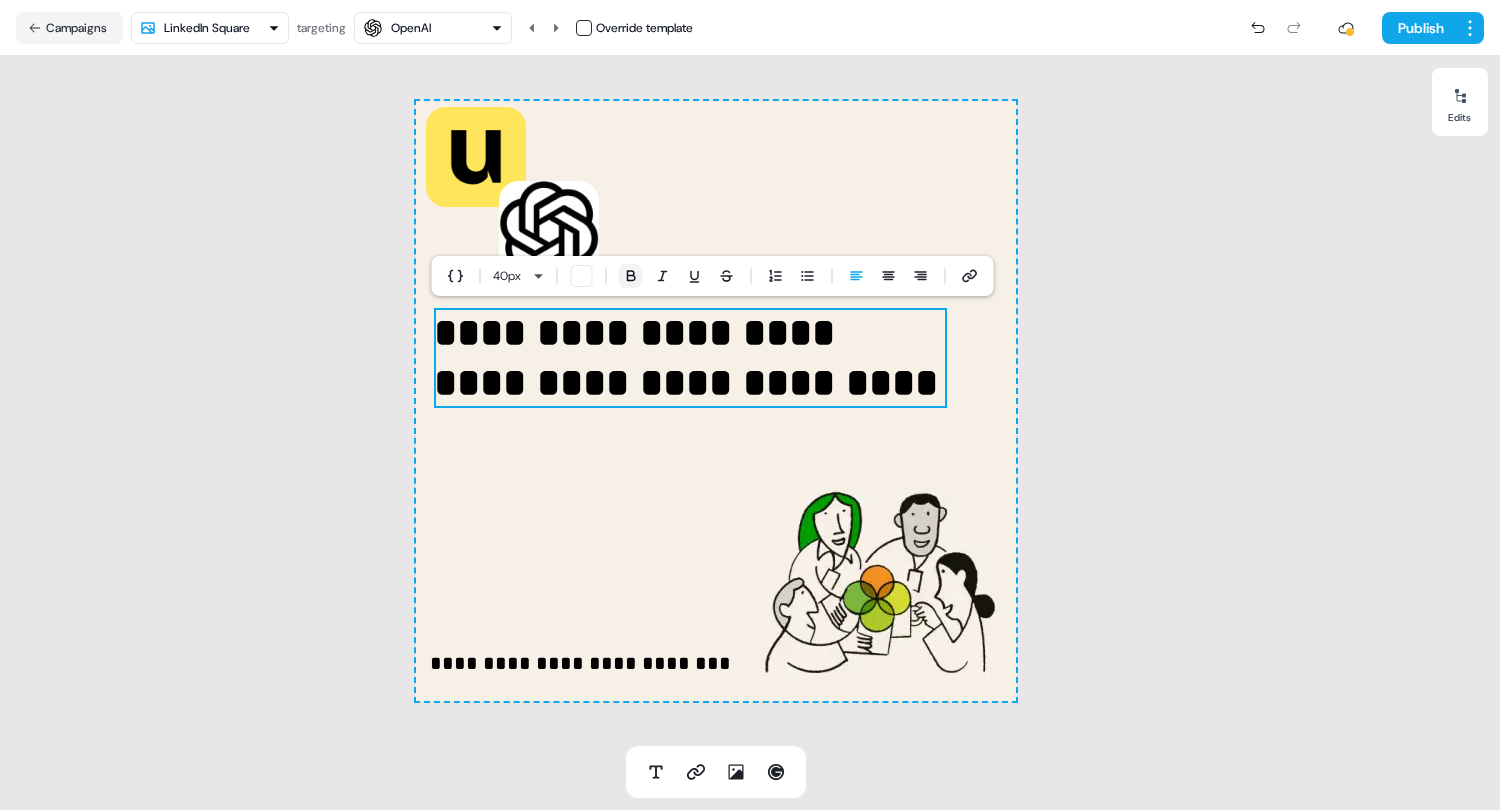 click 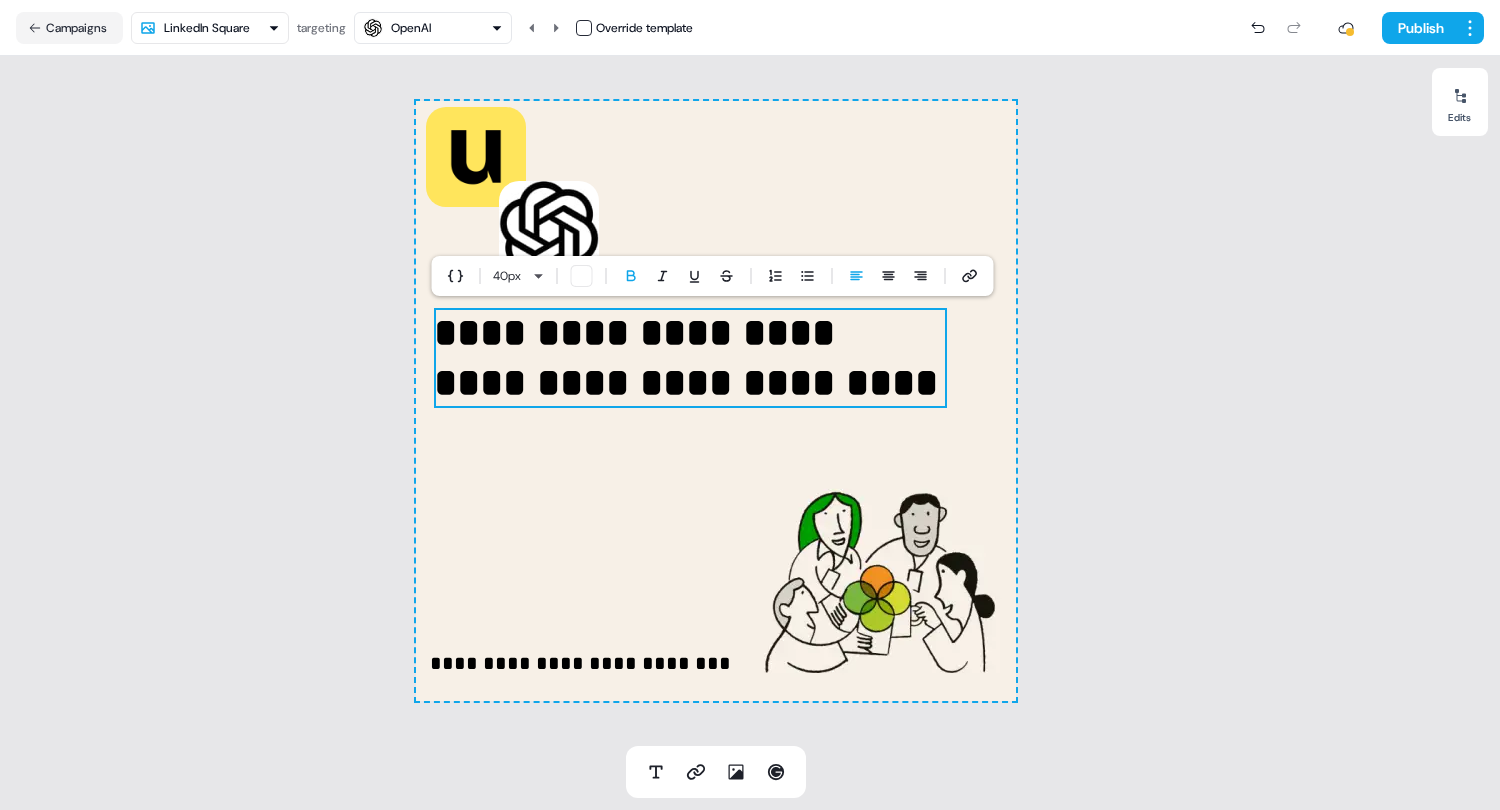 click on "**********" at bounding box center [716, 401] 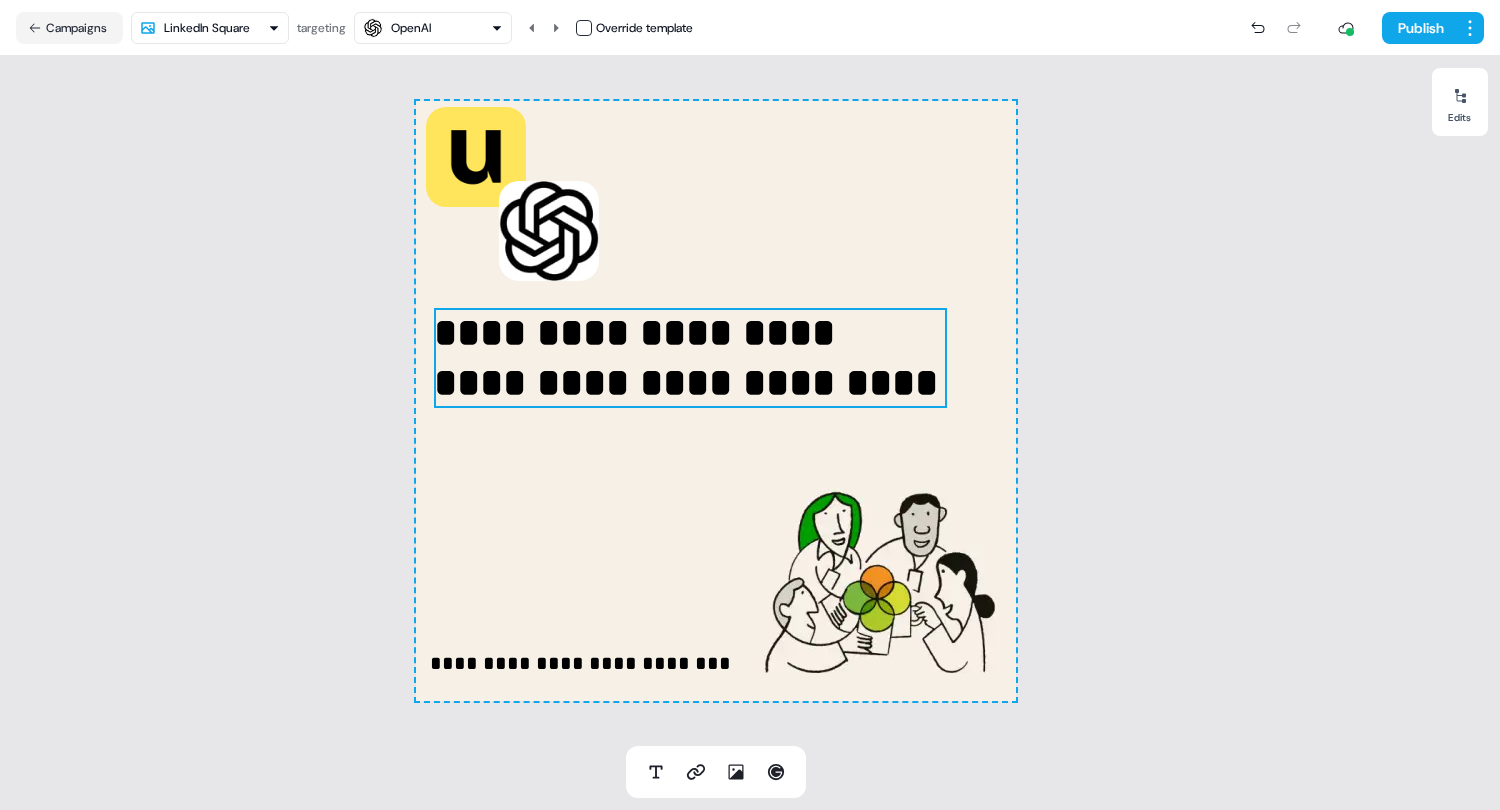 click on "**********" at bounding box center (686, 357) 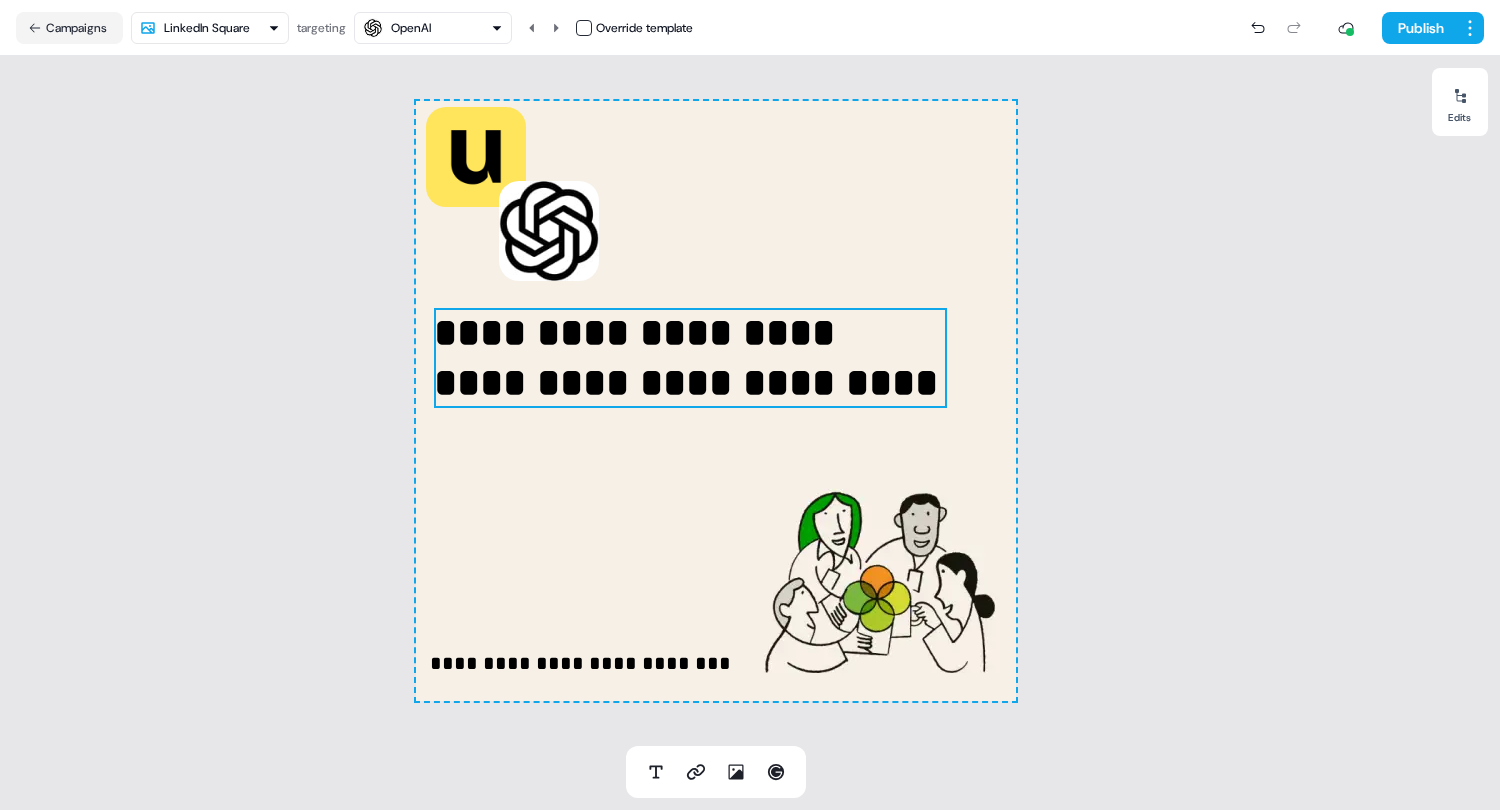 click on "**********" at bounding box center (686, 357) 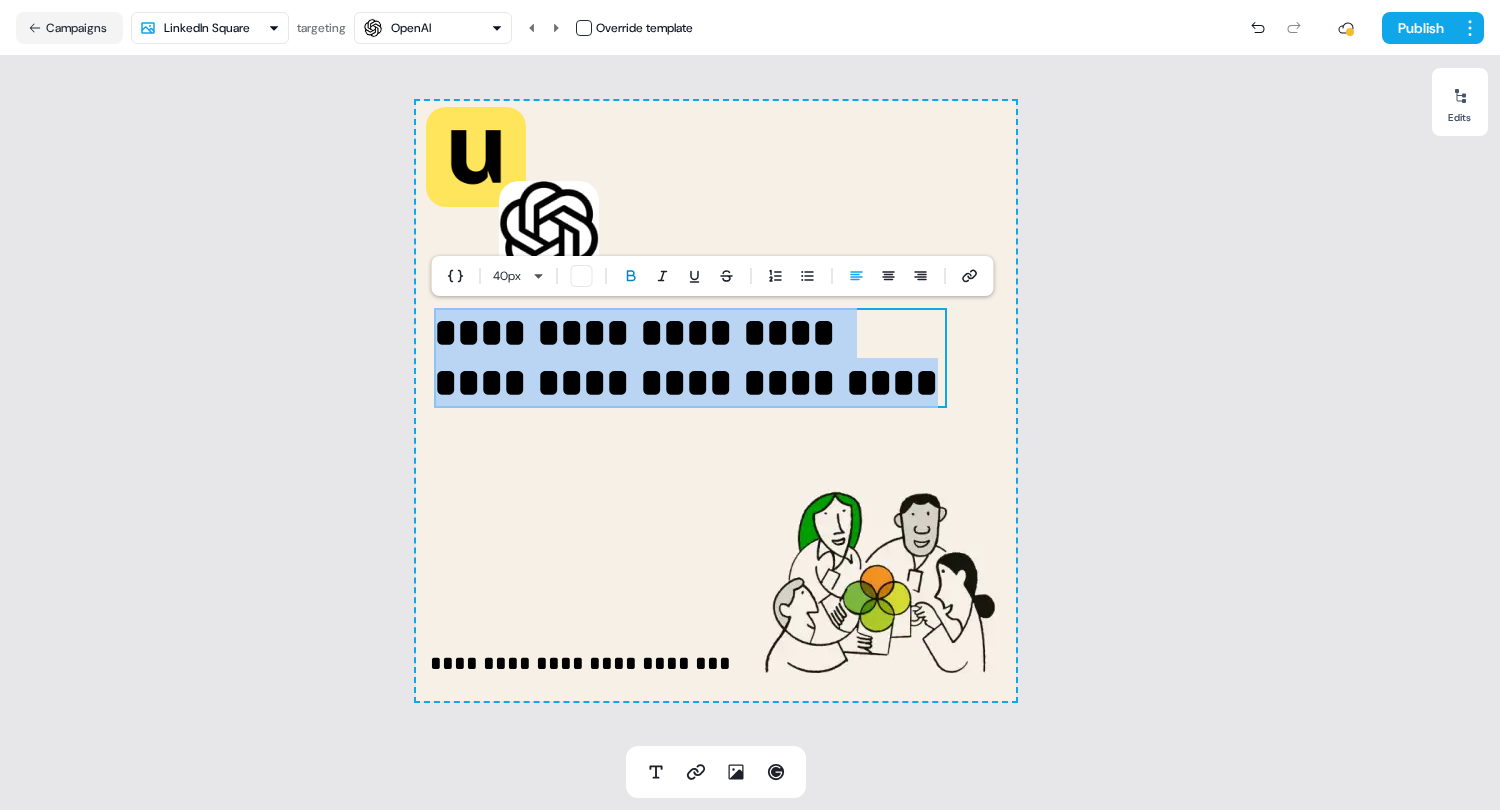 click 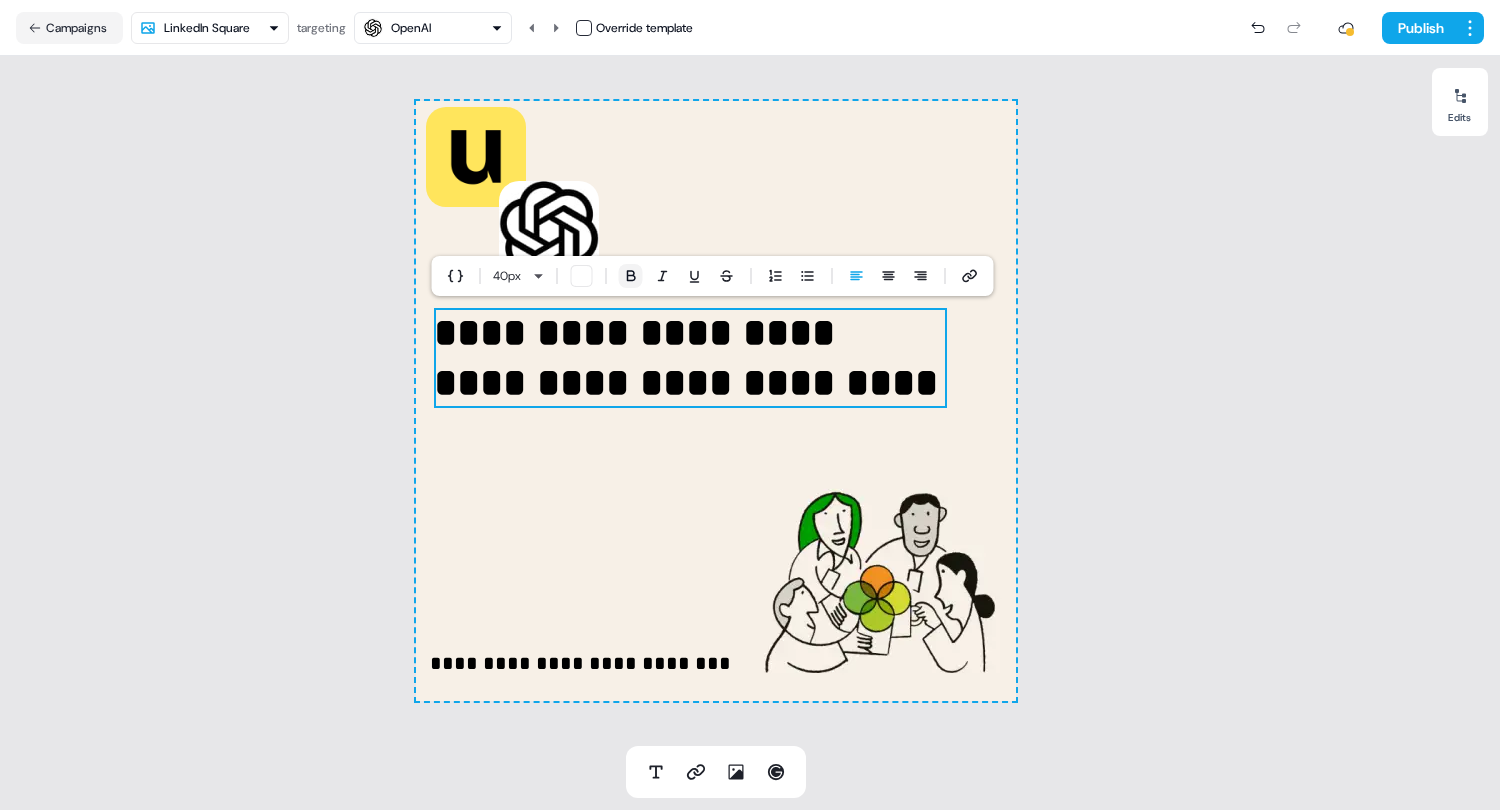 click 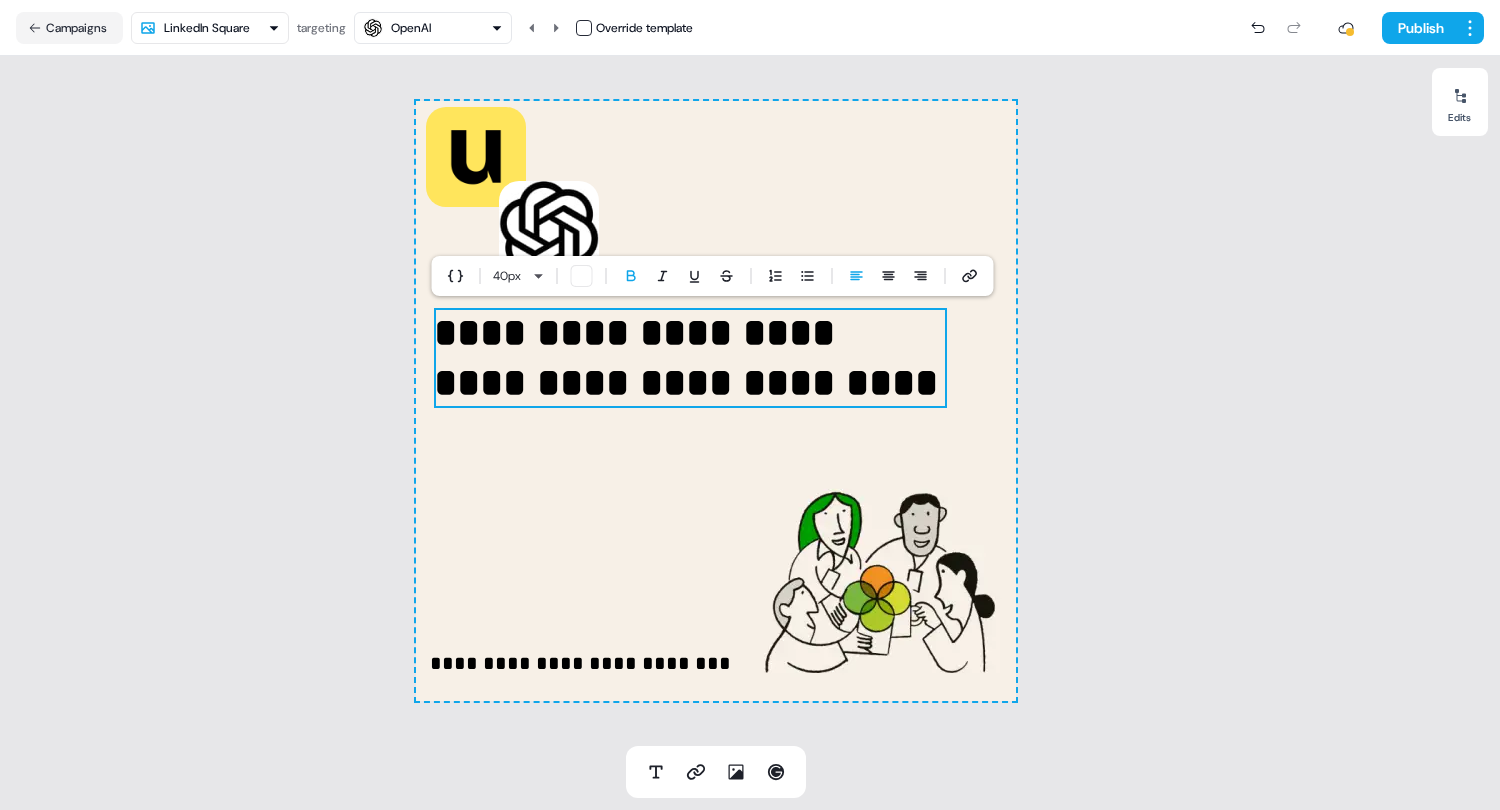 click on "**********" at bounding box center (750, 405) 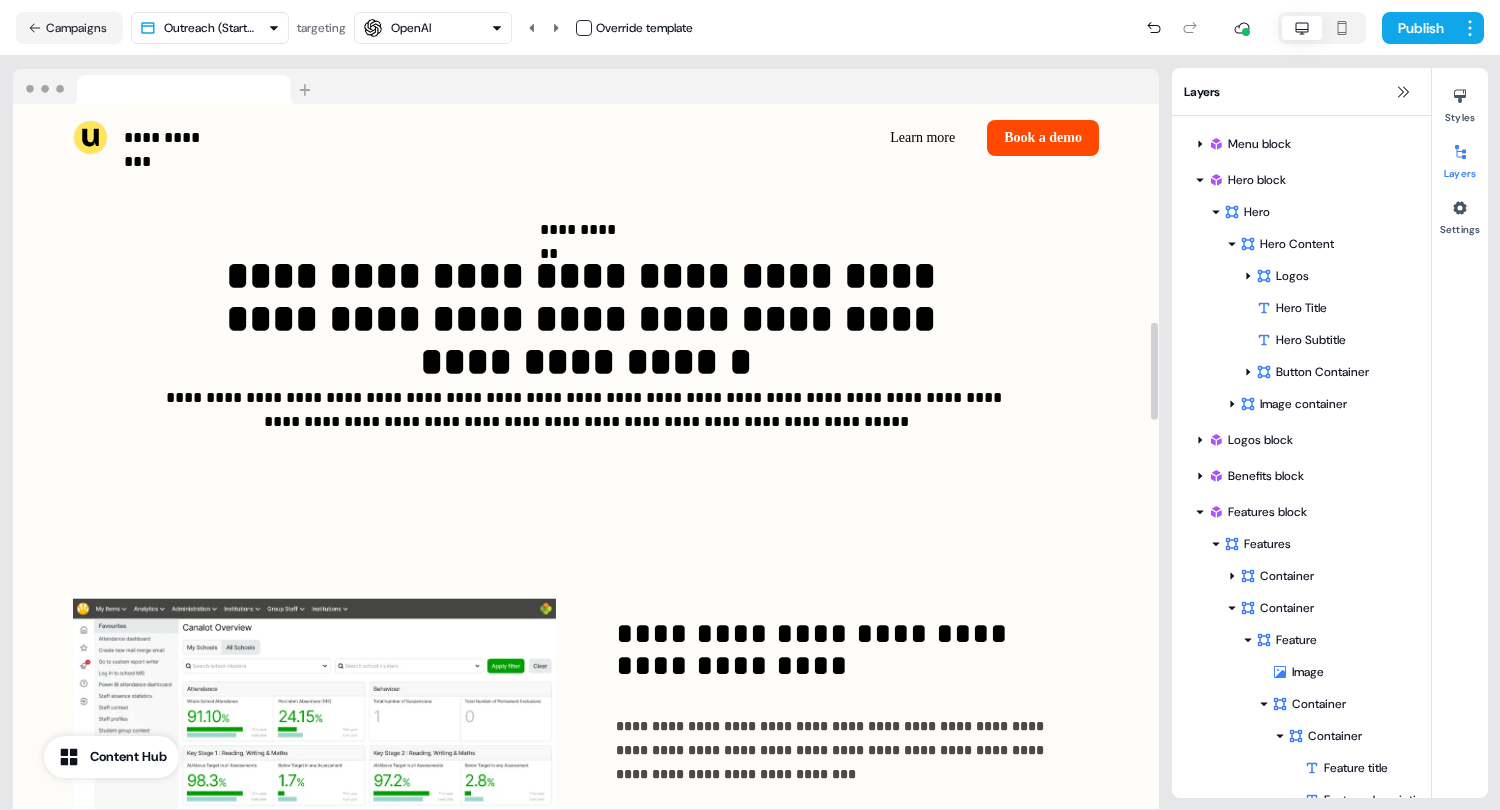 scroll, scrollTop: 1881, scrollLeft: 0, axis: vertical 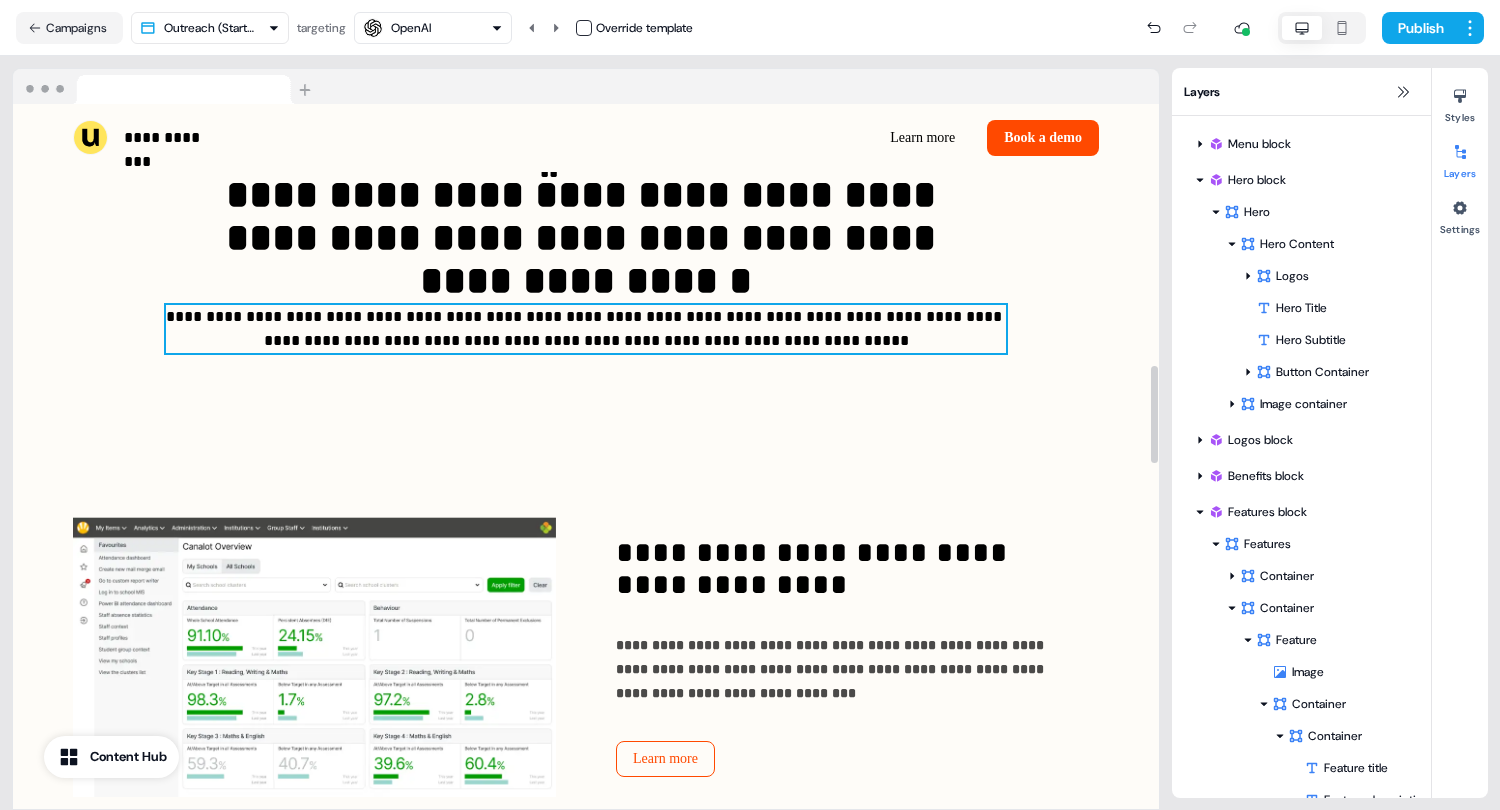 click on "**********" at bounding box center (586, 329) 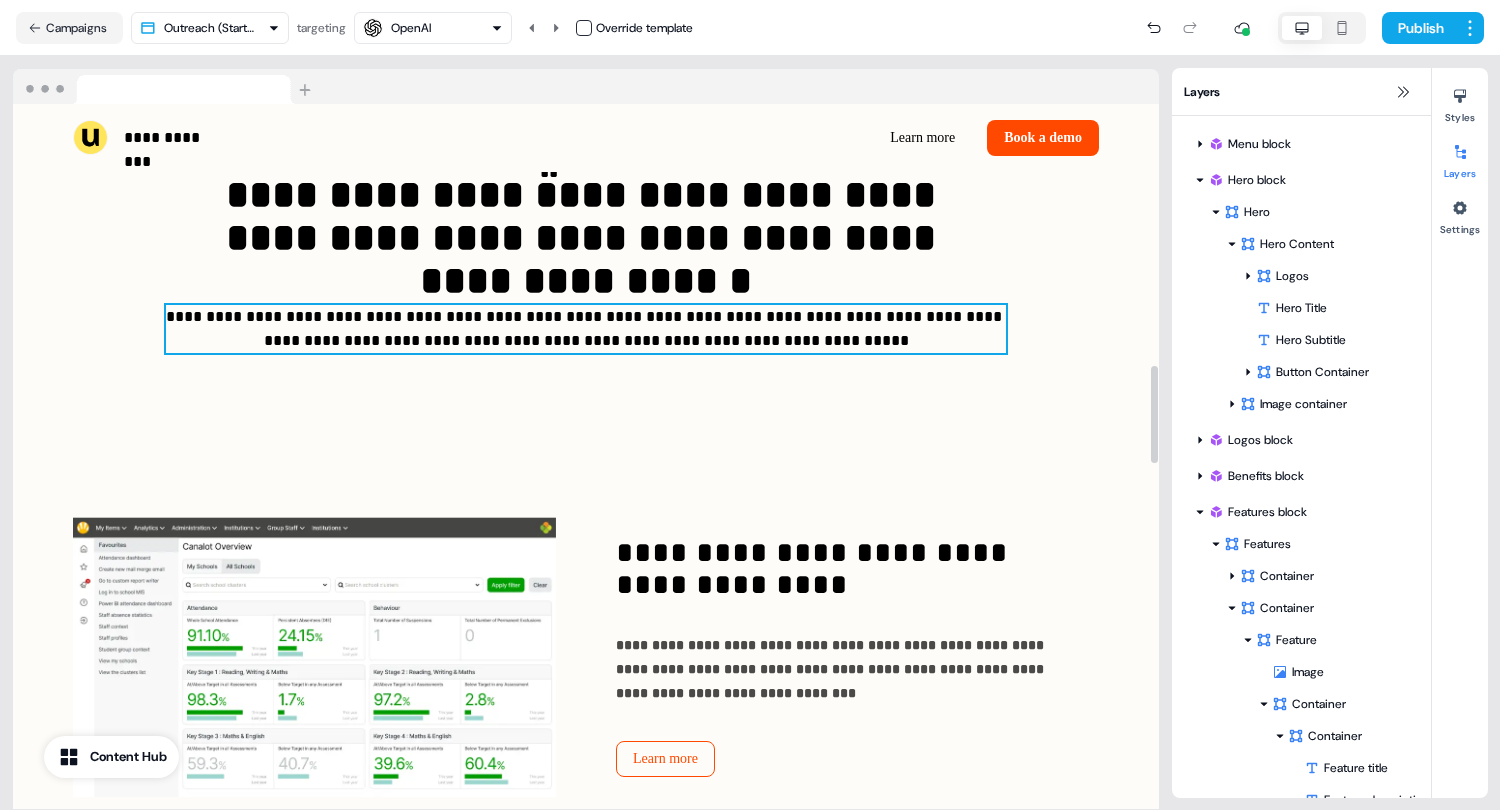 click on "**********" at bounding box center [586, 329] 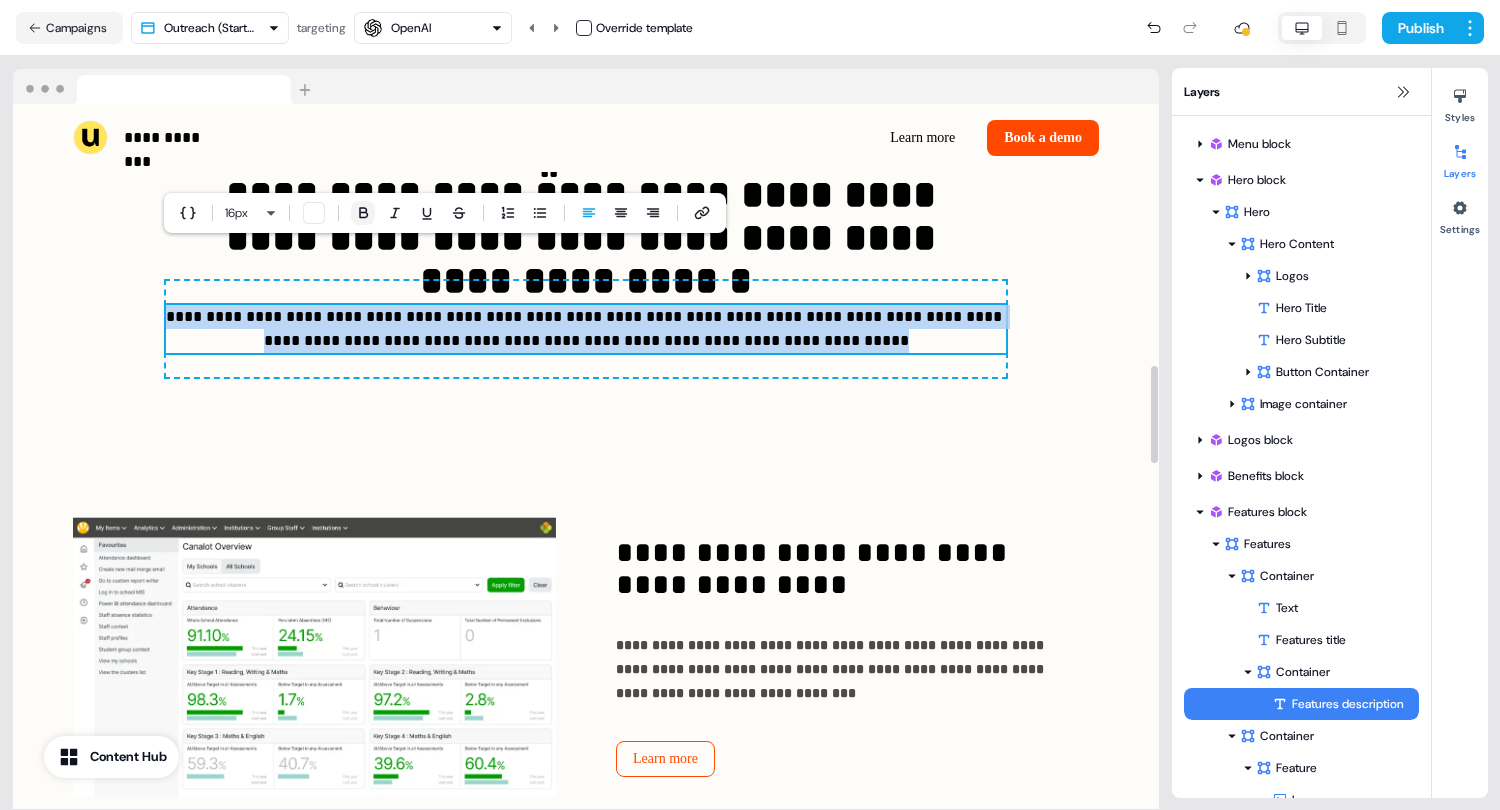 click 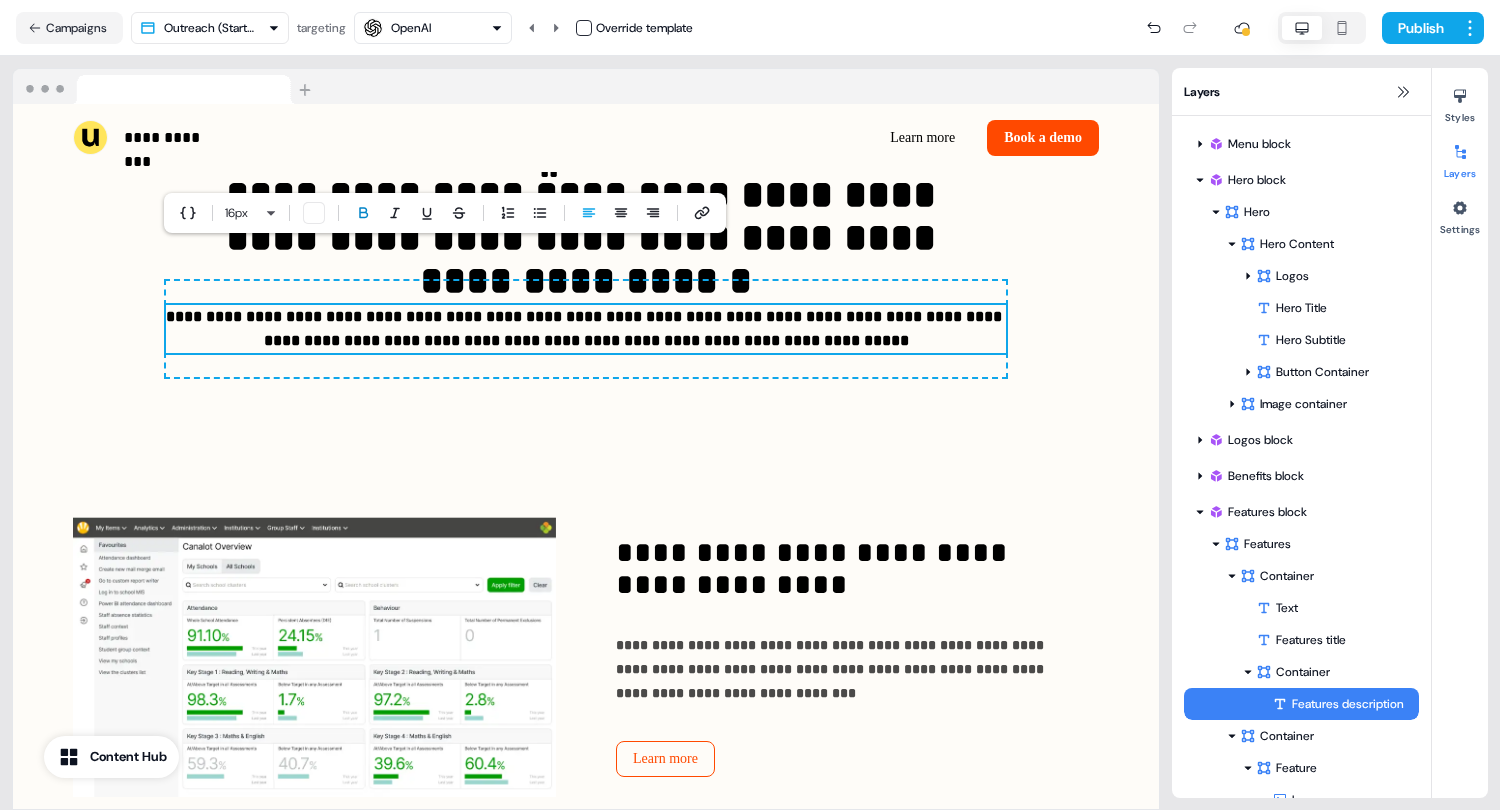 click 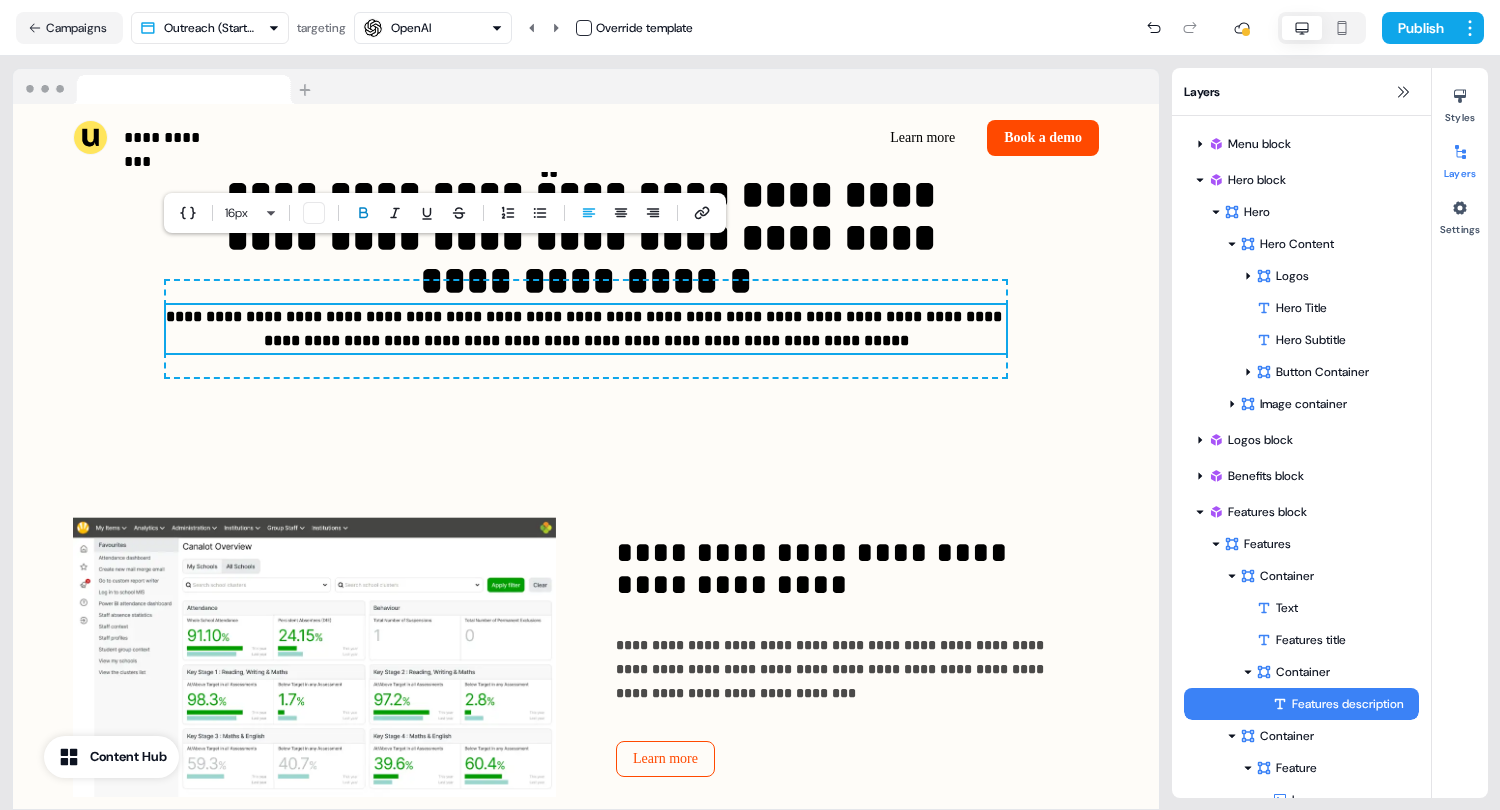 click 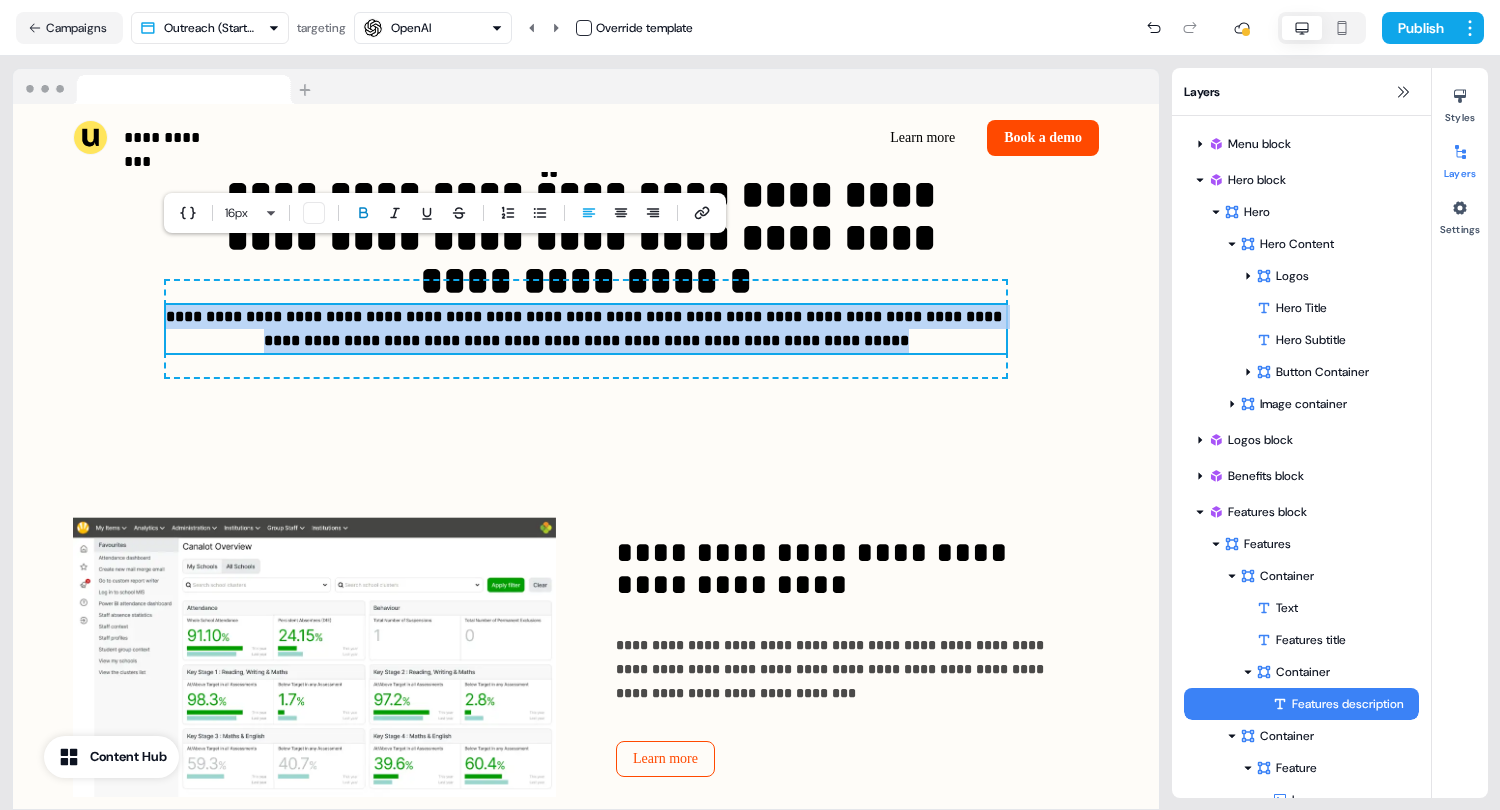 click 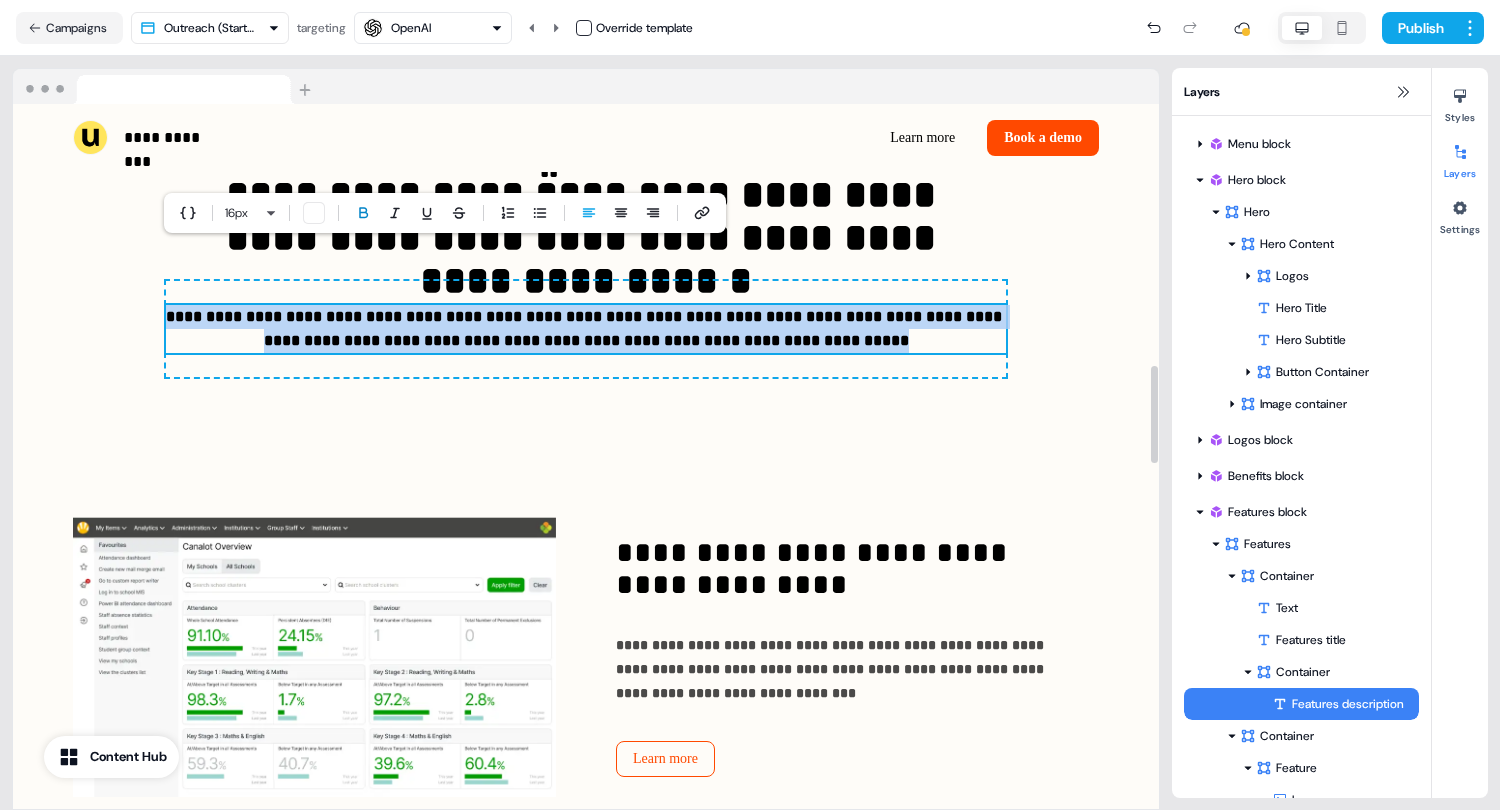 click 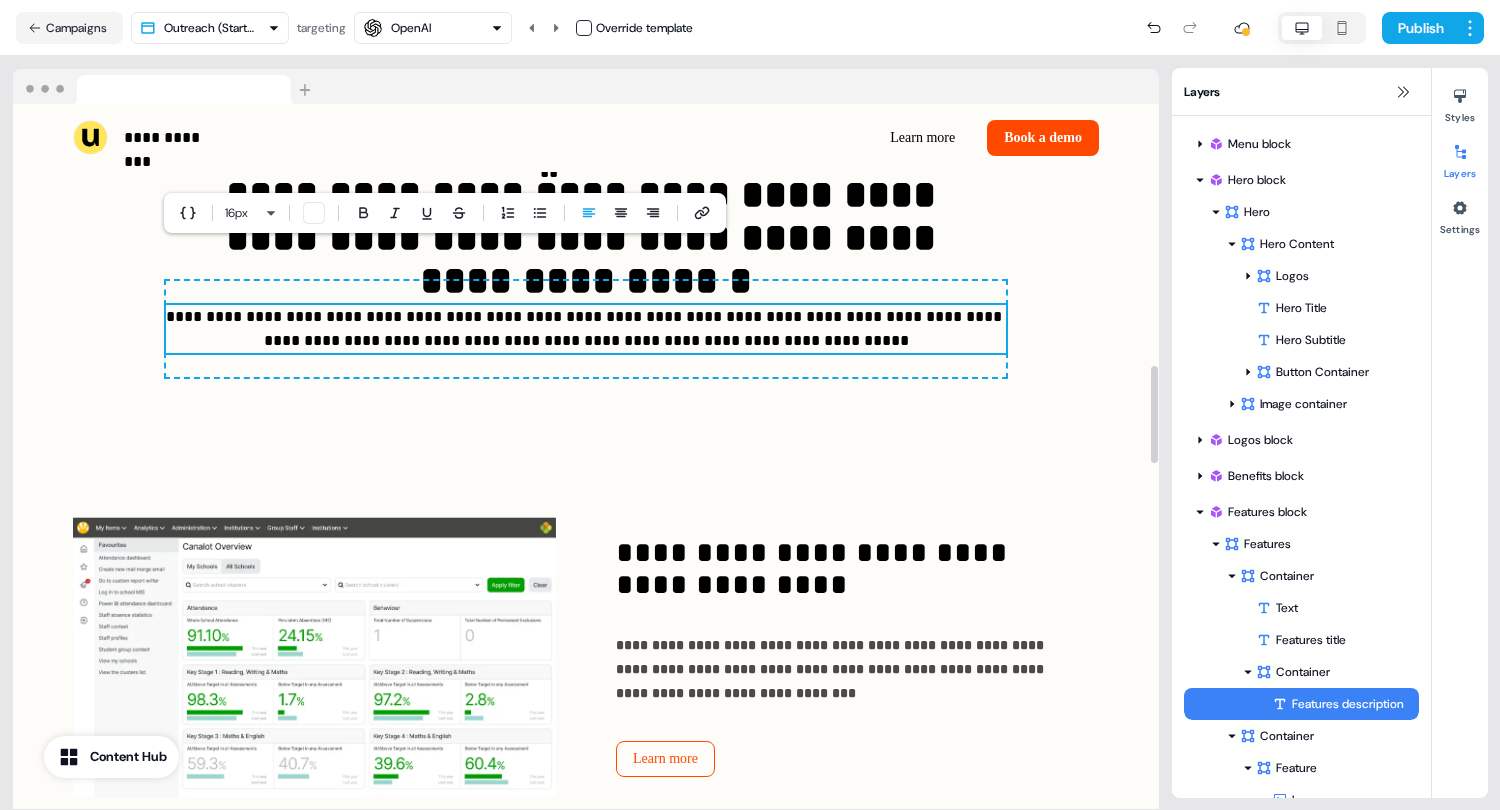 click on "**********" at bounding box center [586, 977] 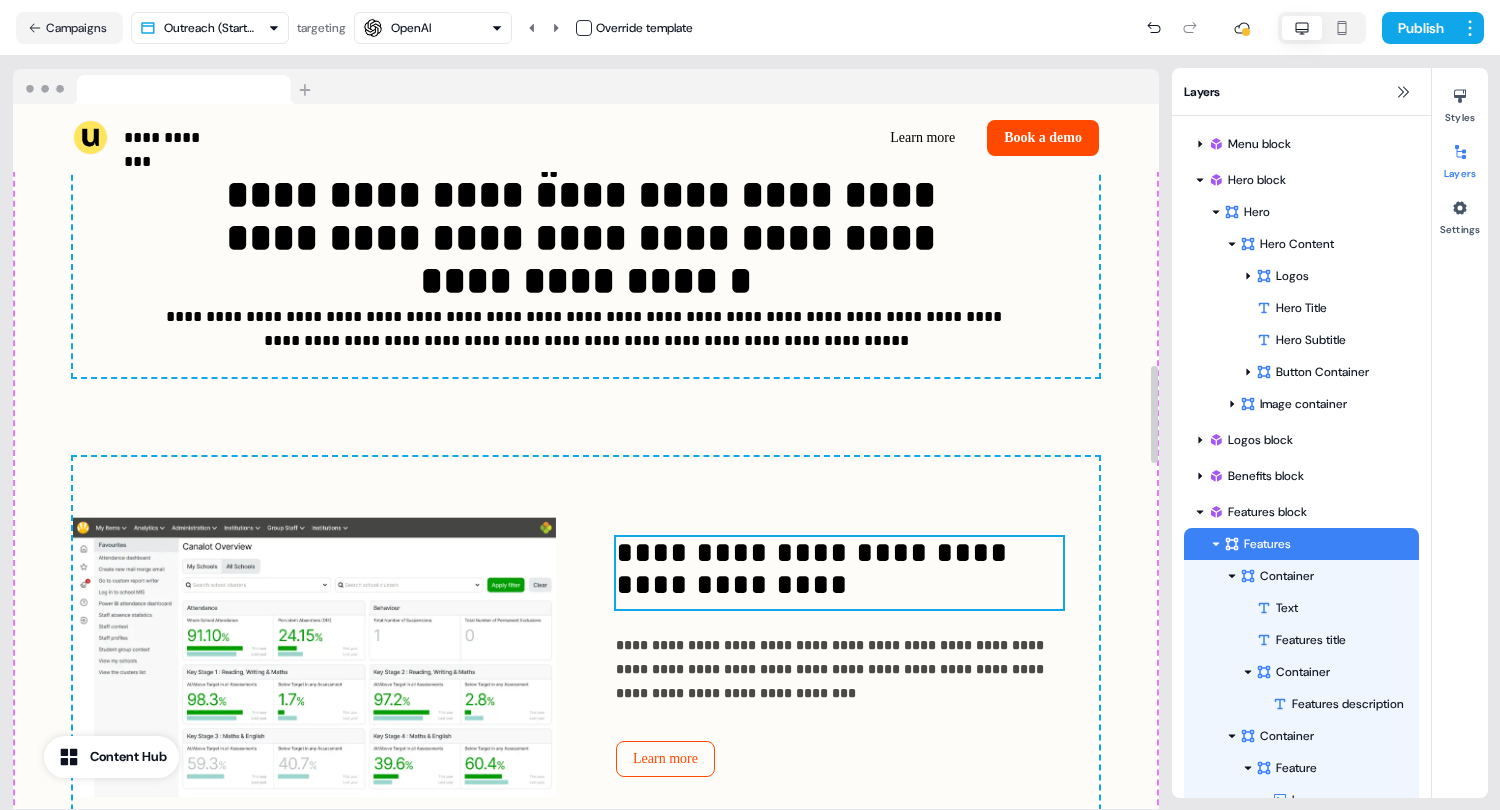 click on "**********" at bounding box center [839, 573] 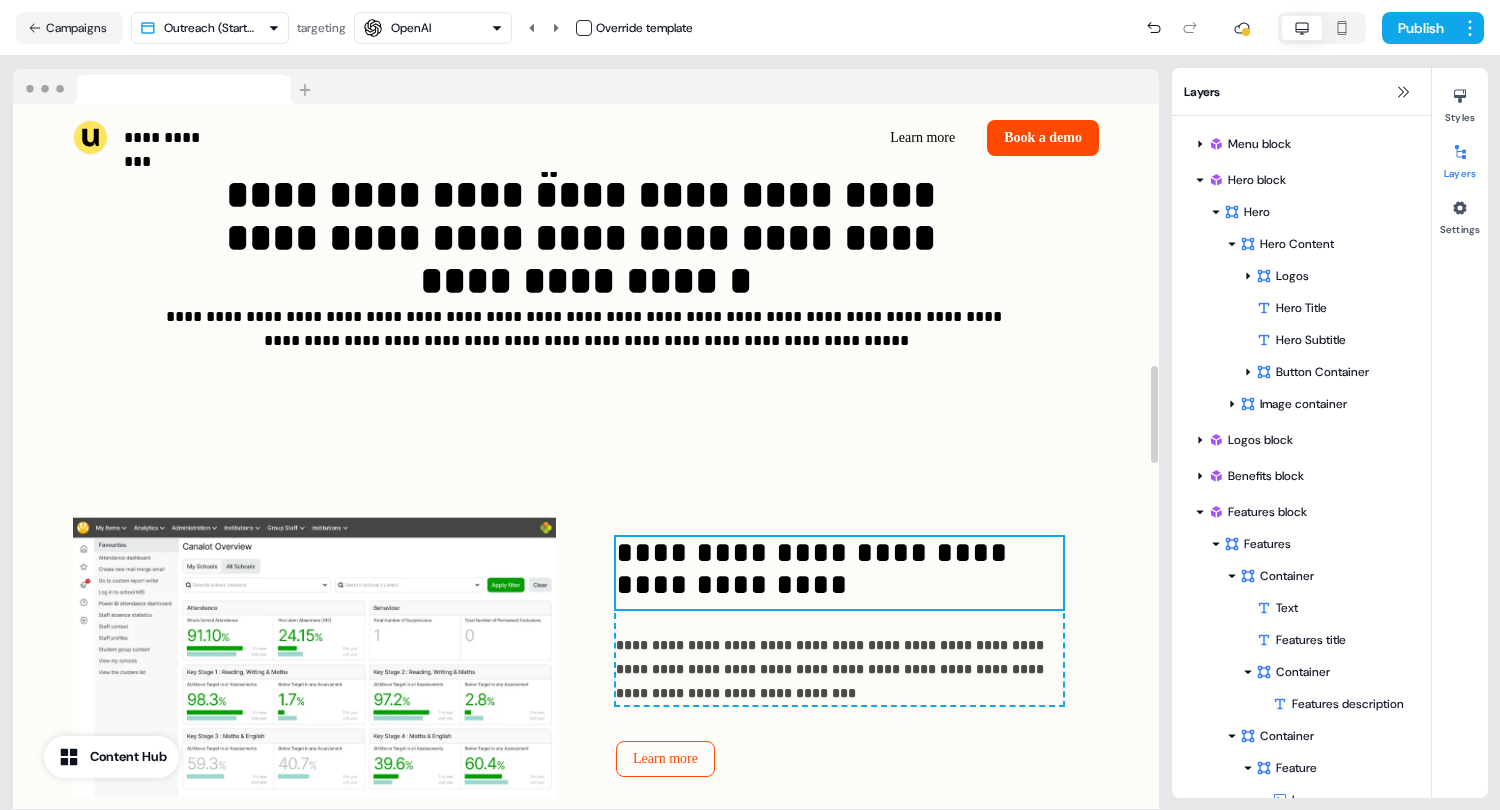scroll, scrollTop: 114, scrollLeft: 0, axis: vertical 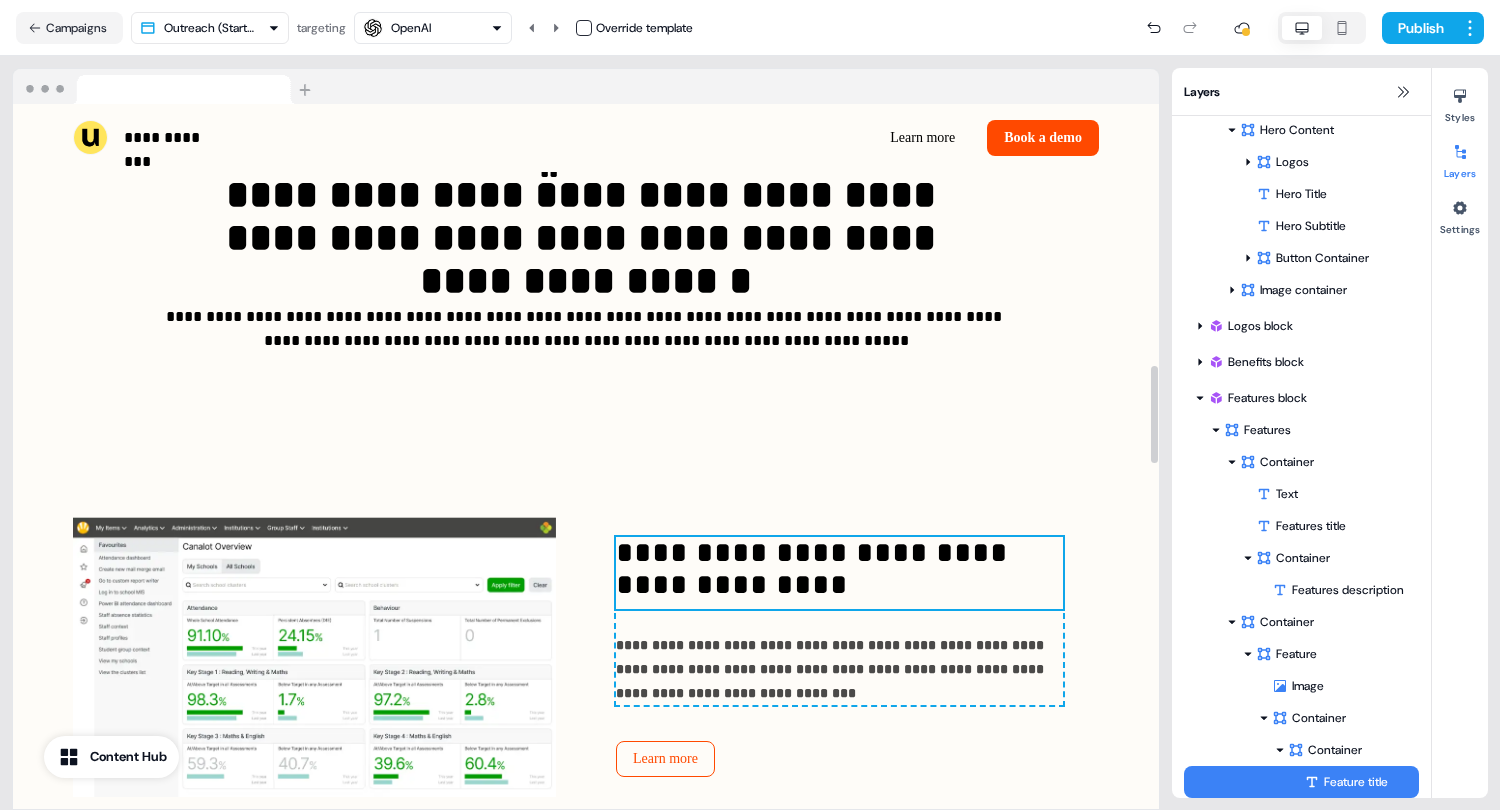 click on "**********" at bounding box center (839, 573) 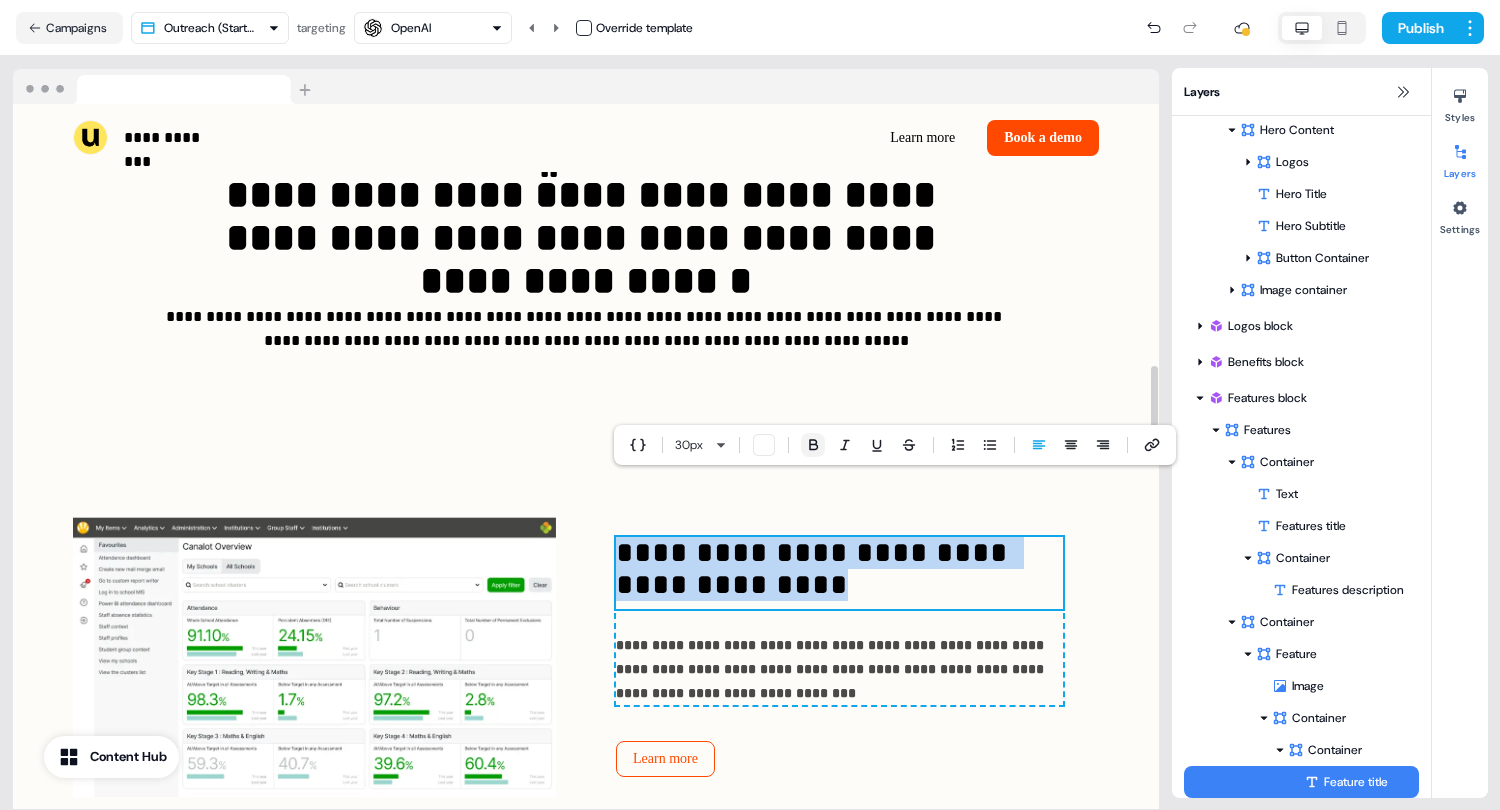 click at bounding box center [813, 445] 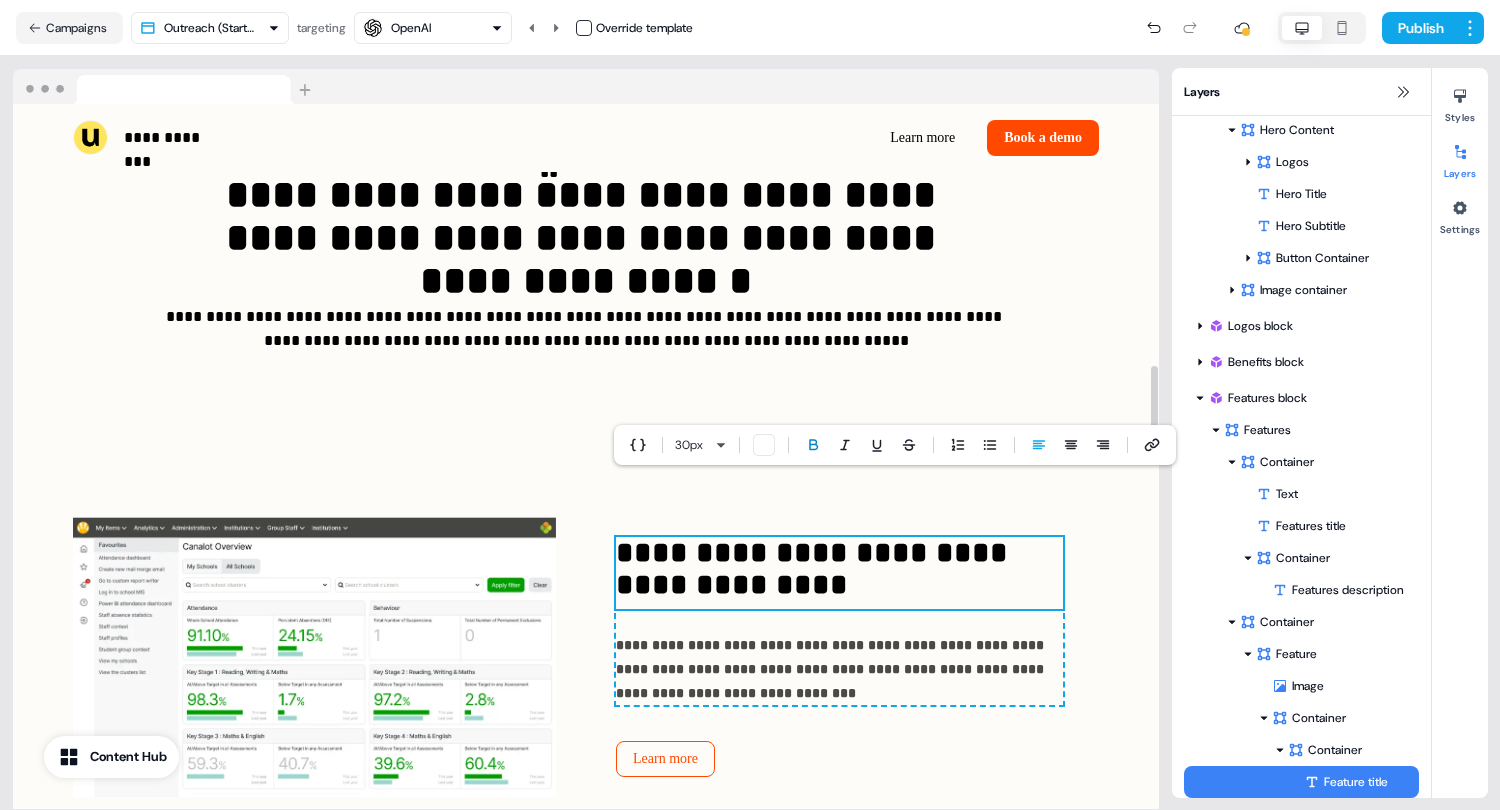 click 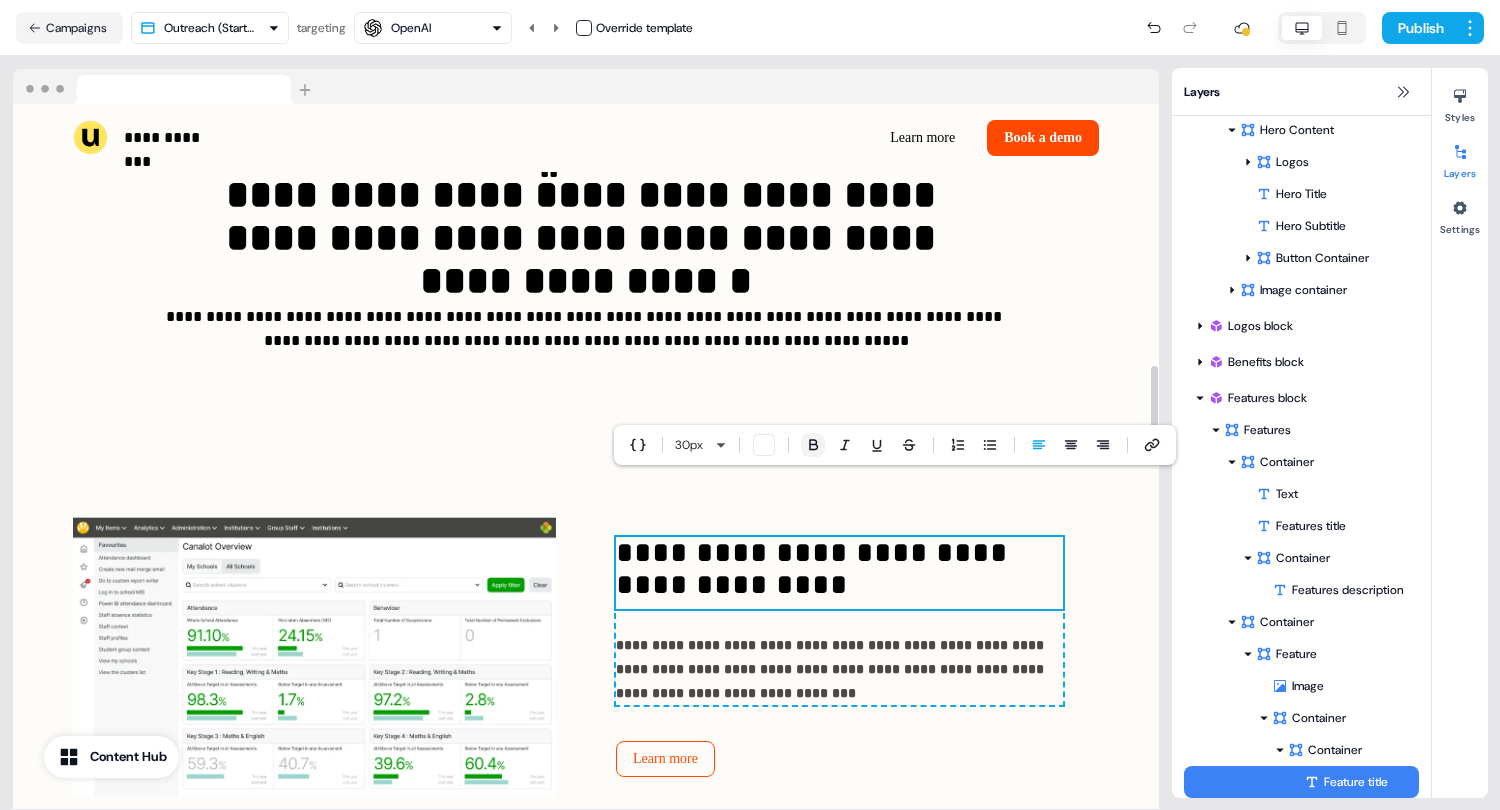 click at bounding box center (813, 445) 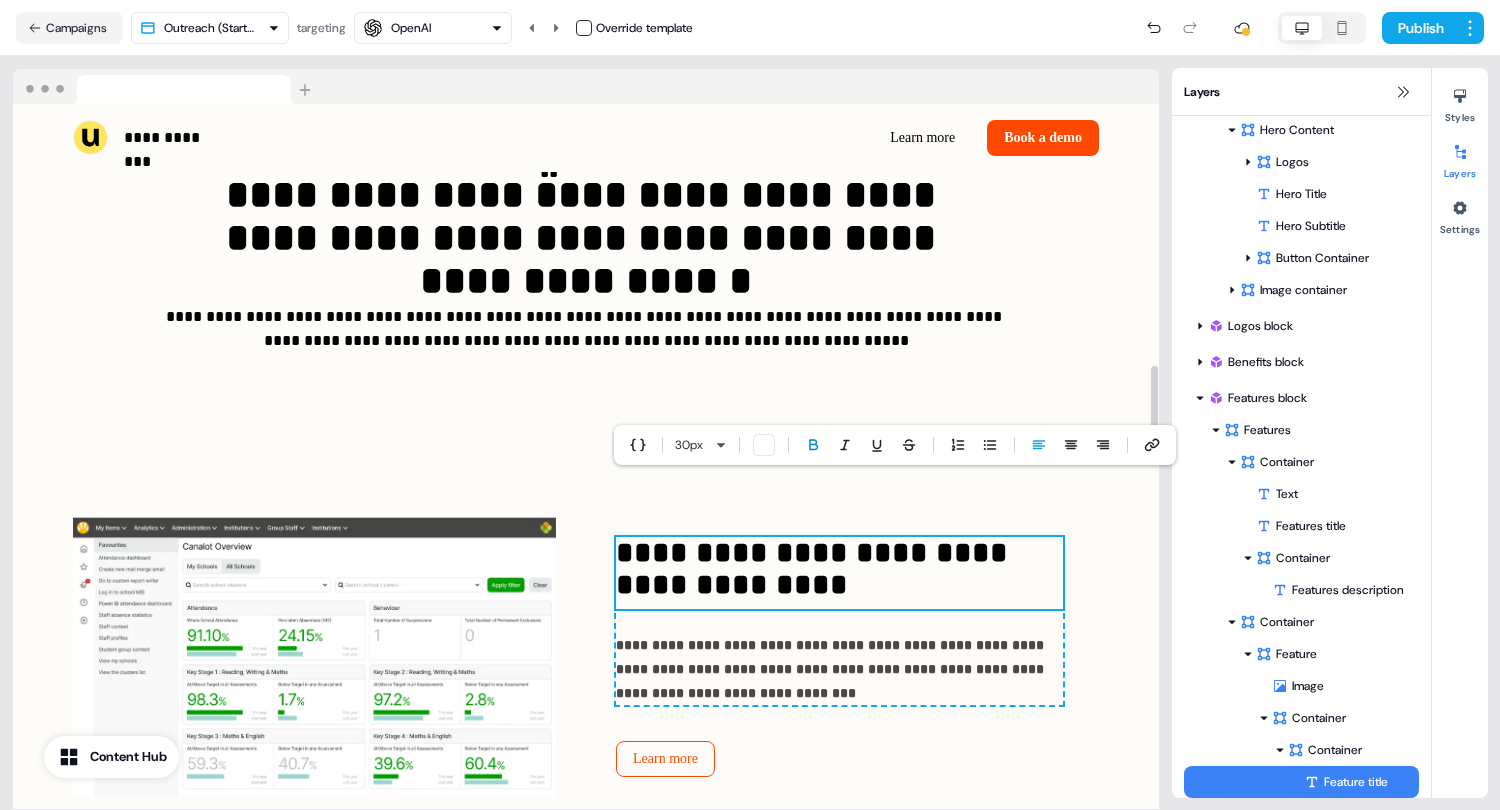 click 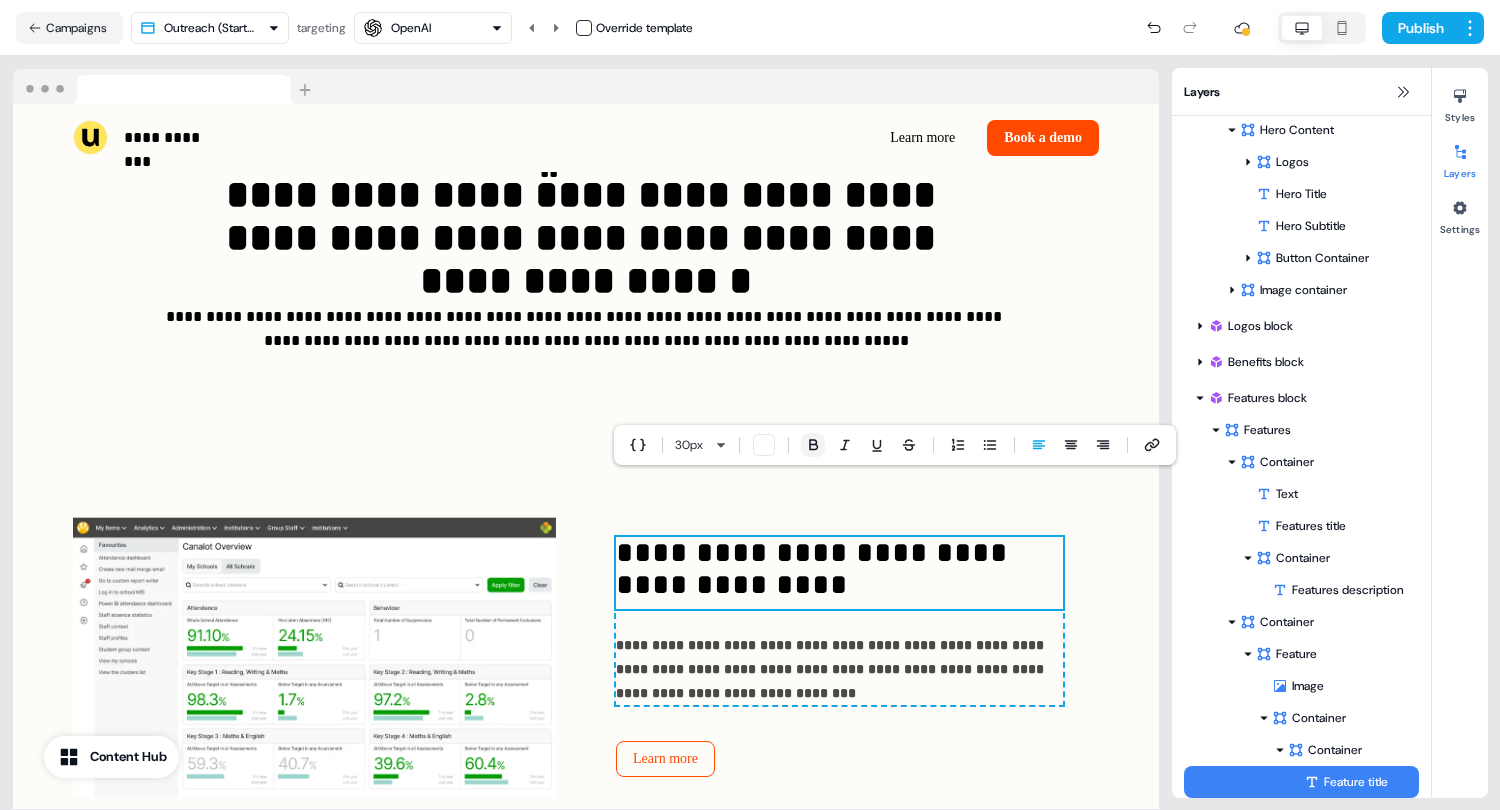 click 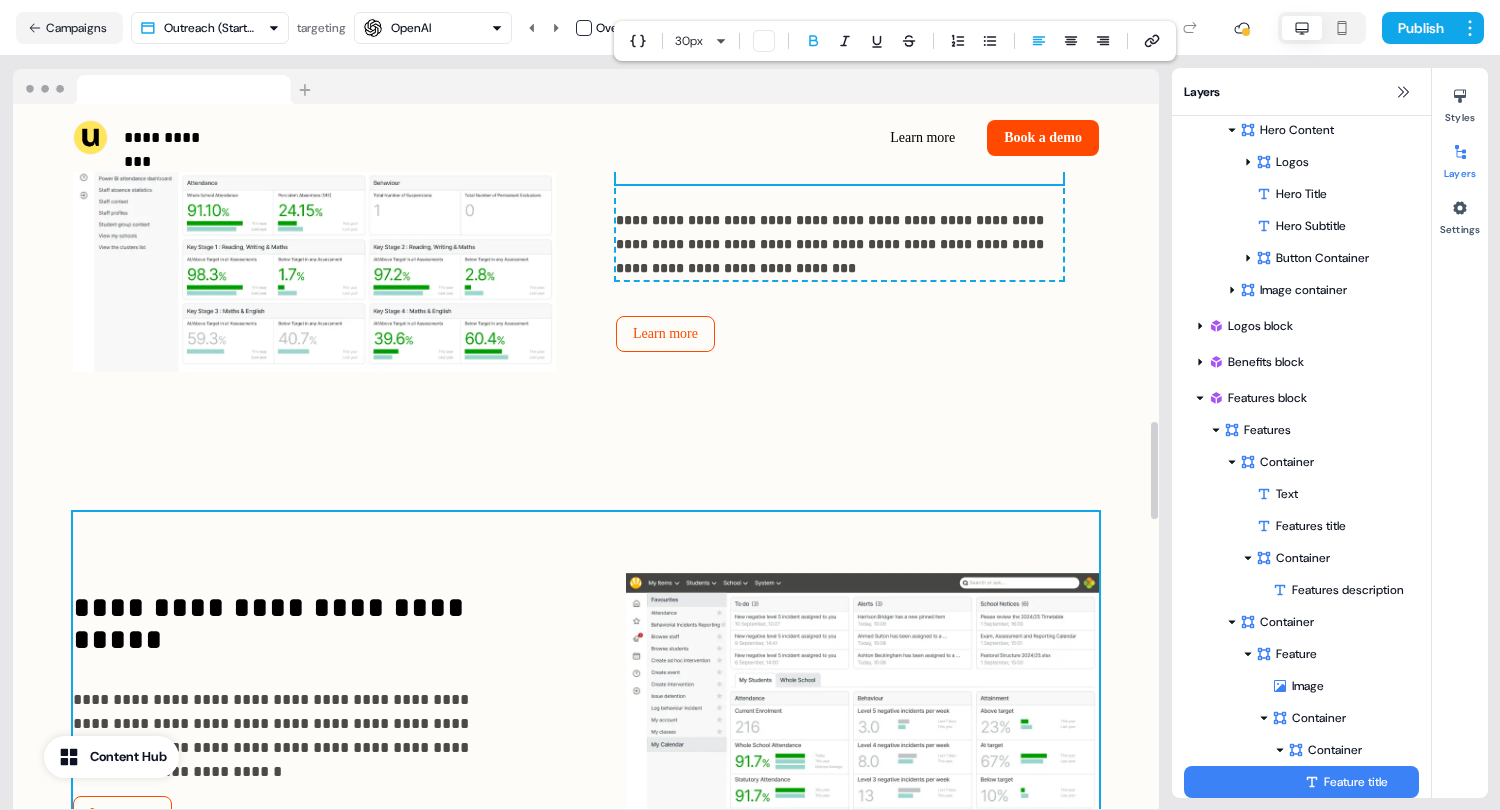 scroll, scrollTop: 2330, scrollLeft: 0, axis: vertical 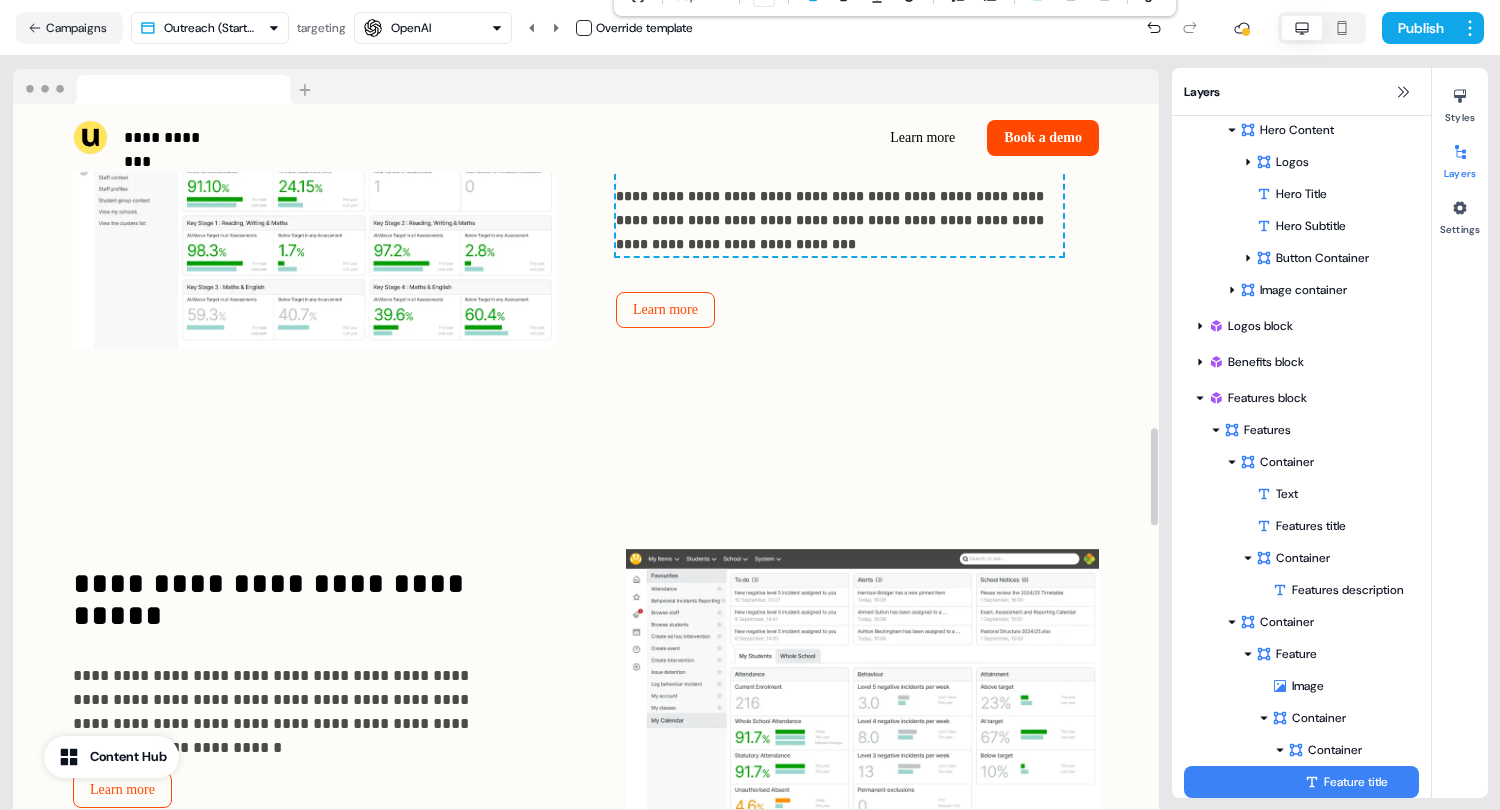click at bounding box center [584, 28] 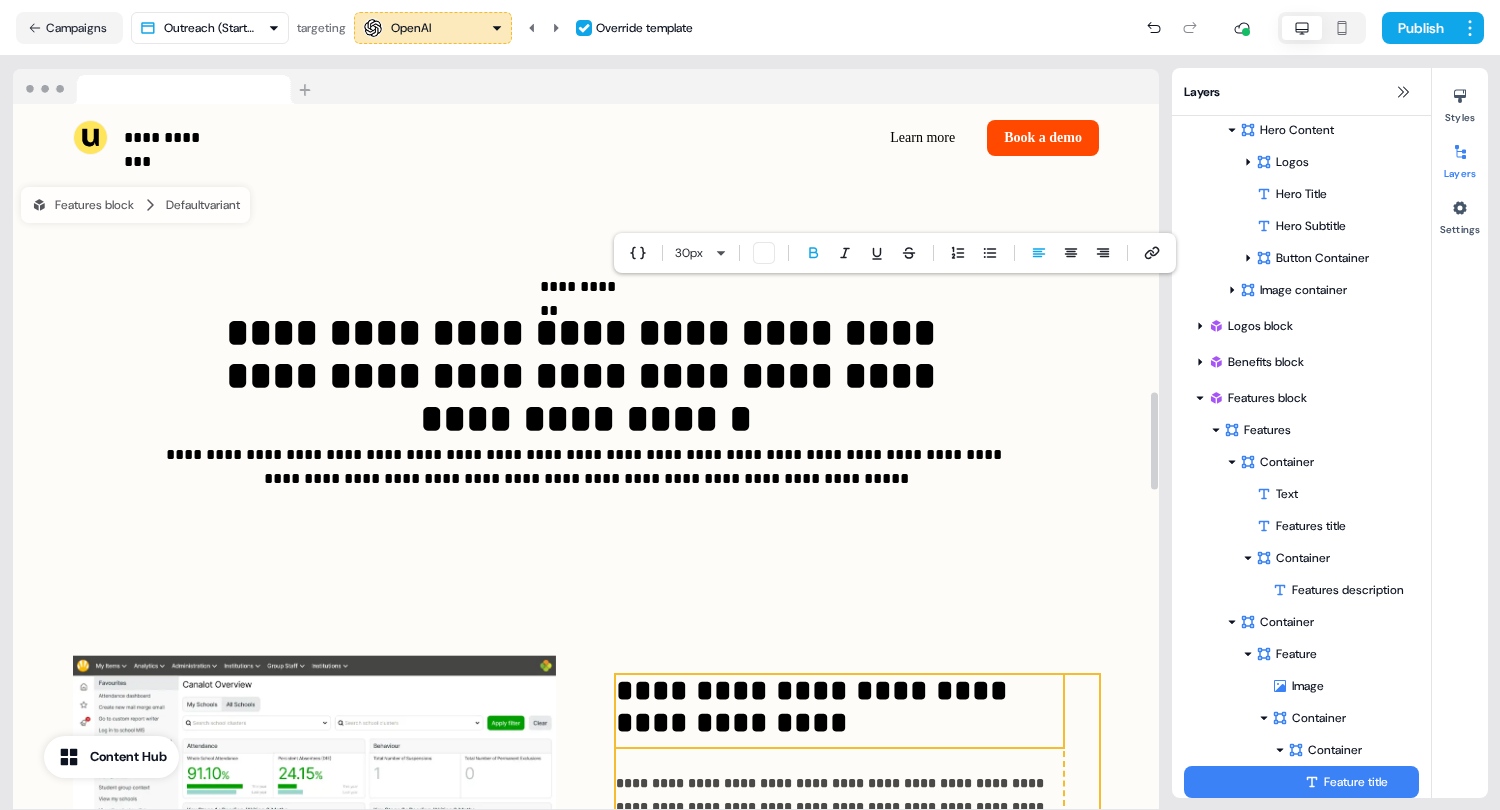 scroll, scrollTop: 1652, scrollLeft: 0, axis: vertical 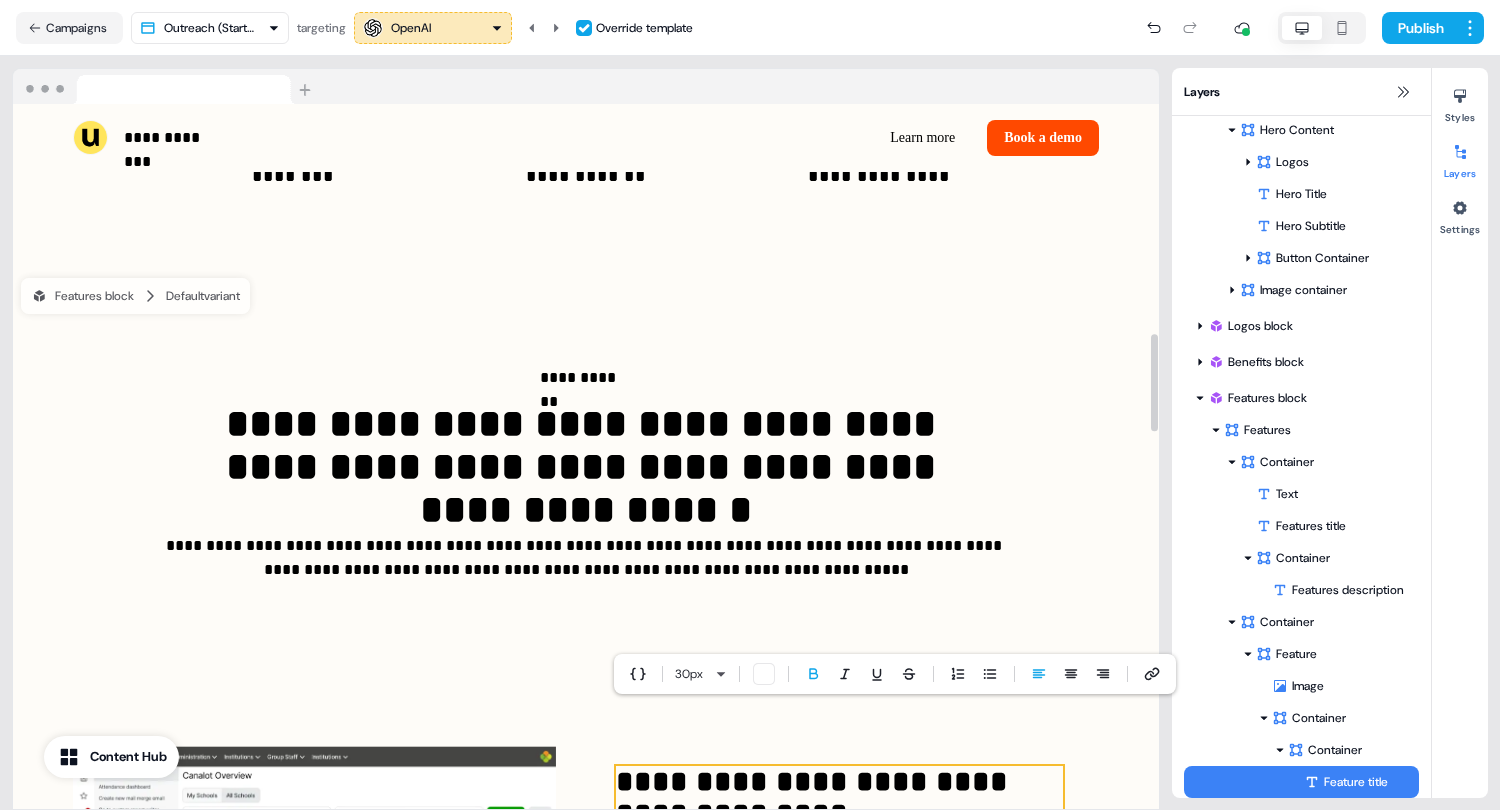 click on "**********" at bounding box center (750, 405) 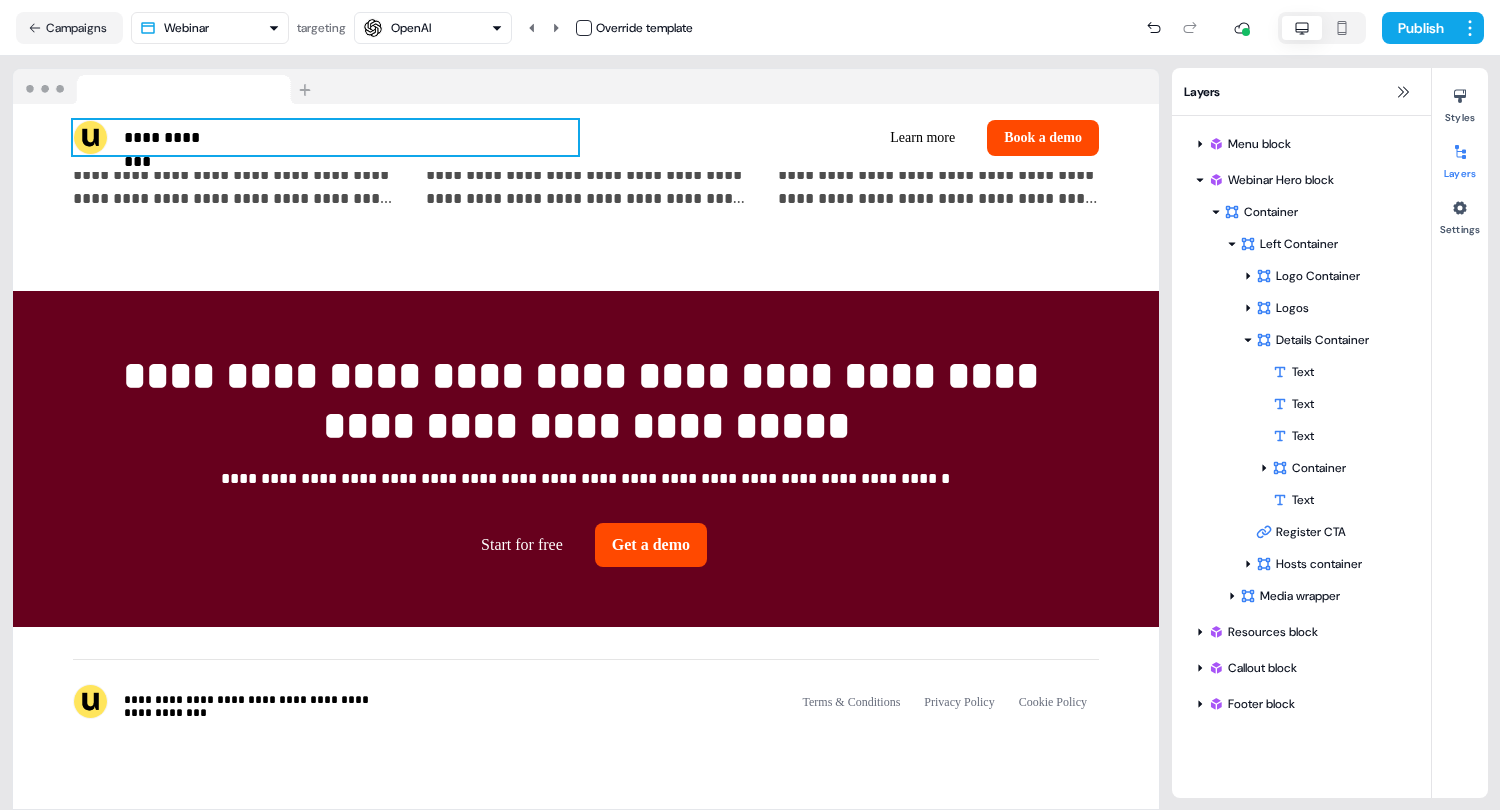 scroll, scrollTop: 1435, scrollLeft: 0, axis: vertical 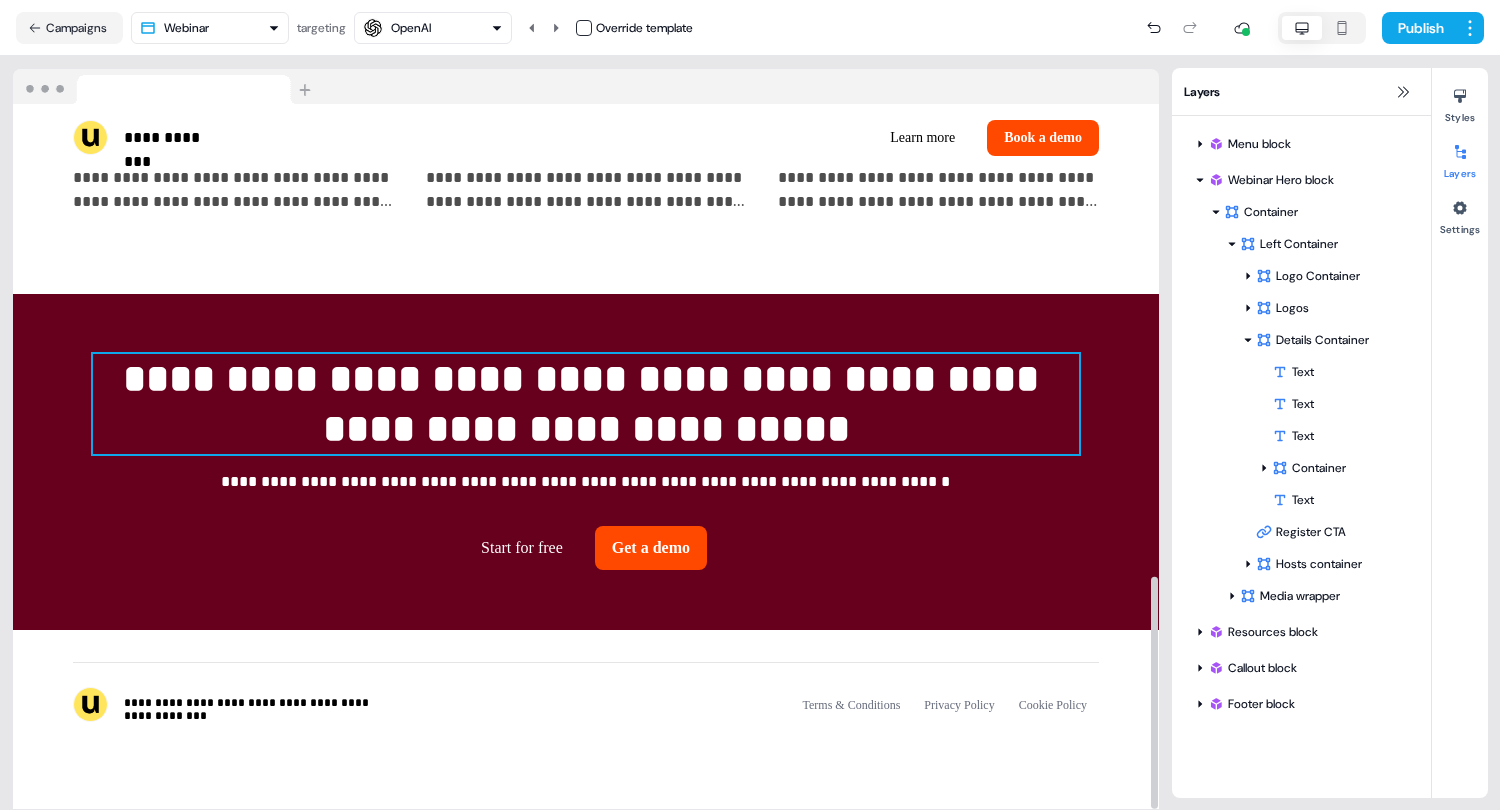 click on "**********" at bounding box center [586, 404] 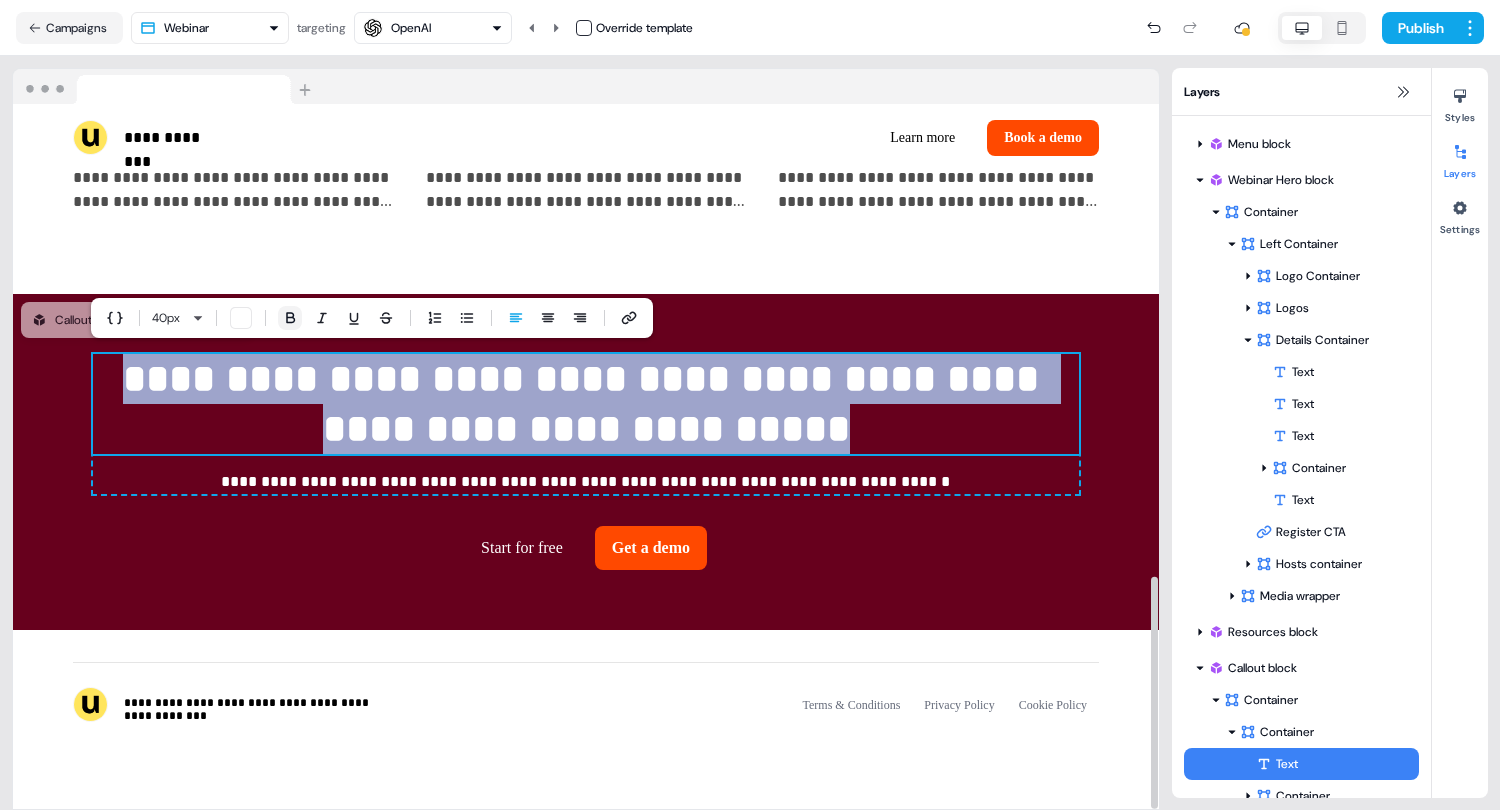 click 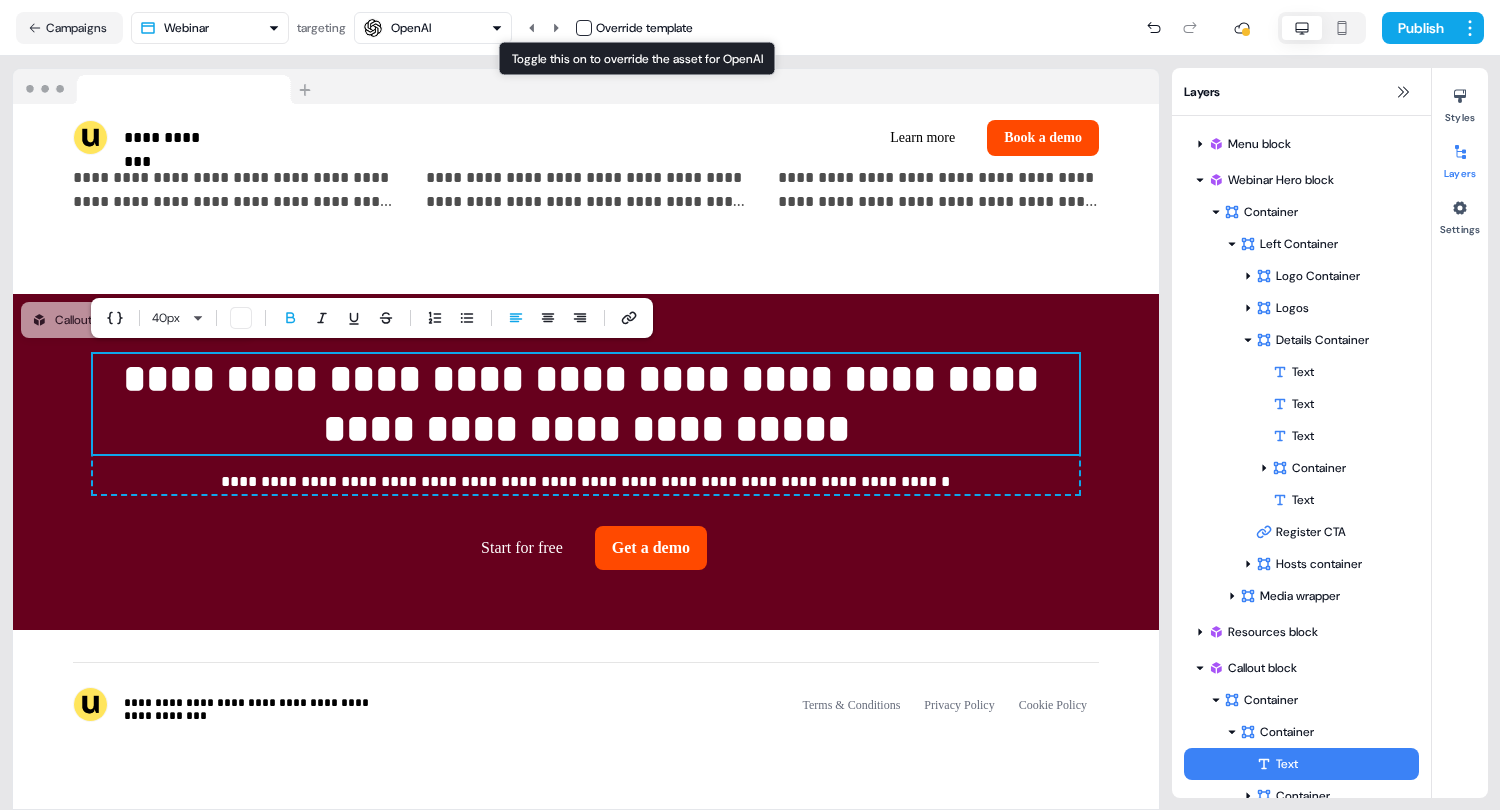 click at bounding box center (584, 28) 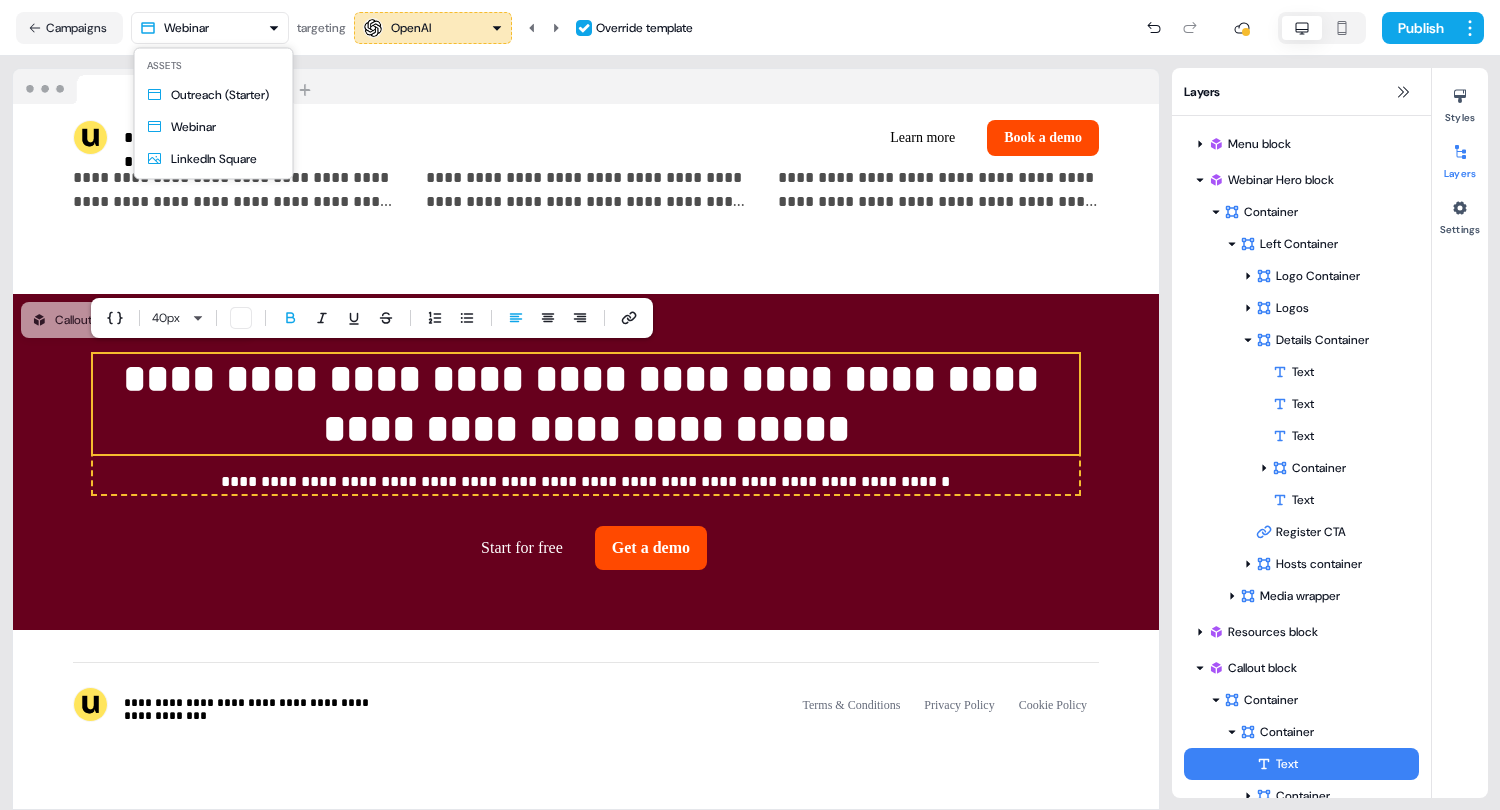 click on "**********" at bounding box center (750, 405) 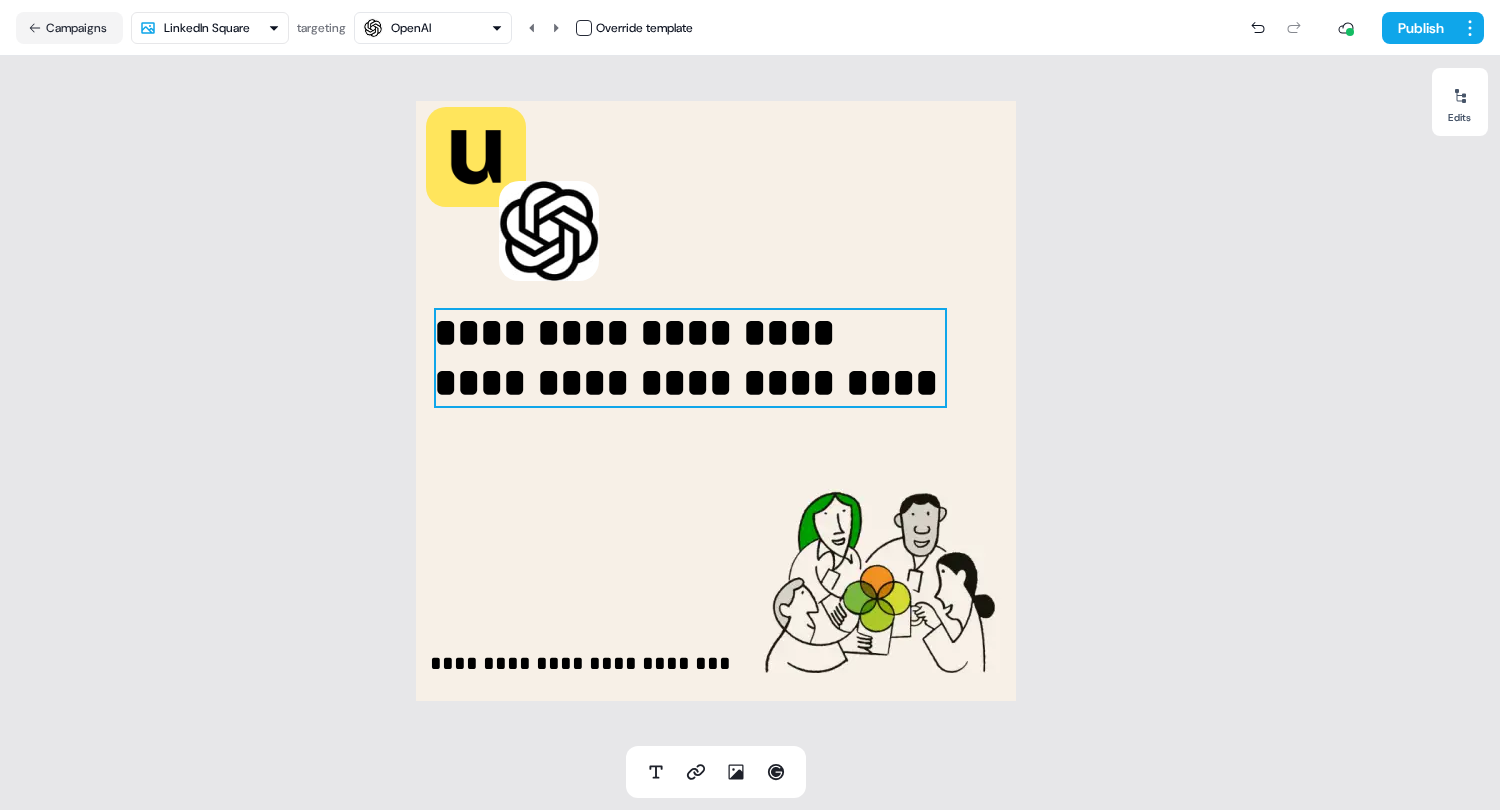 click on "**********" at bounding box center [686, 357] 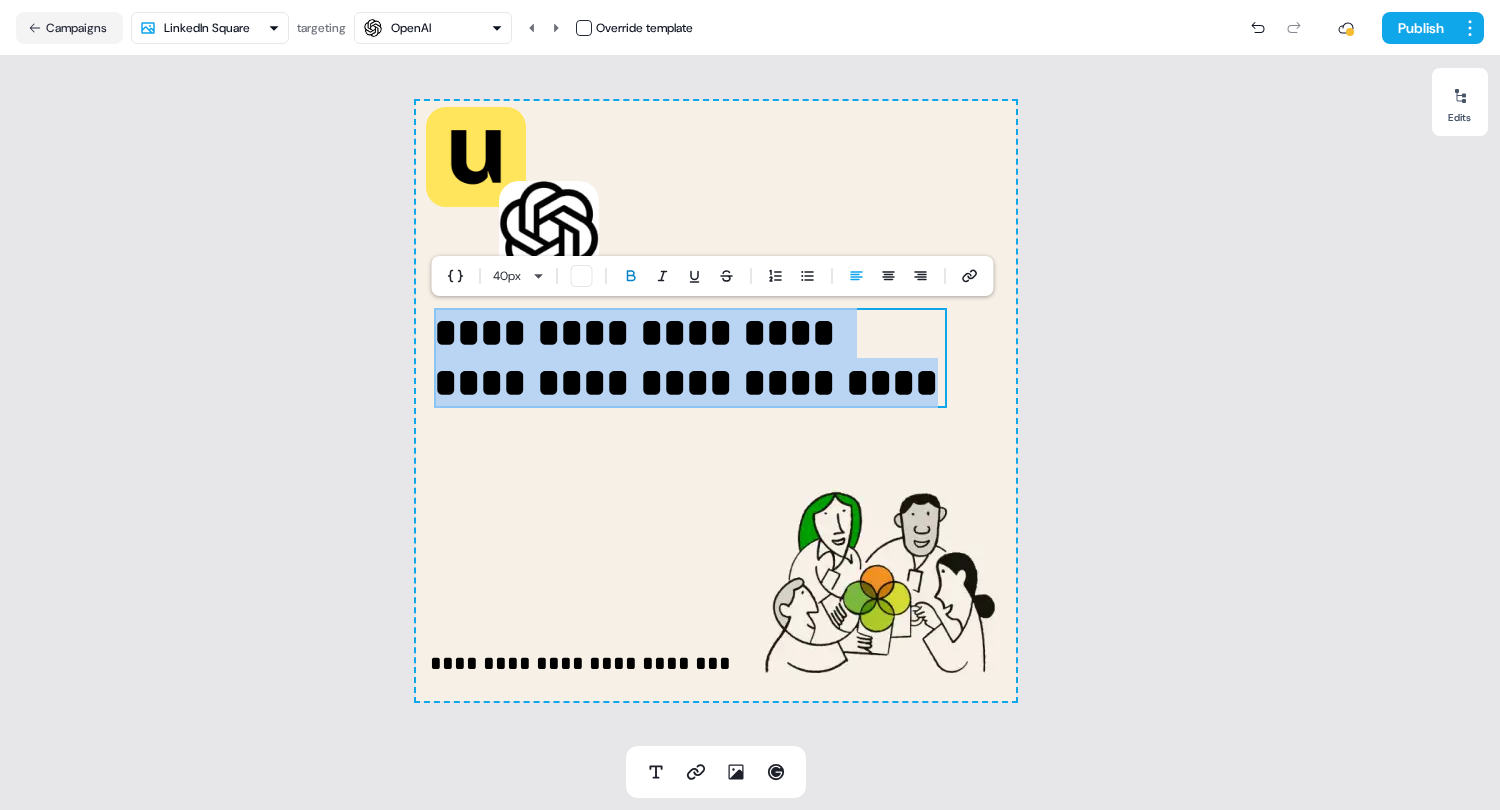 click 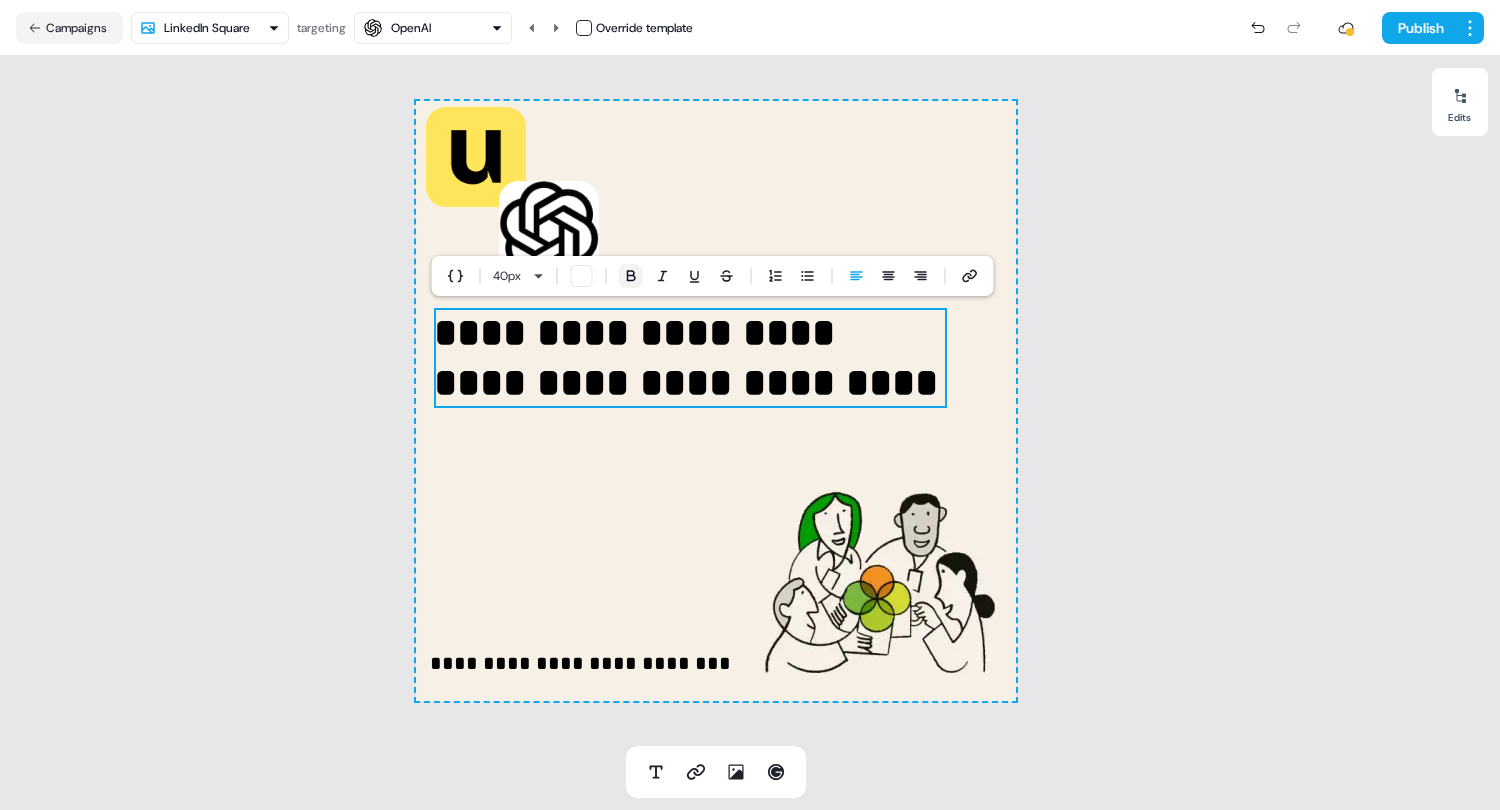 click 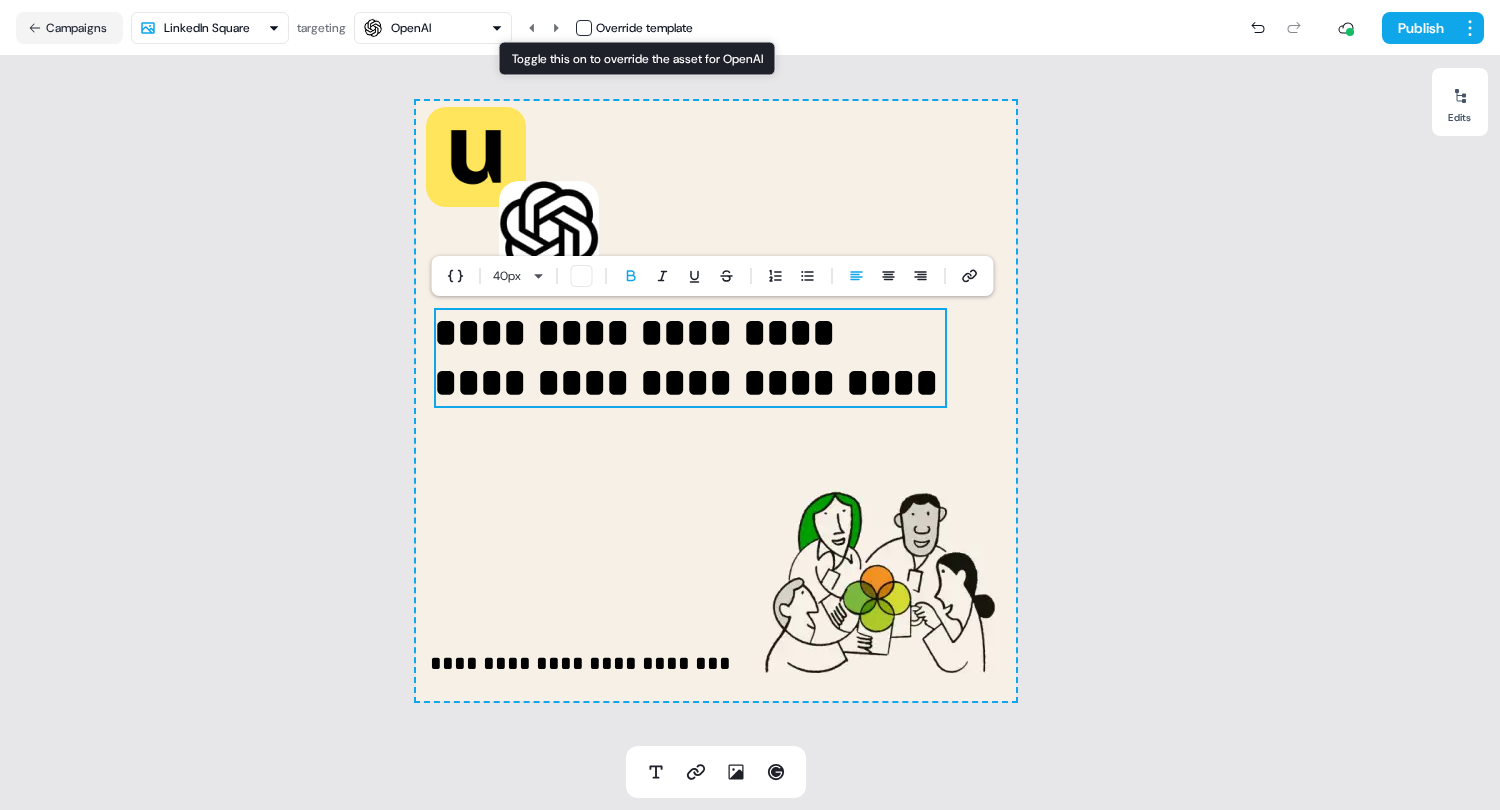 click at bounding box center [584, 28] 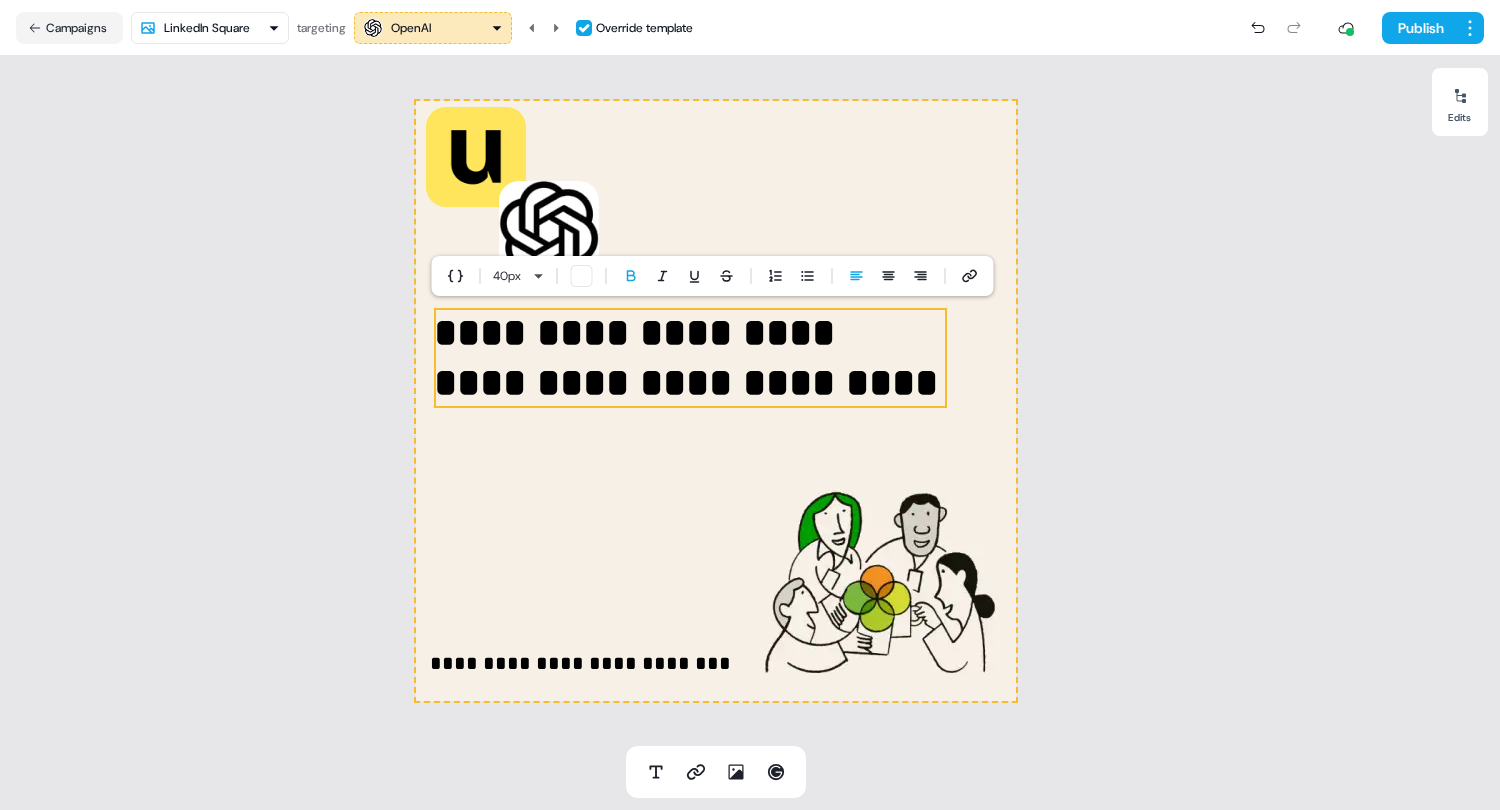 click on "**********" at bounding box center (750, 405) 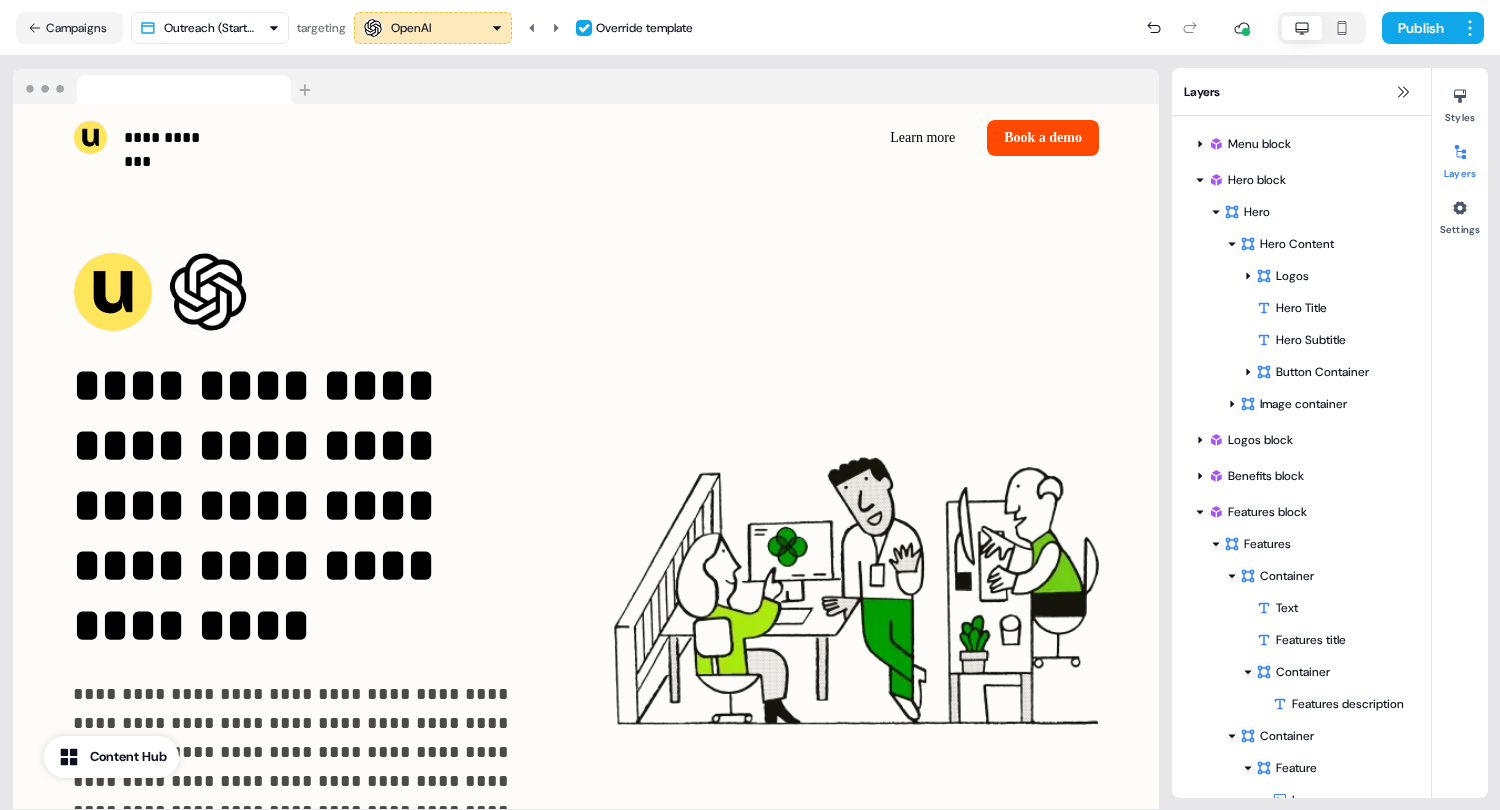 click on "OpenAI" at bounding box center (411, 28) 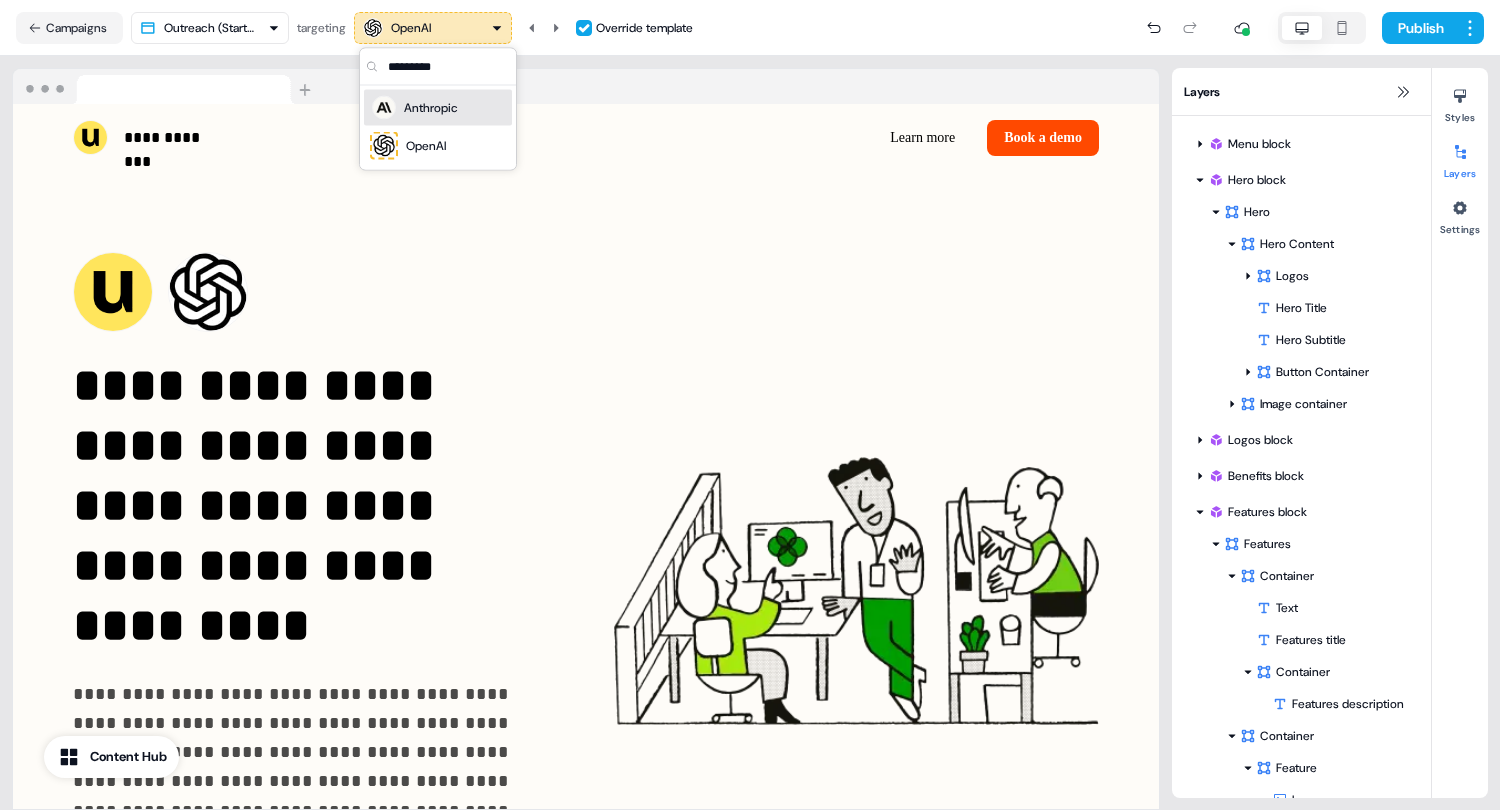 click on "Anthropic" at bounding box center [431, 108] 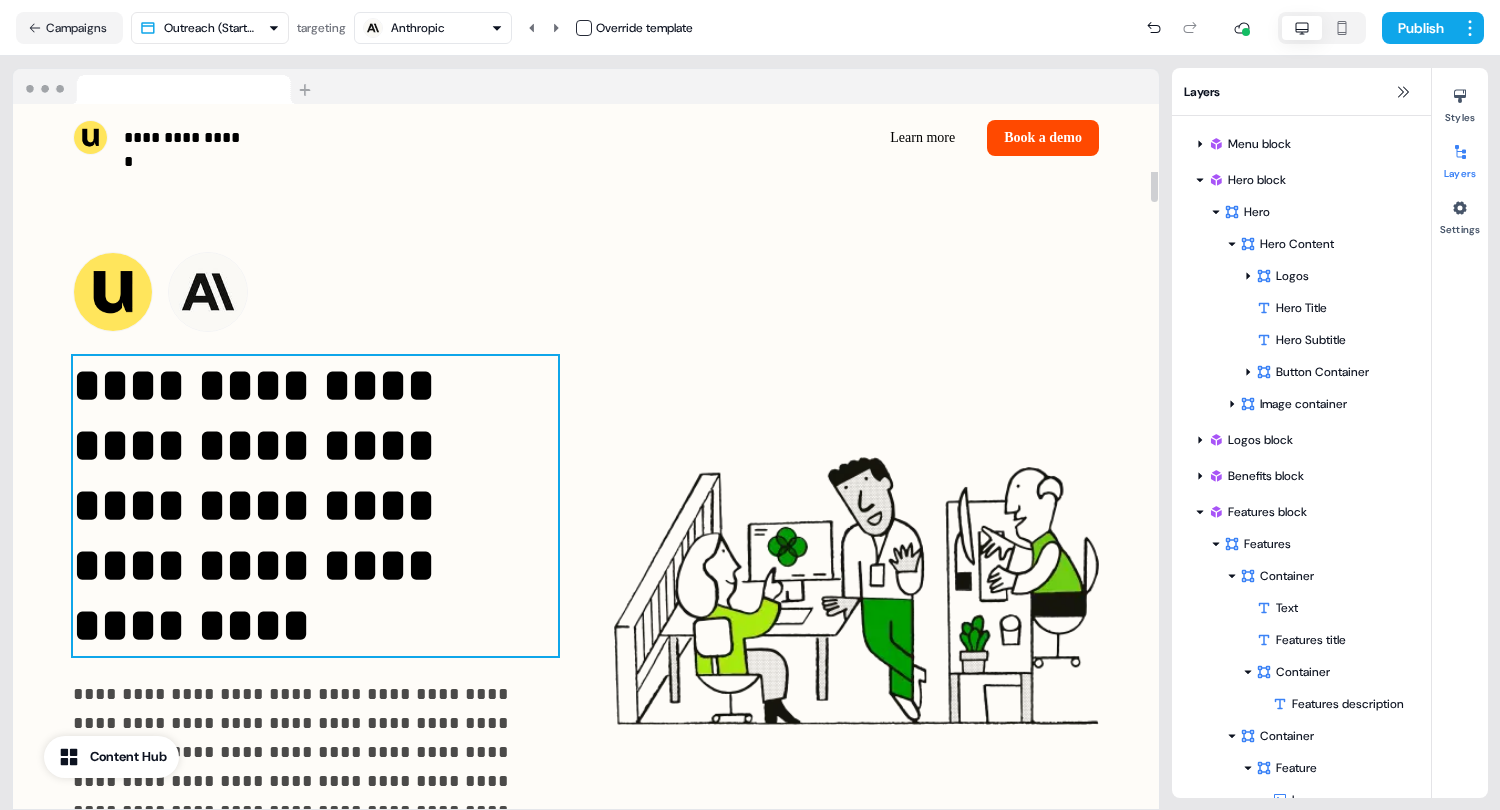 click on "**********" at bounding box center (260, 505) 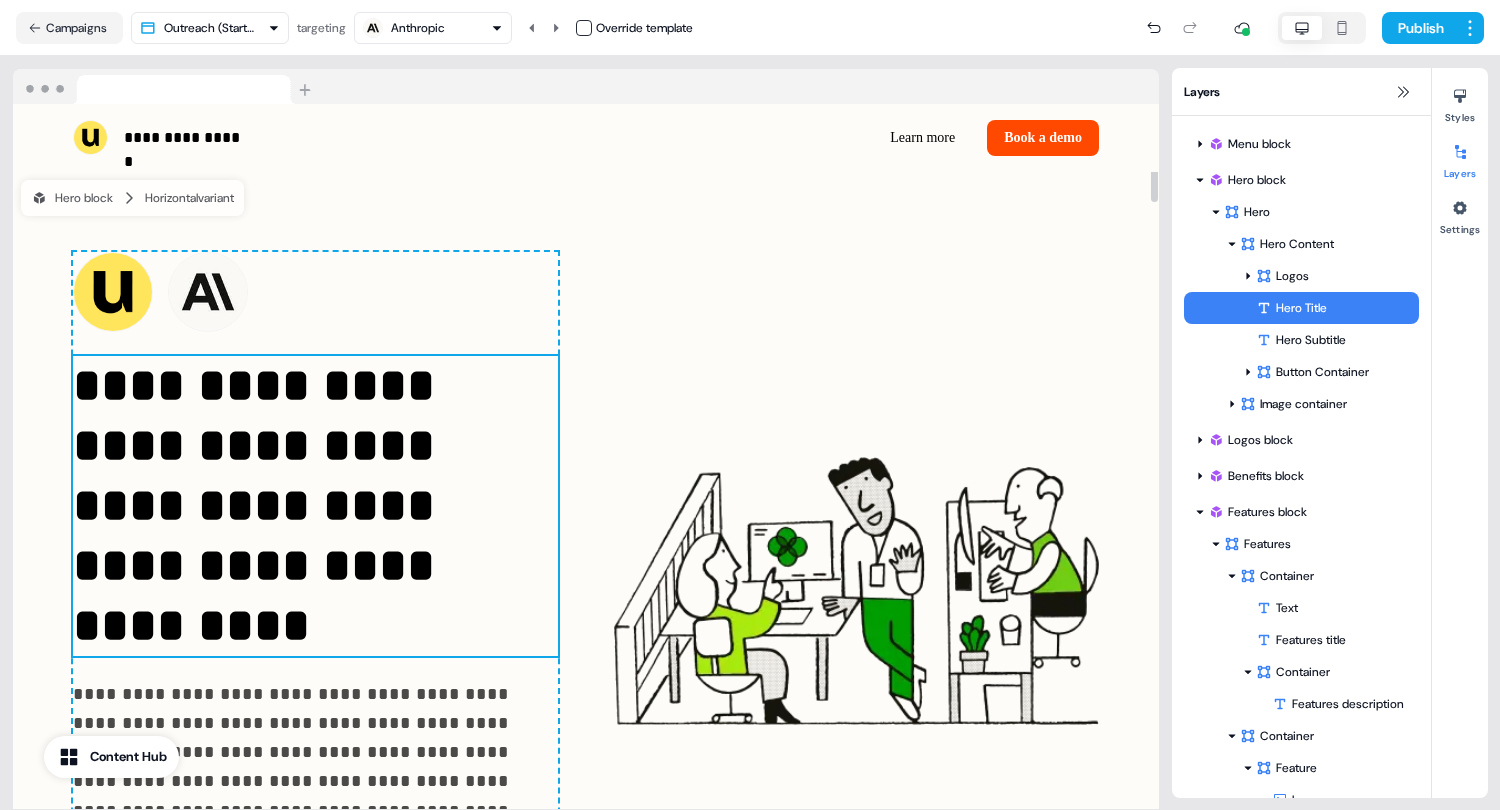 click on "**********" at bounding box center (260, 505) 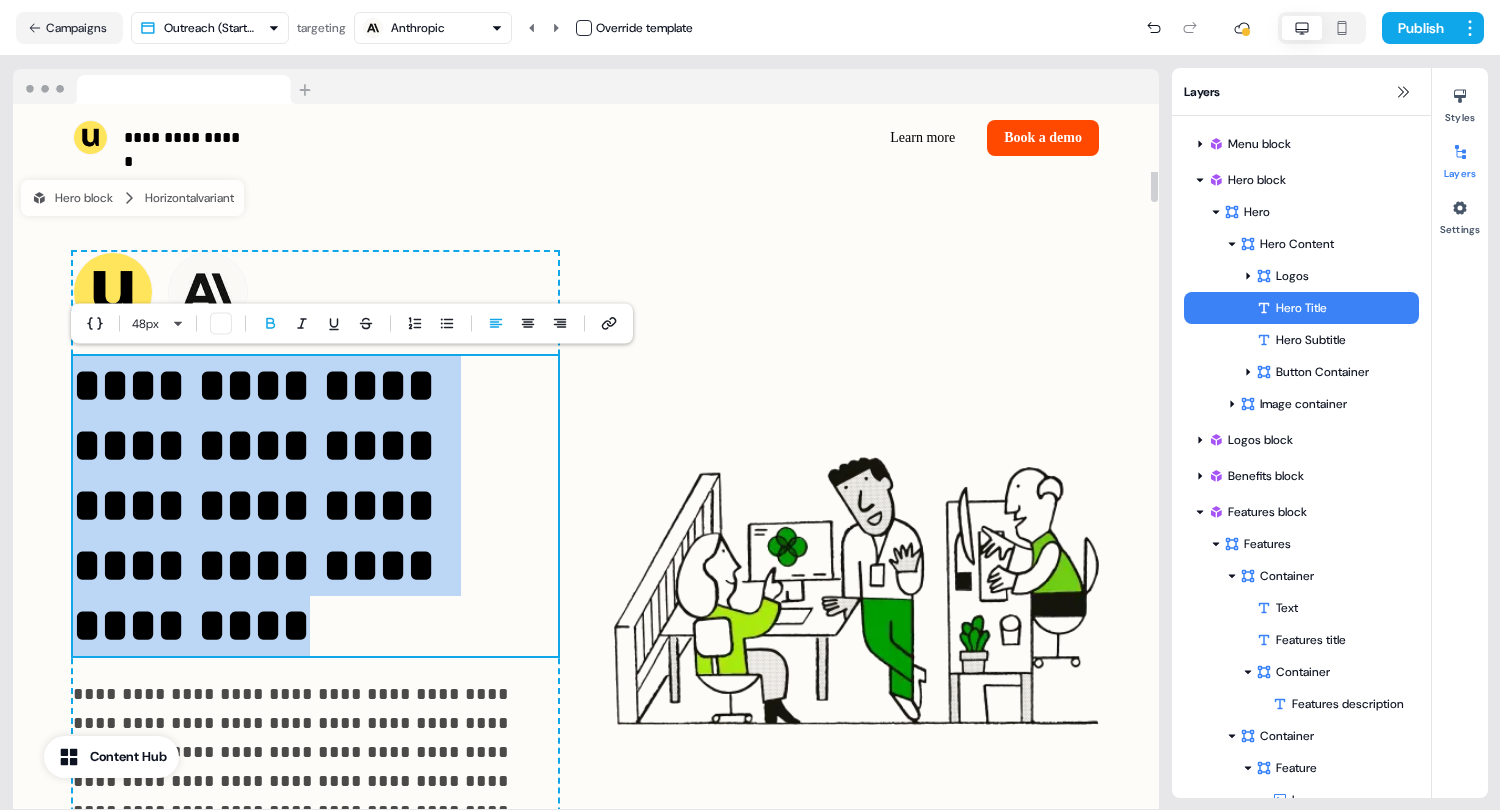 click on "**********" at bounding box center (315, 506) 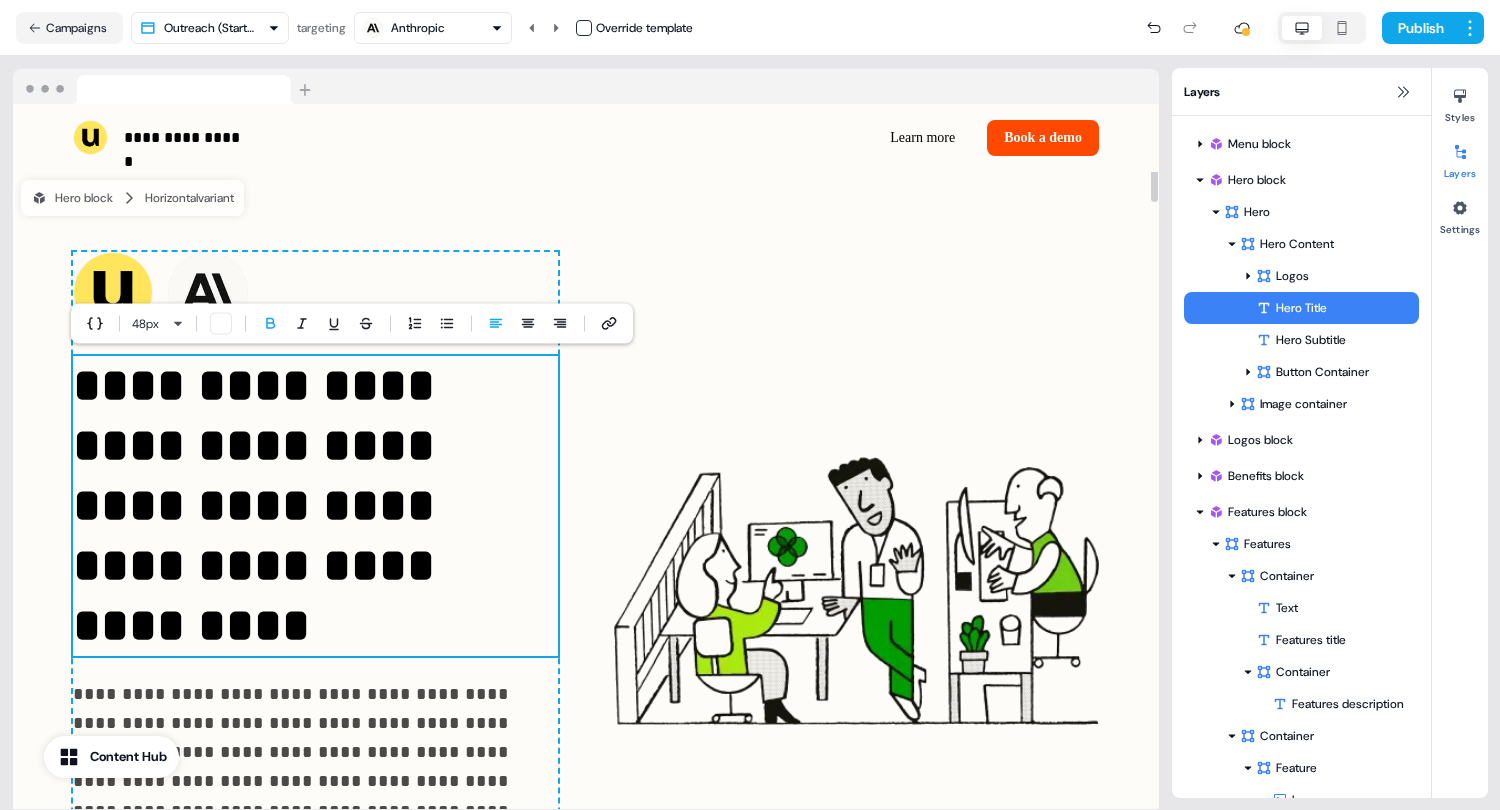 type 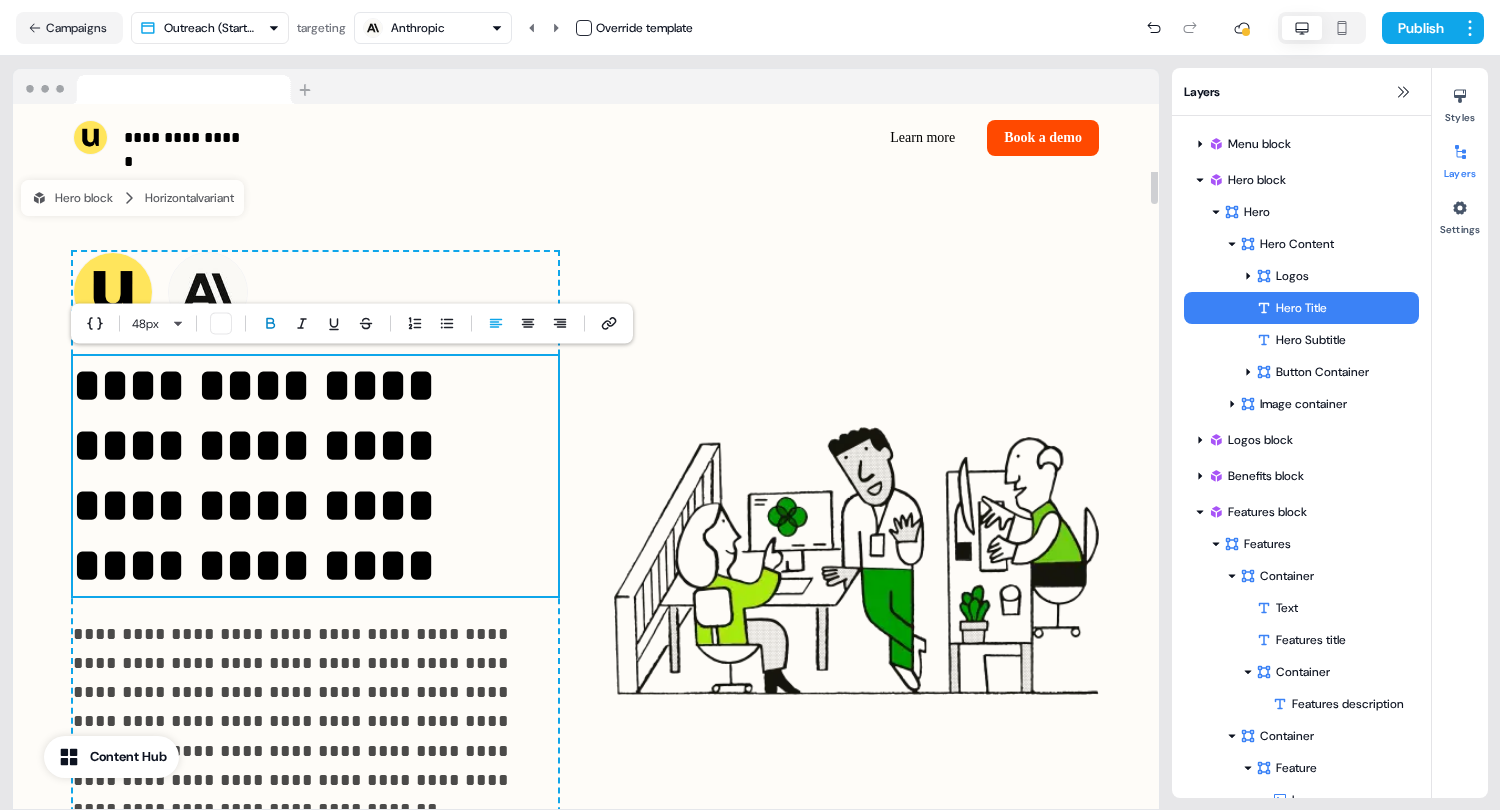 click 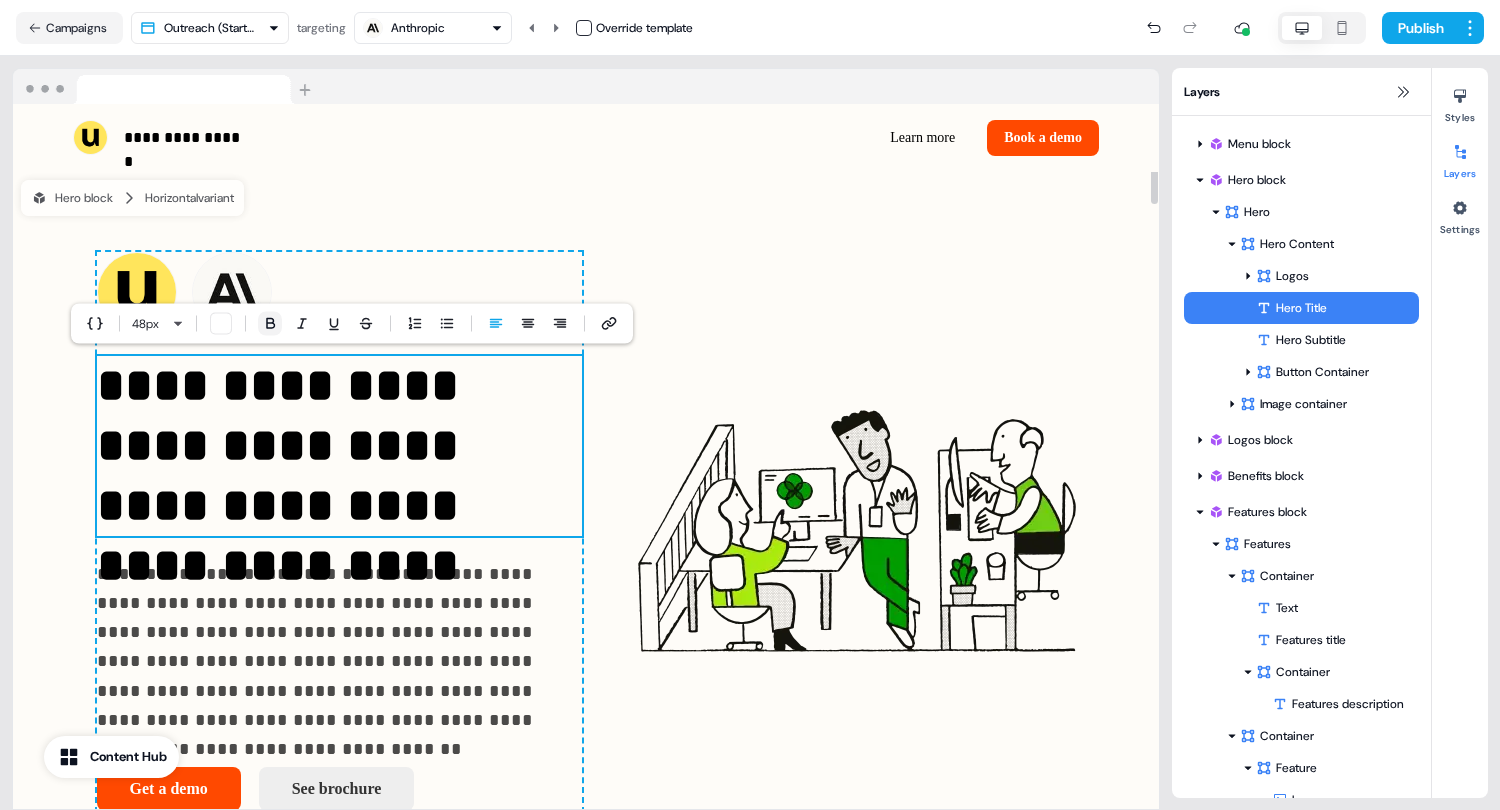 click 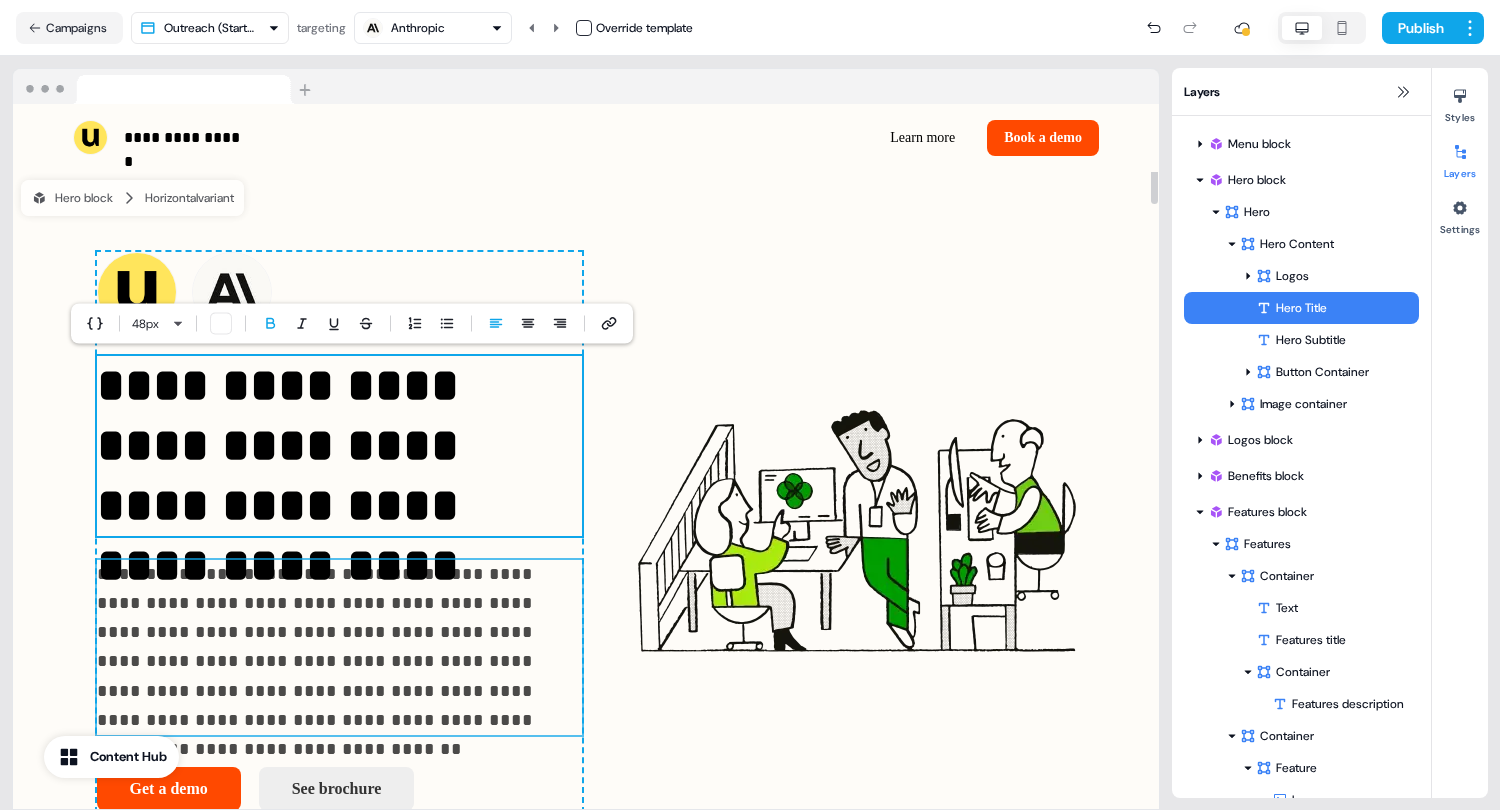 click on "**********" at bounding box center [339, 648] 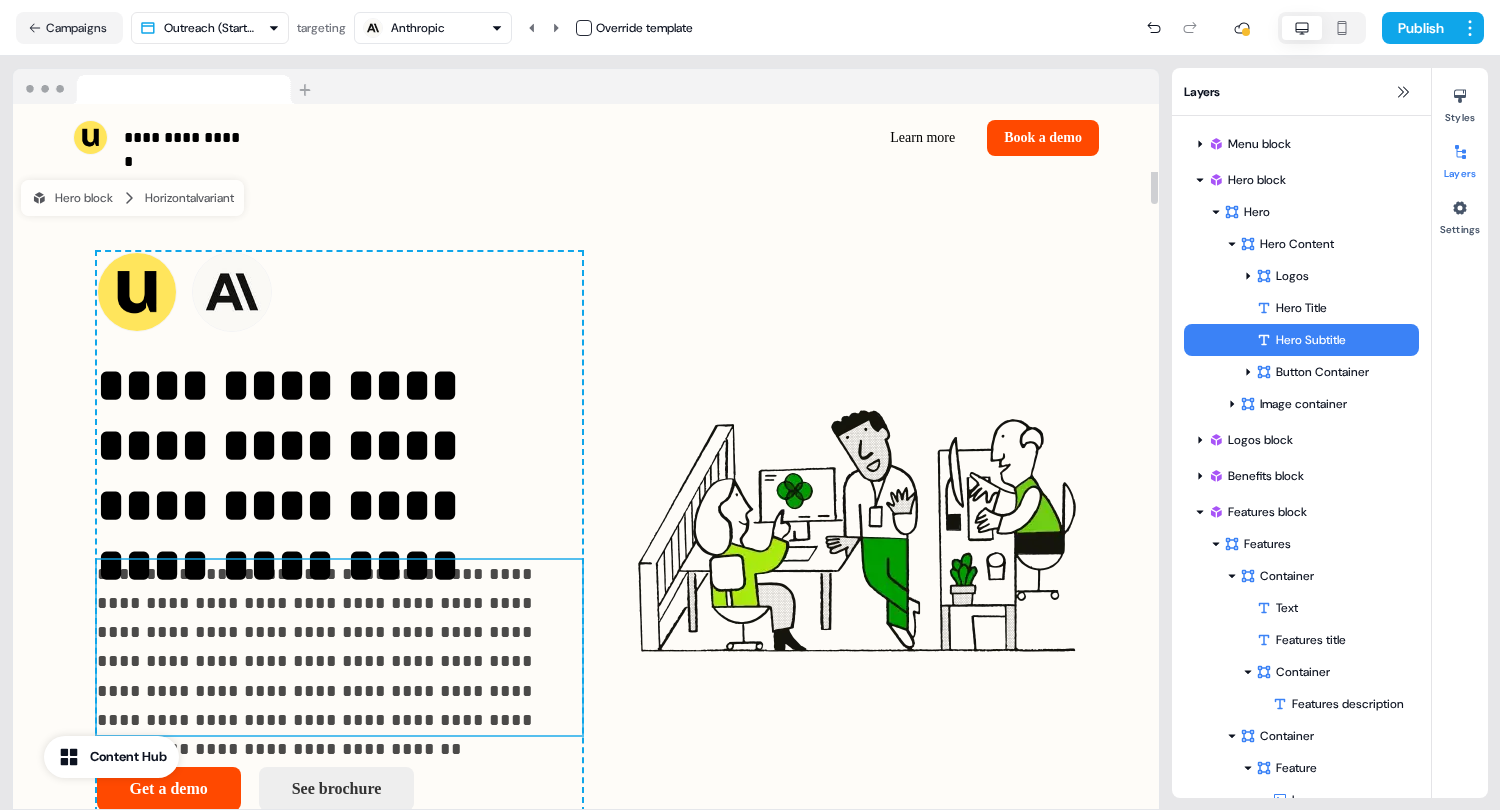 click on "**********" at bounding box center (339, 648) 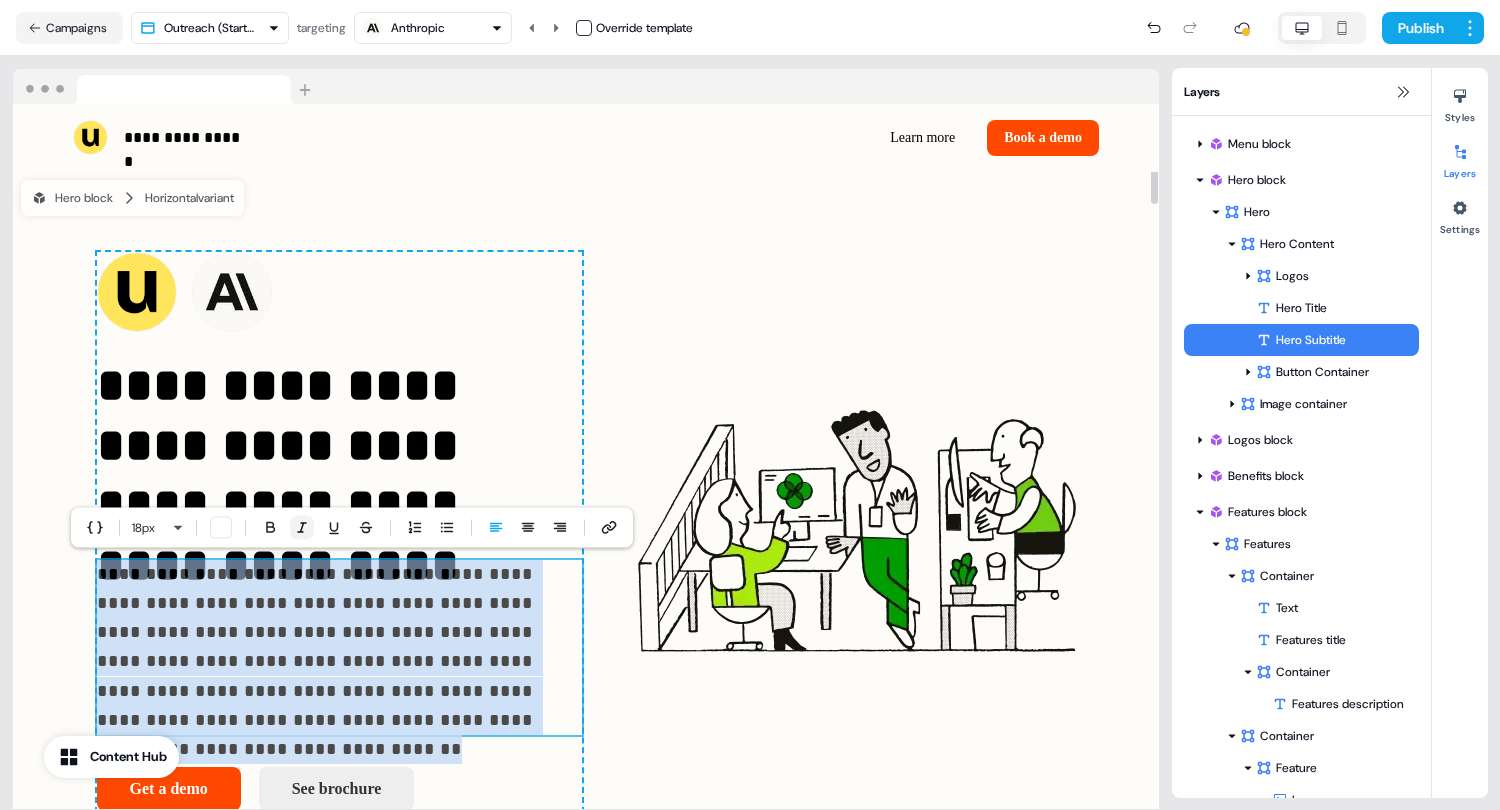 click 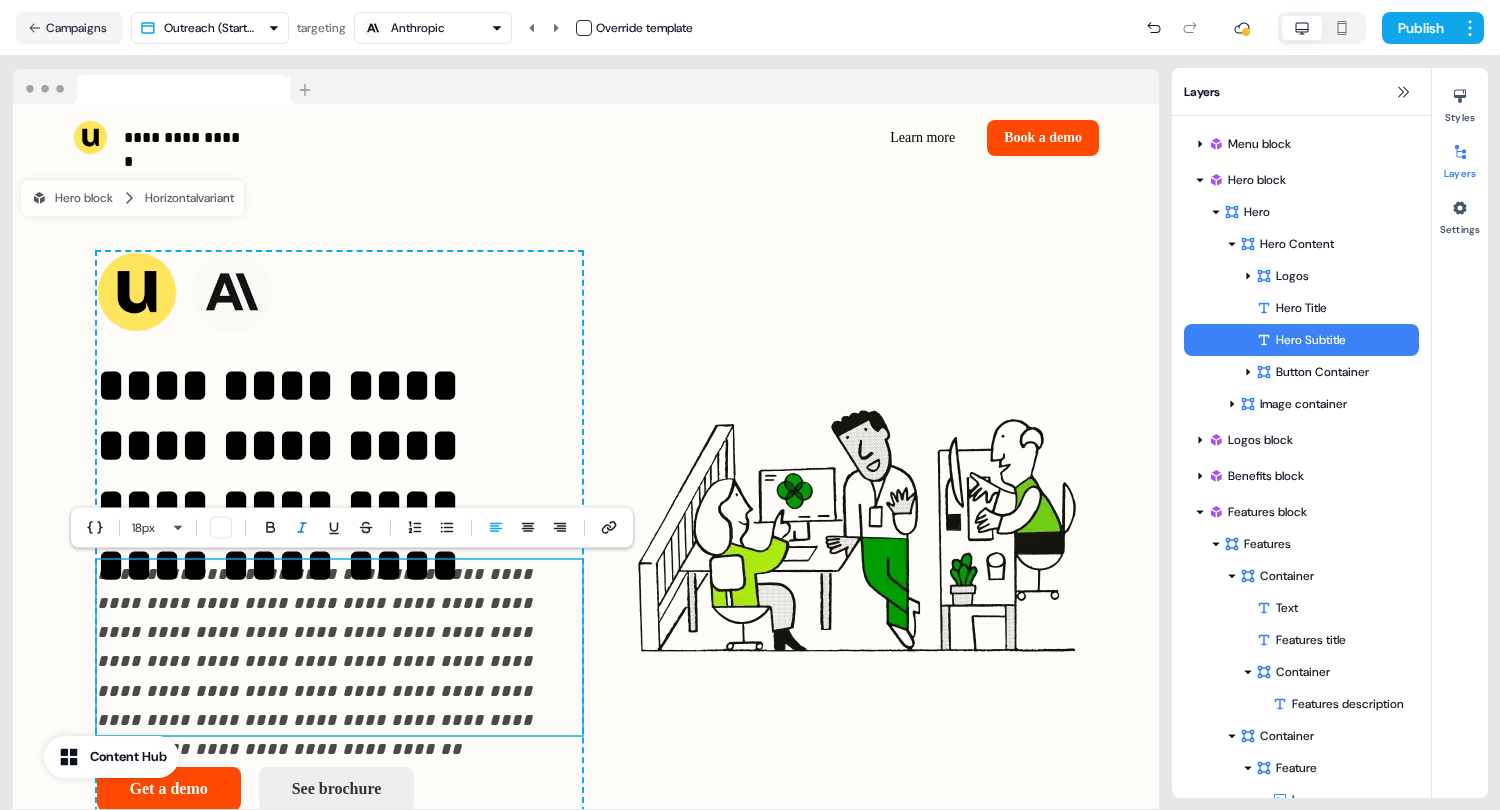 click 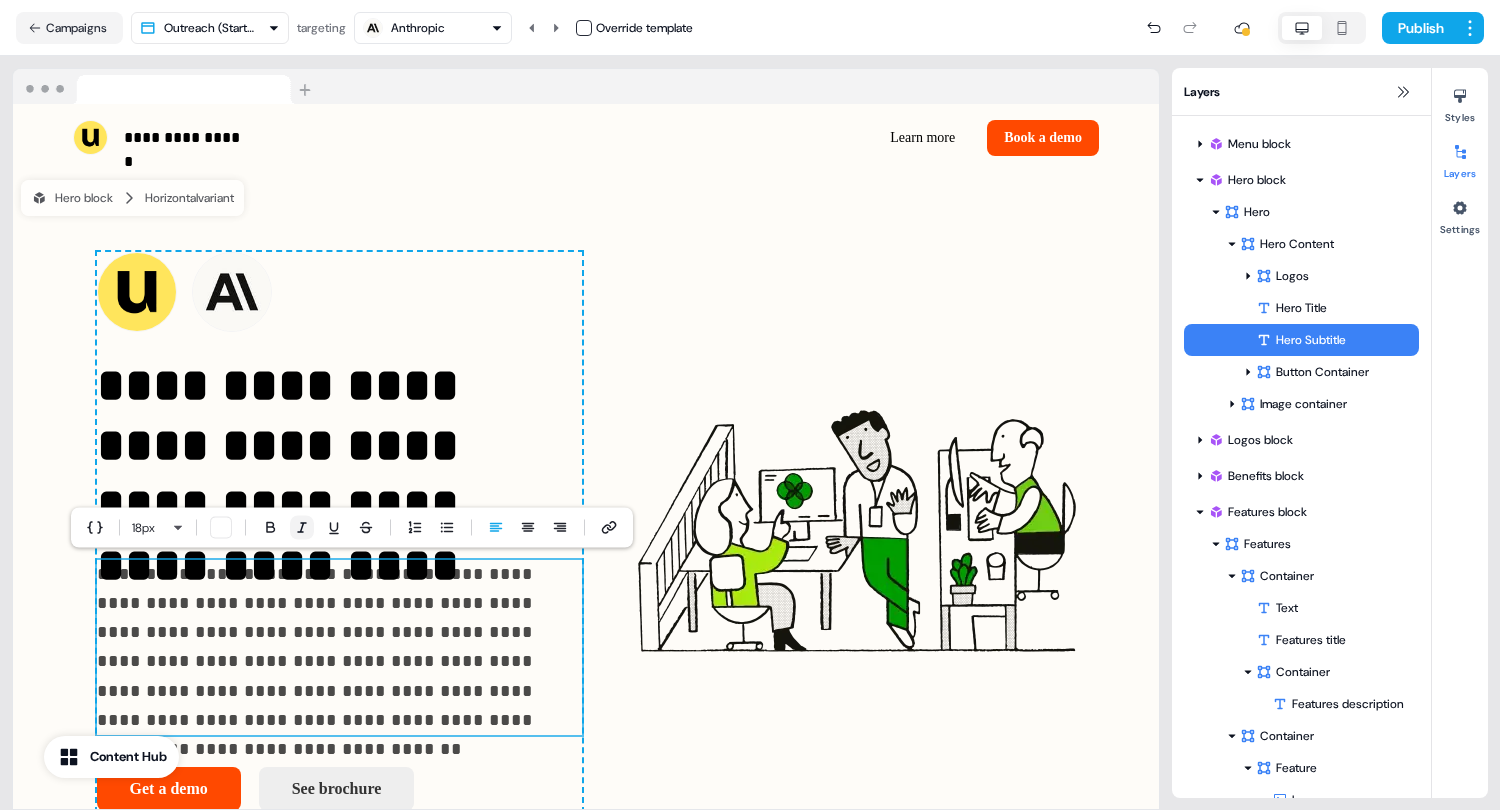 click 